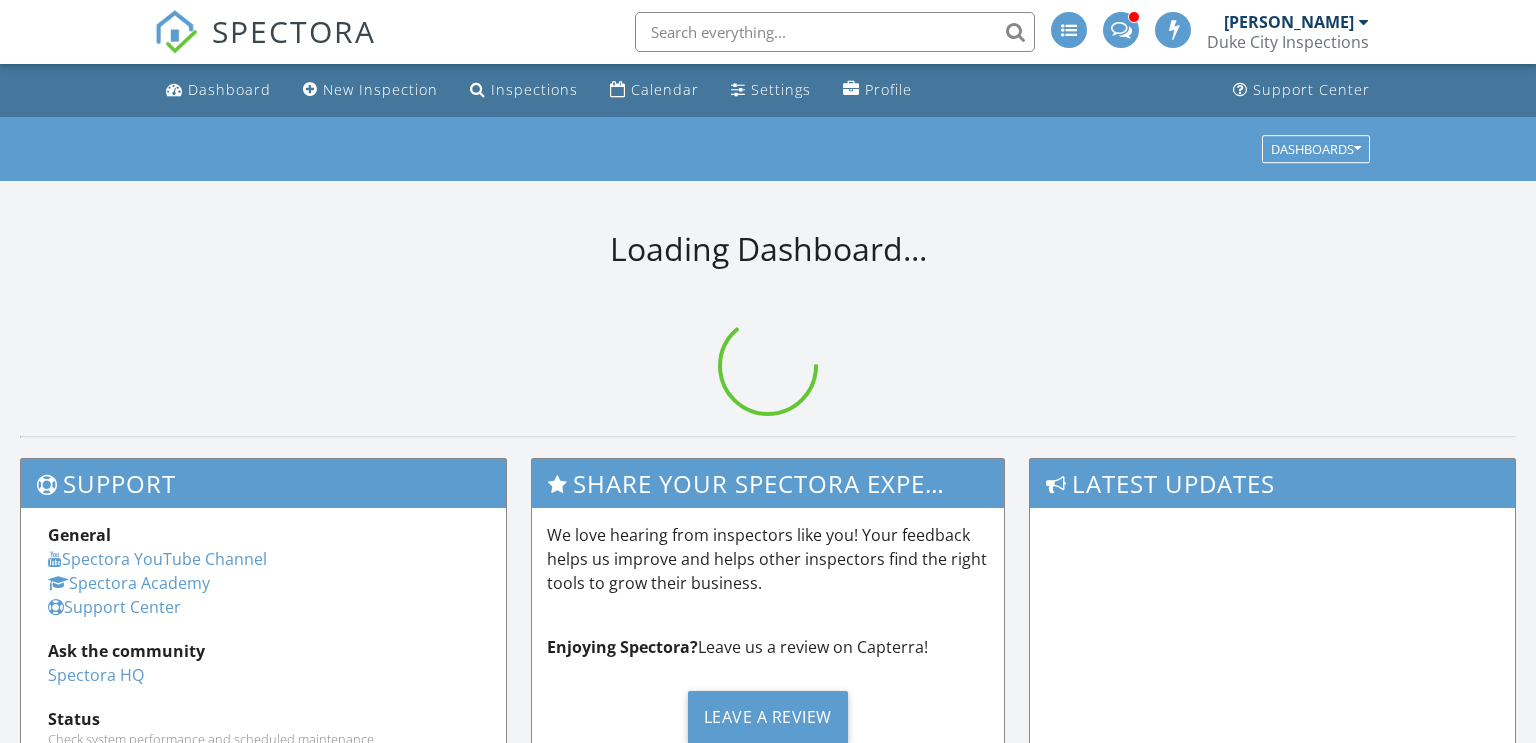 scroll, scrollTop: 0, scrollLeft: 0, axis: both 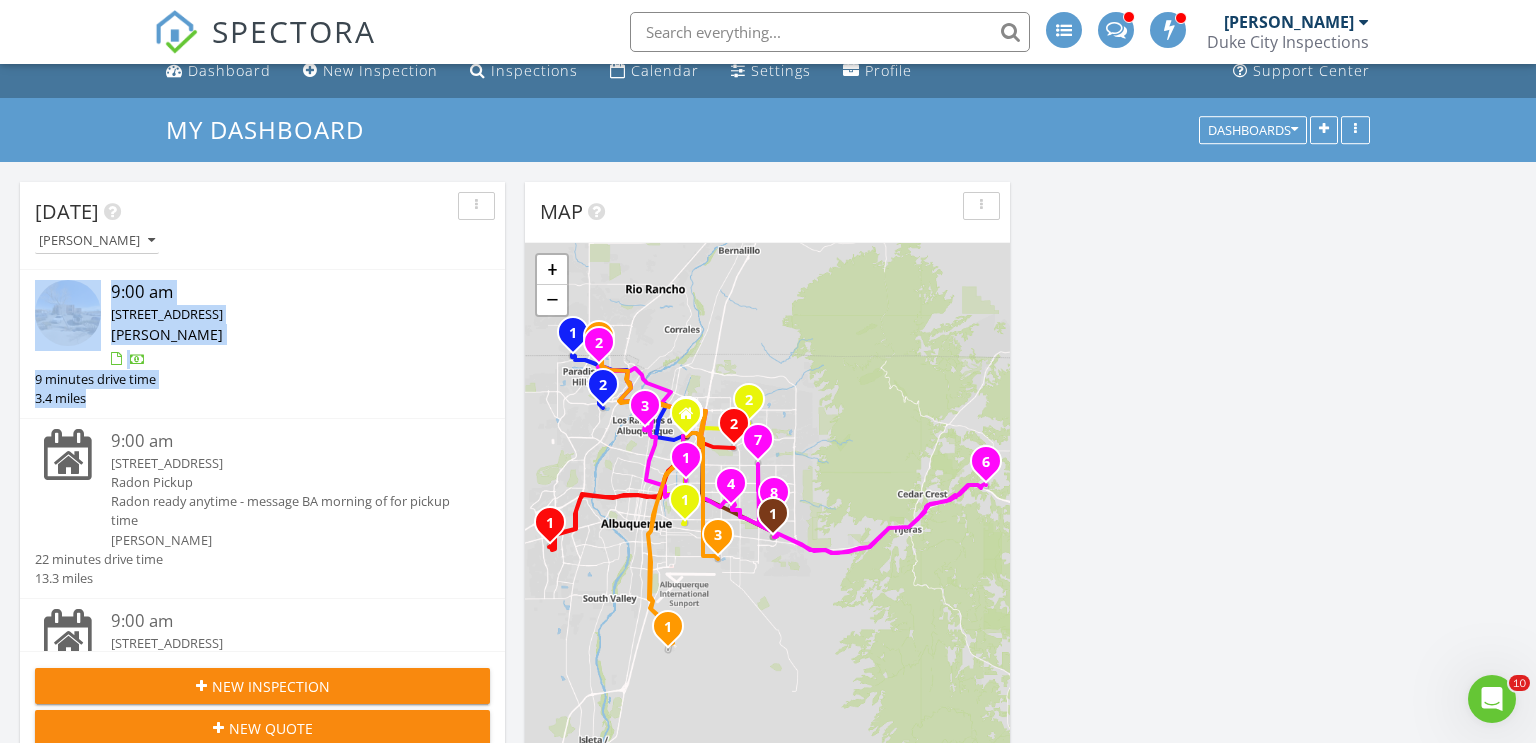 click on "Today
Cassandra McGee
9:00 am
3150 Carlisle Blvd NE 22, Albuquerque, 87110
Cassandra McGee
9 minutes drive time   3.4 miles         9:00 am
5123 Trevi Pl NW, Albuquerque, NM 87114
Radon Pickup
Radon ready anytime - message BA morning of for pickup time
Cassandra McGee
22 minutes drive time   13.3 miles         9:00 am
828 Charles Pl NW, LOS RANCHOS, NM 87107
Radon Pickup
Thor will be ready anytime monday
Cassandra McGee
18 minutes drive time   7.7 miles         9:00 am
1417 Rhode Island St NE, Albuquerque, NM 87110
Radon Drop Off/Lead Test/Mold Test
Cassandra McGee
20 minutes drive time   9.8 miles" at bounding box center [768, 1197] 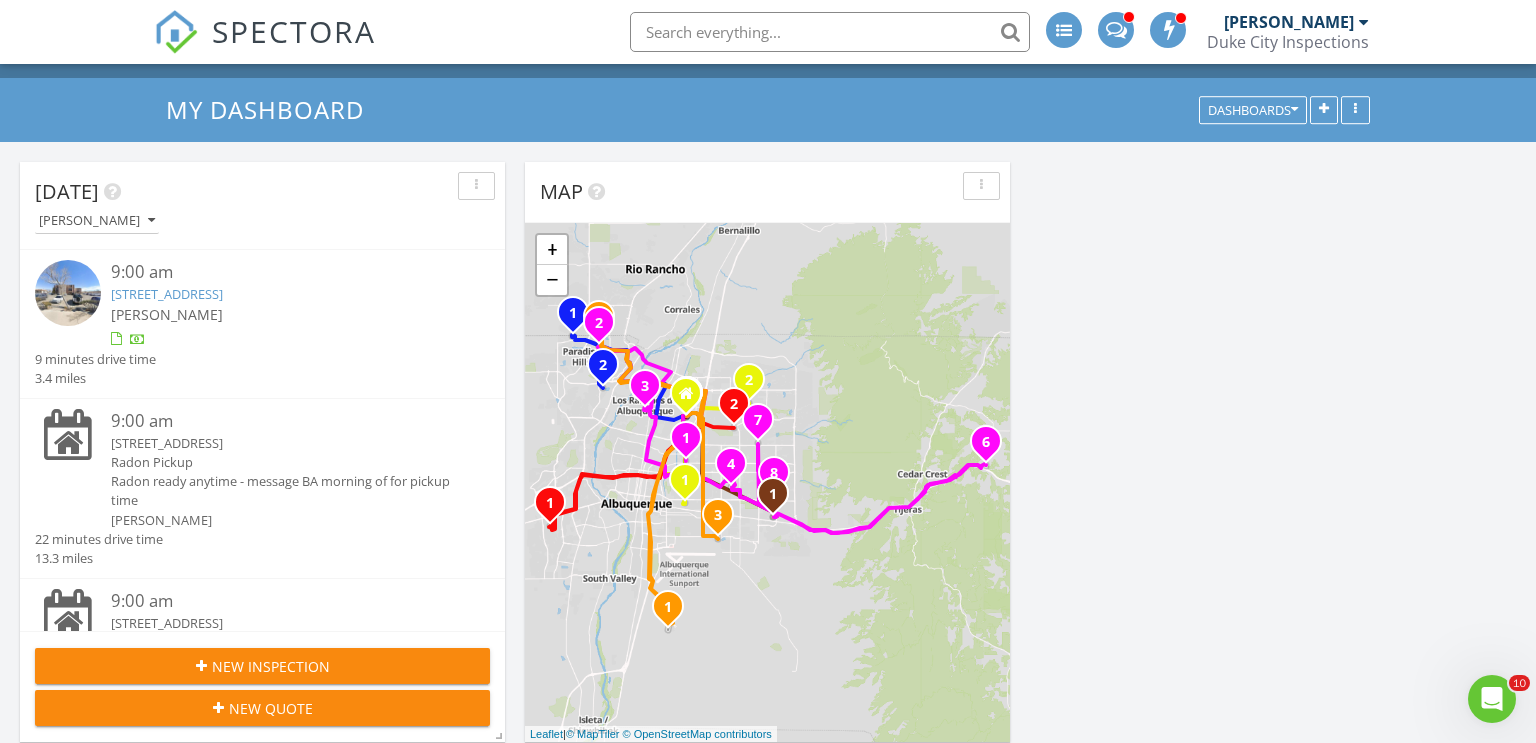 scroll, scrollTop: 40, scrollLeft: 0, axis: vertical 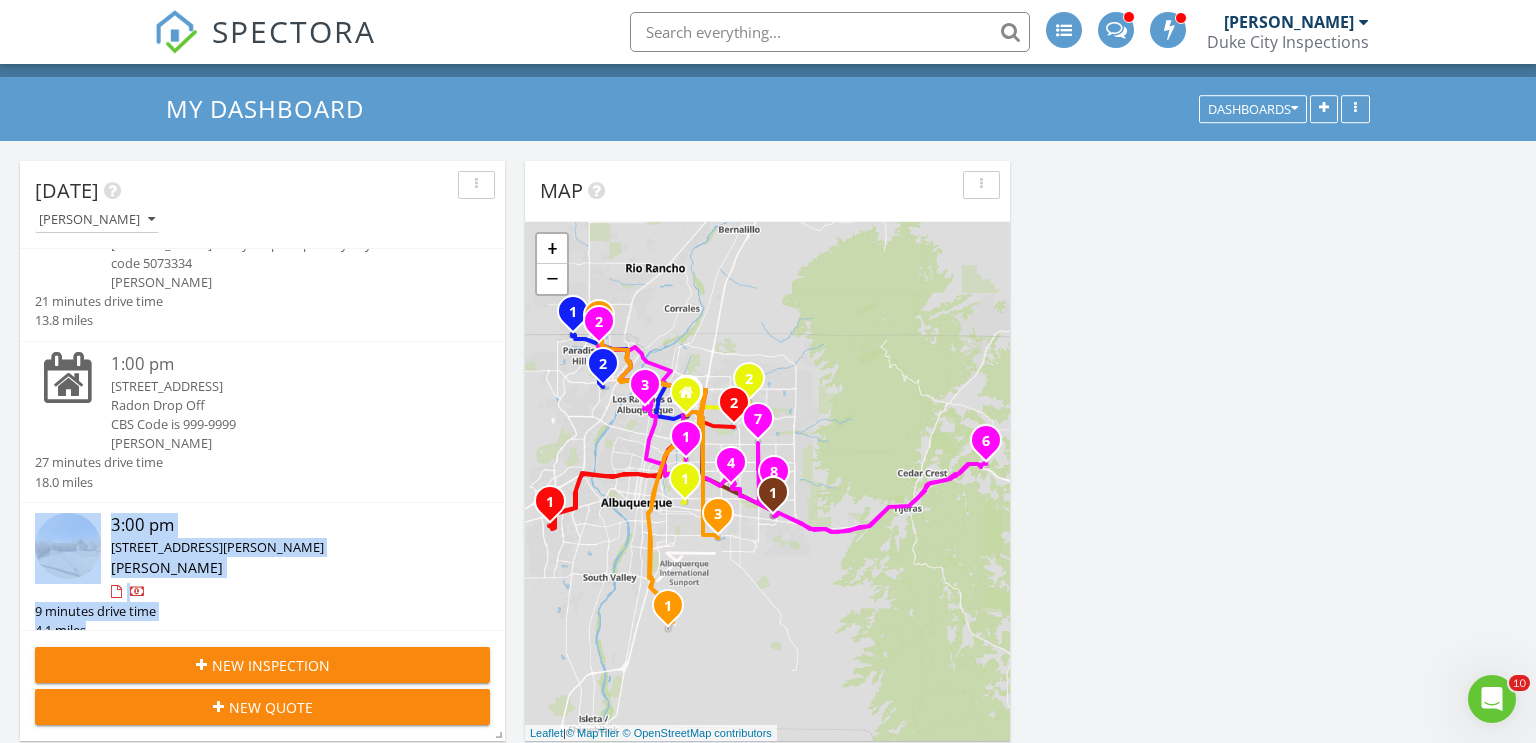 click on "Today
Cassandra McGee" at bounding box center [262, 205] 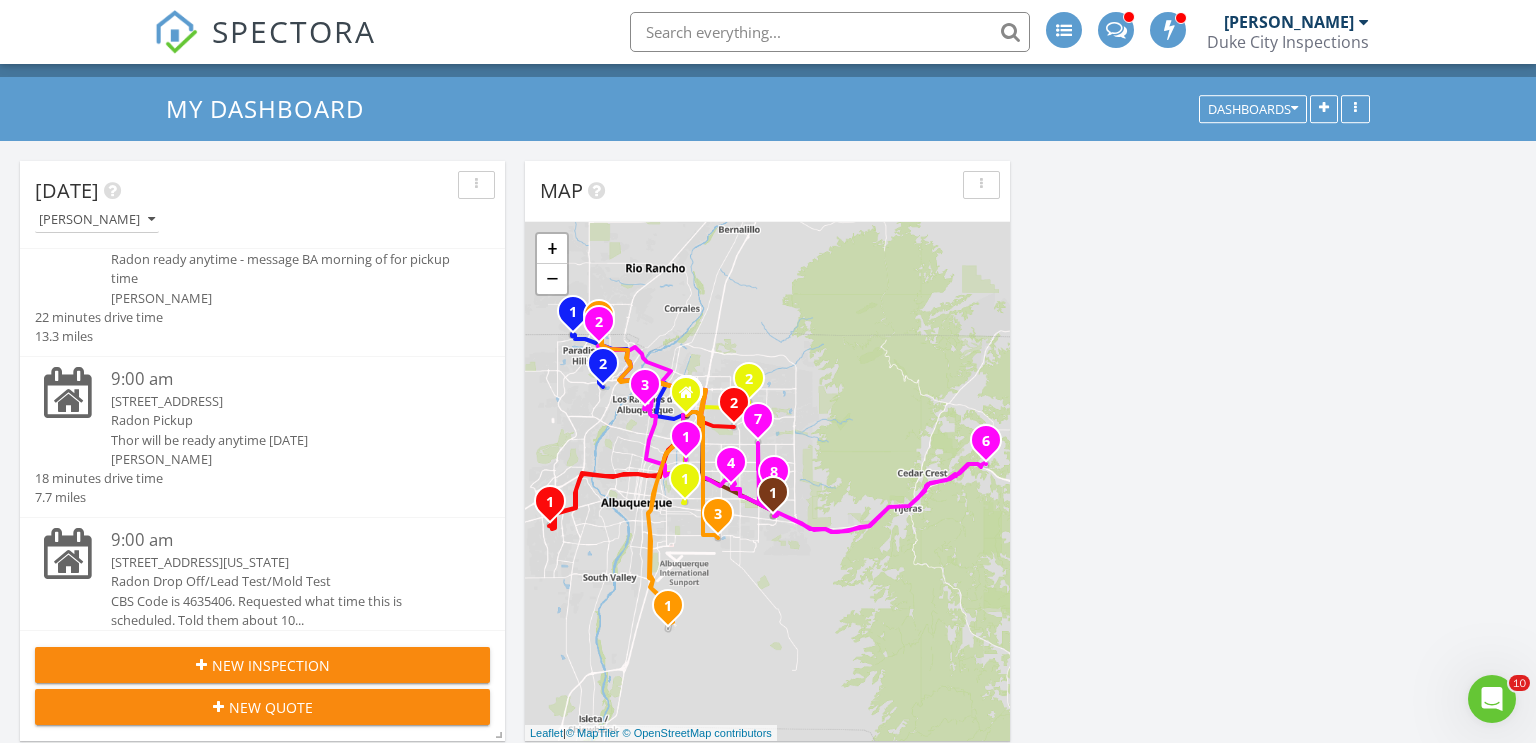 scroll, scrollTop: 225, scrollLeft: 0, axis: vertical 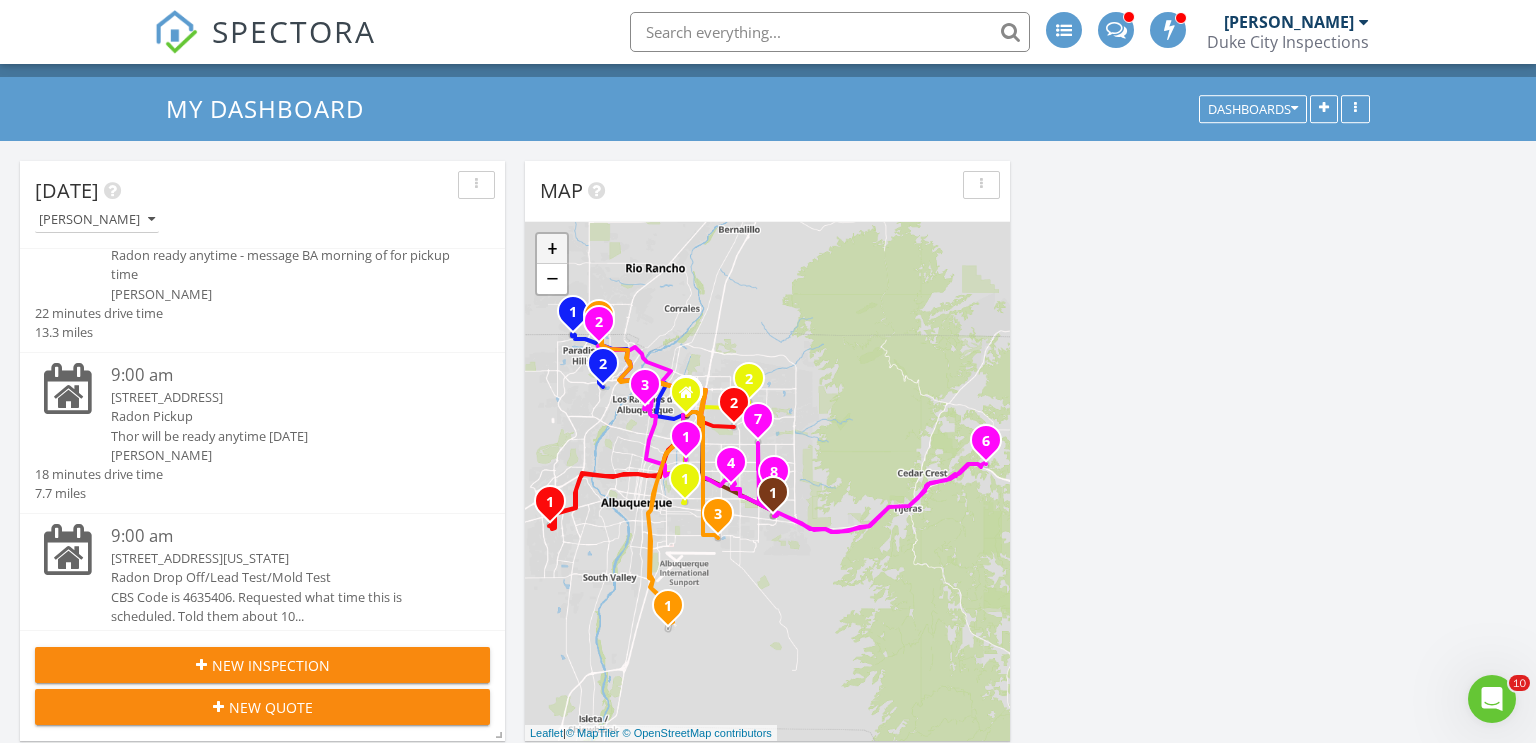 click on "+" at bounding box center [552, 249] 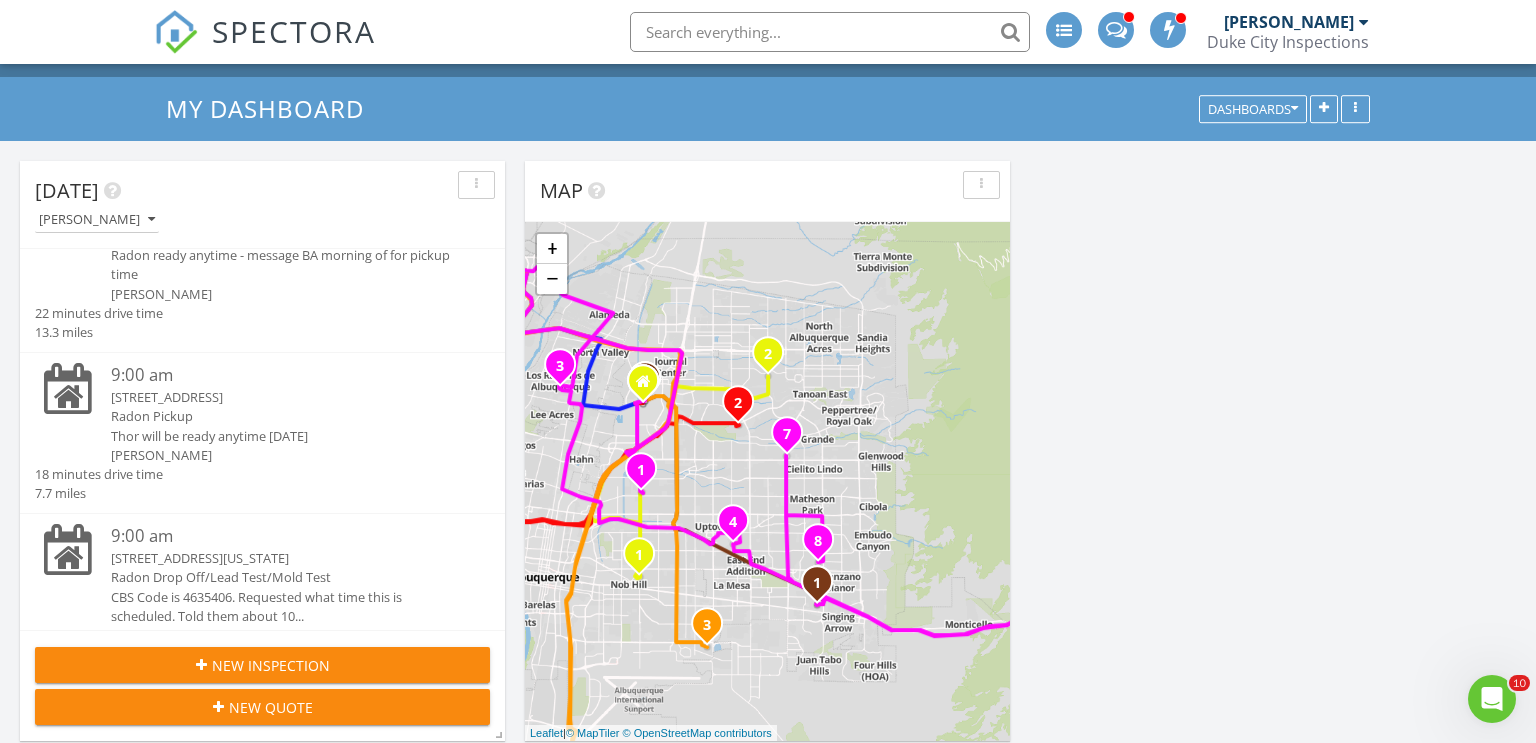 drag, startPoint x: 877, startPoint y: 457, endPoint x: 913, endPoint y: 508, distance: 62.425957 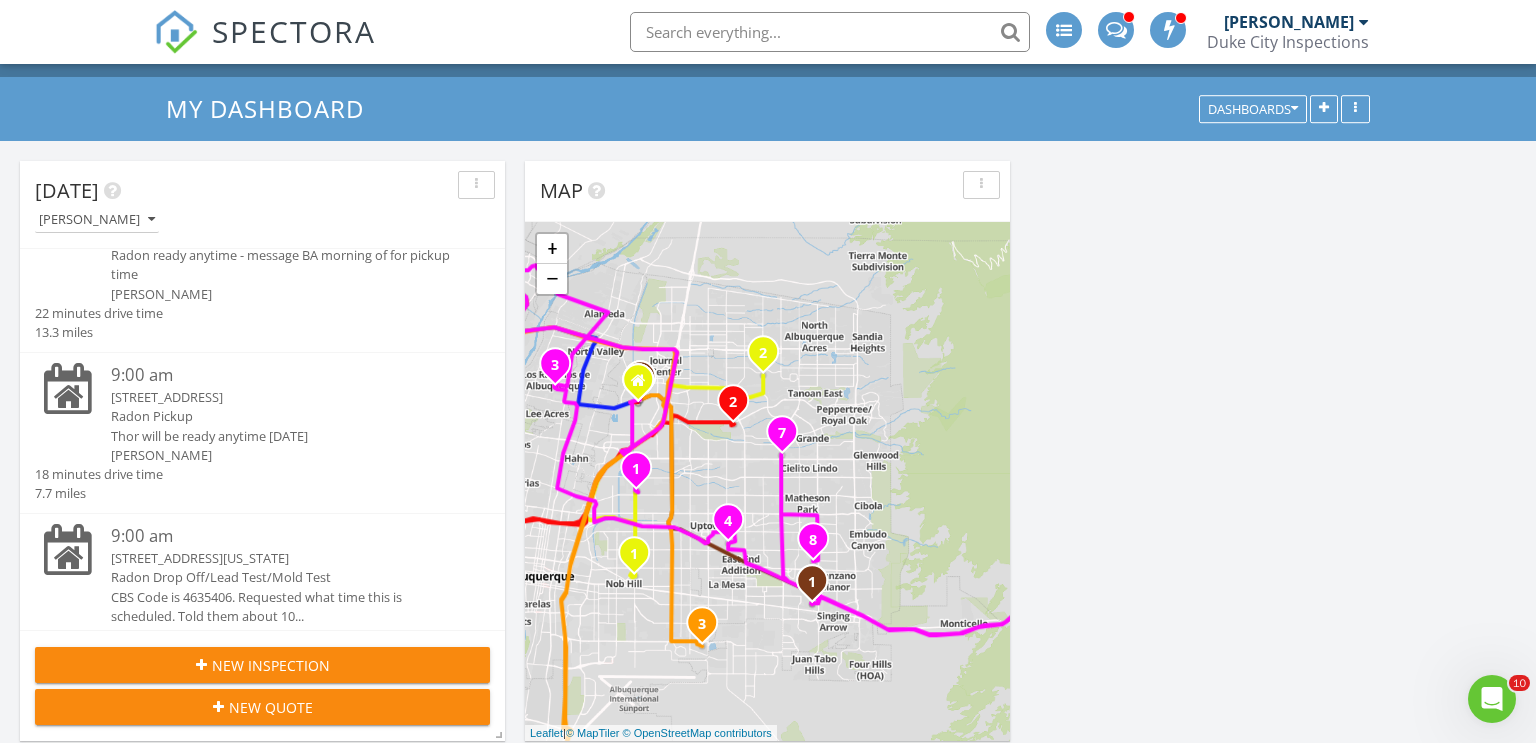 click on "8" at bounding box center [813, 538] 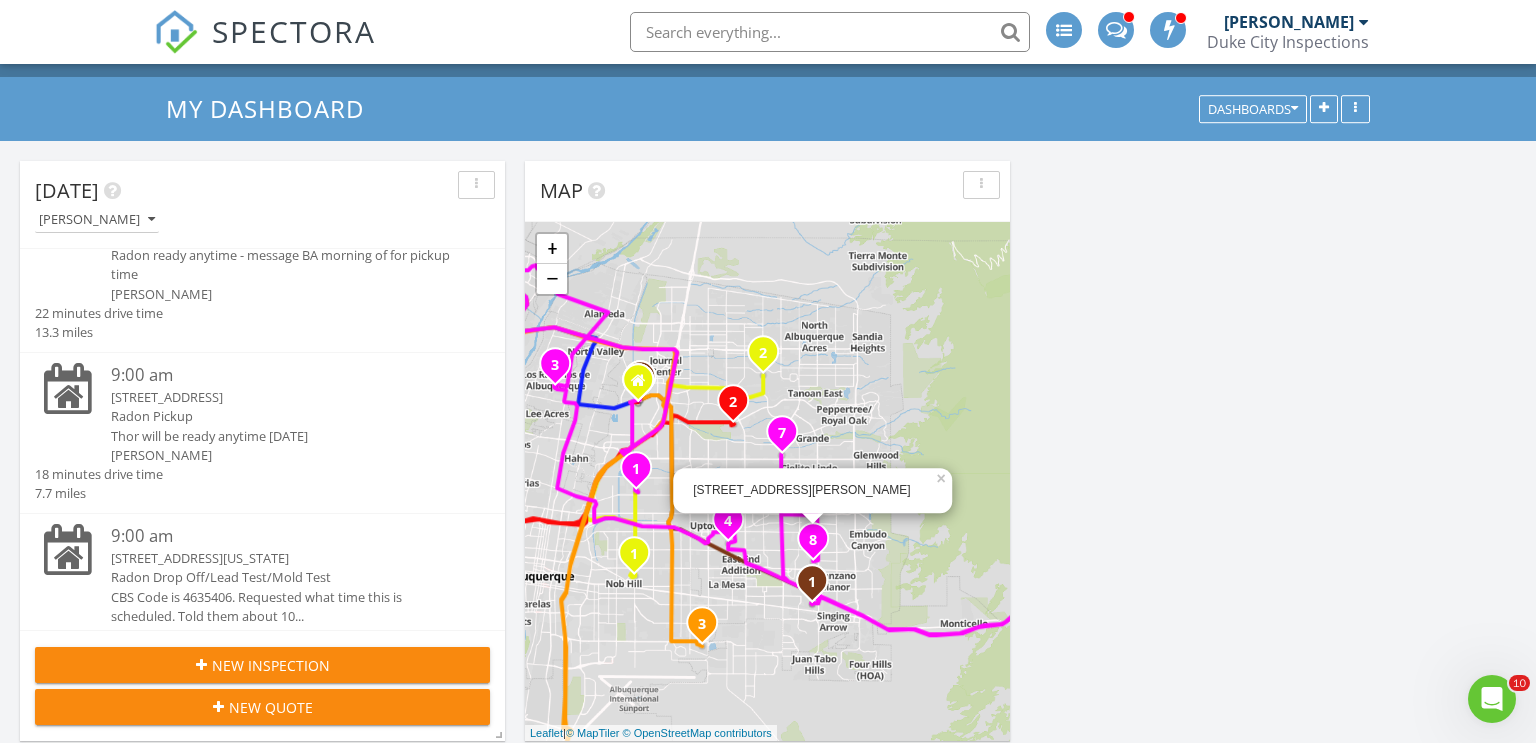 click on "4" at bounding box center (728, 519) 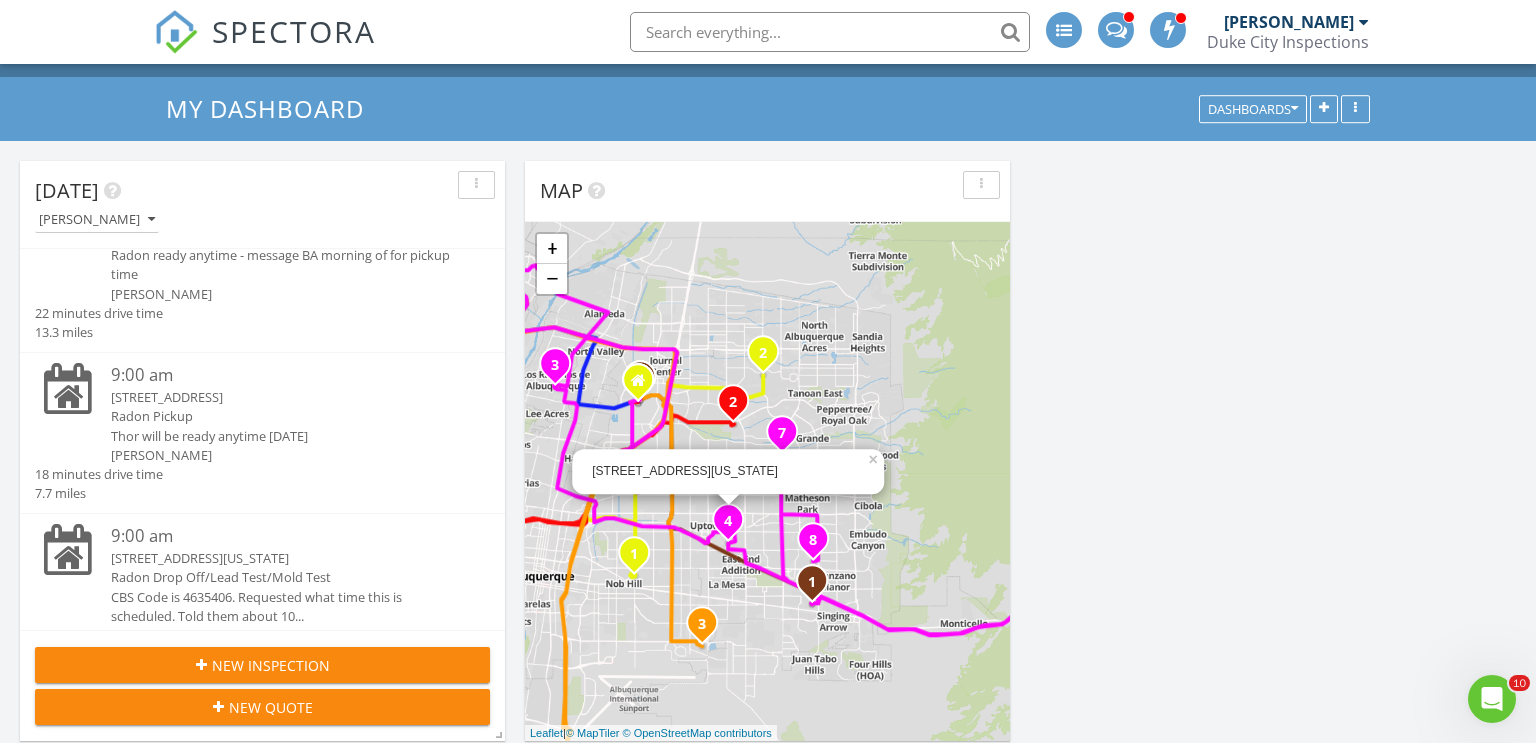 click on "7" at bounding box center [782, 431] 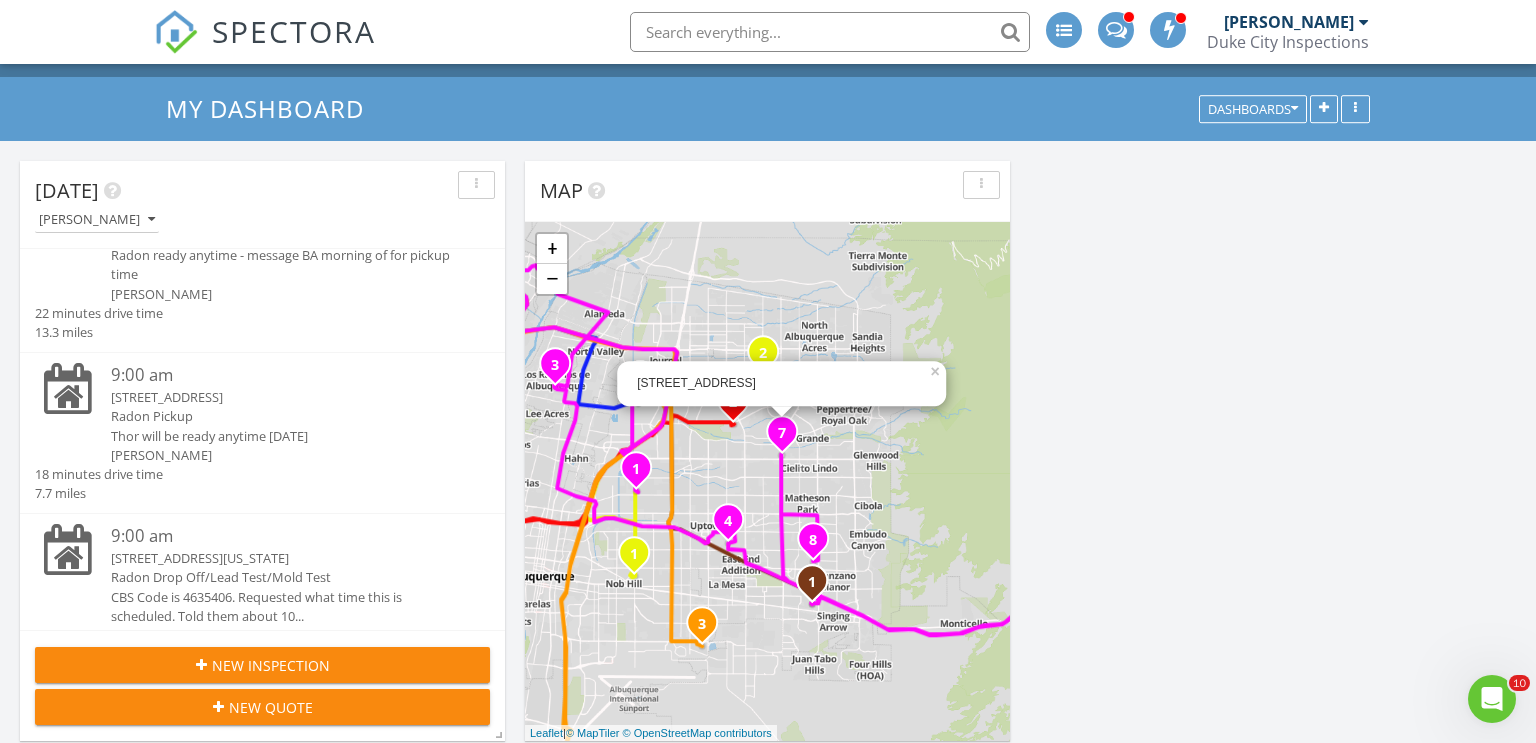 click on "1 2 1 2 1 2 1 2 3 4 5 6 7 8 1 2 3 1 9708 Lagrima De Oro Rd NE, Albuquerque, NM  87111 × + − 2nd Street Northwest, McMahon Boulevard Northwest, McMahon Boulevard Northwest, Golf Course Road Northwest 26.9 km, 33 min Head west 40 m Turn right 80 m Turn left onto Osuna Road Northeast 2.5 km Turn right onto 2nd Street Northwest (NM 47) 3 km Take the ramp on the left 450 m Merge left onto Paseo del Norte Boulevard Northwest (NM 423) 3.5 km Take the ramp 250 m Keep right at the fork 300 m Merge left onto Coors Boulevard Northwest (NM 45) 3 km Turn left onto Ellison Road Northwest 1.5 km Continue onto McMahon Boulevard Northwest 3.5 km Turn right onto Maravillas Drive Northwest 200 m Turn left onto Carmona Road Northwest 250 m Turn right onto Escencia Street Northwest 150 m You have arrived at your 1st destination, on the right 0 m Head west on Tulipan Road Northwest 40 m Turn right onto Caracol Street Northwest 45 m Turn right onto Black Arroyo Road Northwest 300 m Turn right onto Maravillas Drive Northwest" at bounding box center (767, 481) 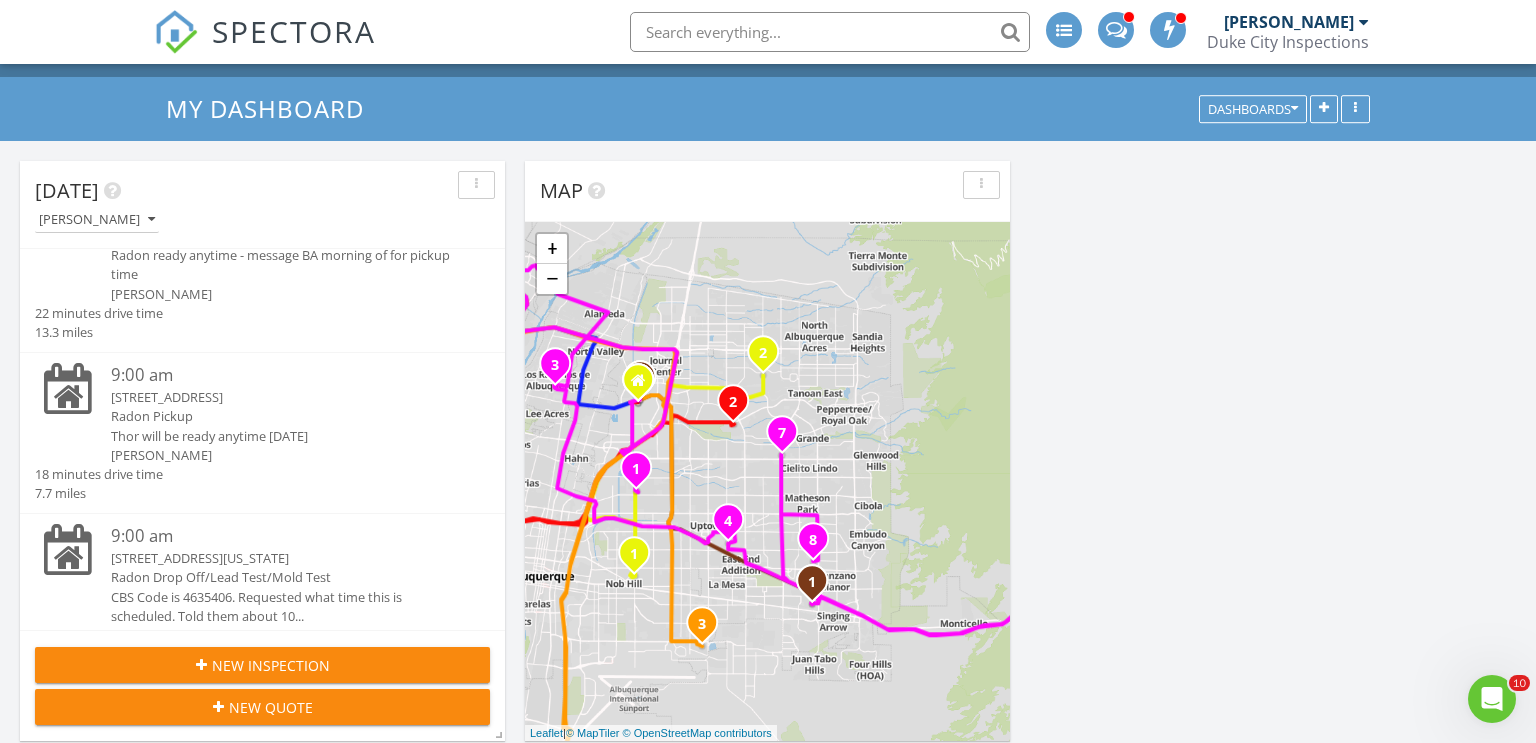 click on "8" at bounding box center [813, 538] 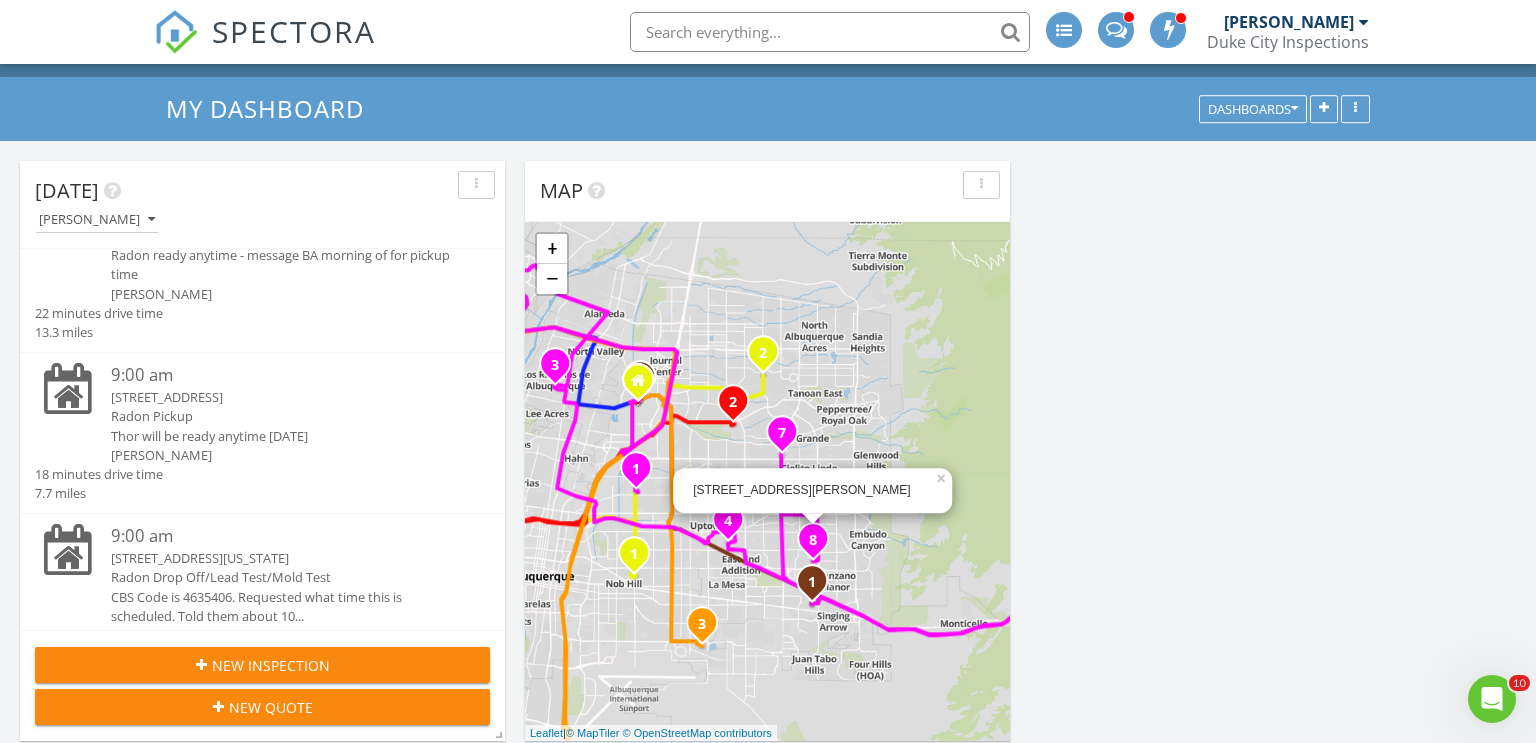 click on "1 2 1 2 1 2 1 2 3 4 5 6 7 8 1 2 3 1 1137 Maxine St NE, Albuquerque, NM 87112 × + − 2nd Street Northwest, McMahon Boulevard Northwest, McMahon Boulevard Northwest, Golf Course Road Northwest 26.9 km, 33 min Head west 40 m Turn right 80 m Turn left onto Osuna Road Northeast 2.5 km Turn right onto 2nd Street Northwest (NM 47) 3 km Take the ramp on the left 450 m Merge left onto Paseo del Norte Boulevard Northwest (NM 423) 3.5 km Take the ramp 250 m Keep right at the fork 300 m Merge left onto Coors Boulevard Northwest (NM 45) 3 km Turn left onto Ellison Road Northwest 1.5 km Continue onto McMahon Boulevard Northwest 3.5 km Turn right onto Maravillas Drive Northwest 200 m Turn left onto Carmona Road Northwest 250 m Turn right onto Escencia Street Northwest 150 m You have arrived at your 1st destination, on the right 0 m Head west on Tulipan Road Northwest 40 m Turn right onto Caracol Street Northwest 45 m Turn right onto Black Arroyo Road Northwest 300 m Turn right onto Maravillas Drive Northwest 400 m 250 m" at bounding box center [767, 481] 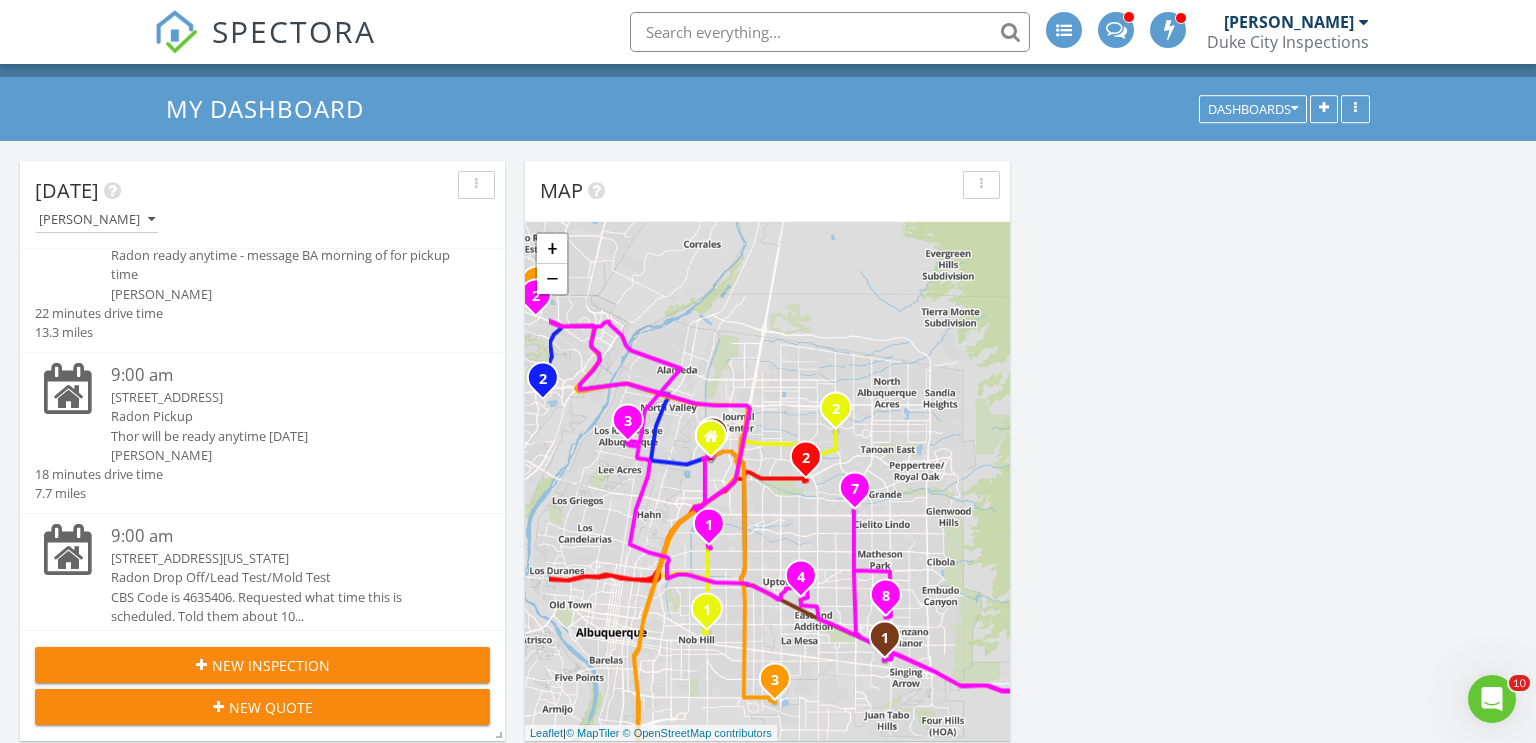 drag, startPoint x: 881, startPoint y: 399, endPoint x: 966, endPoint y: 468, distance: 109.48059 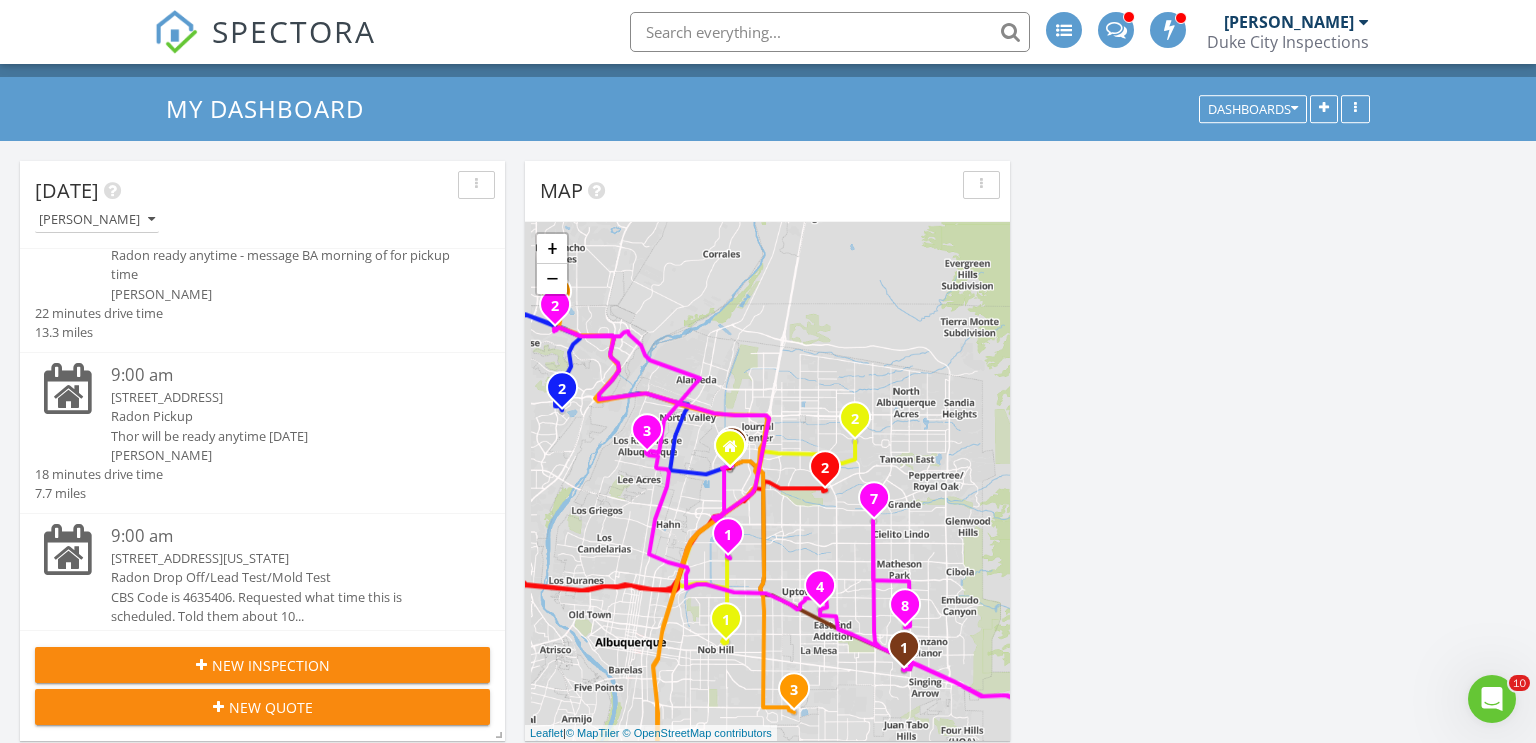 drag, startPoint x: 611, startPoint y: 468, endPoint x: 630, endPoint y: 478, distance: 21.470911 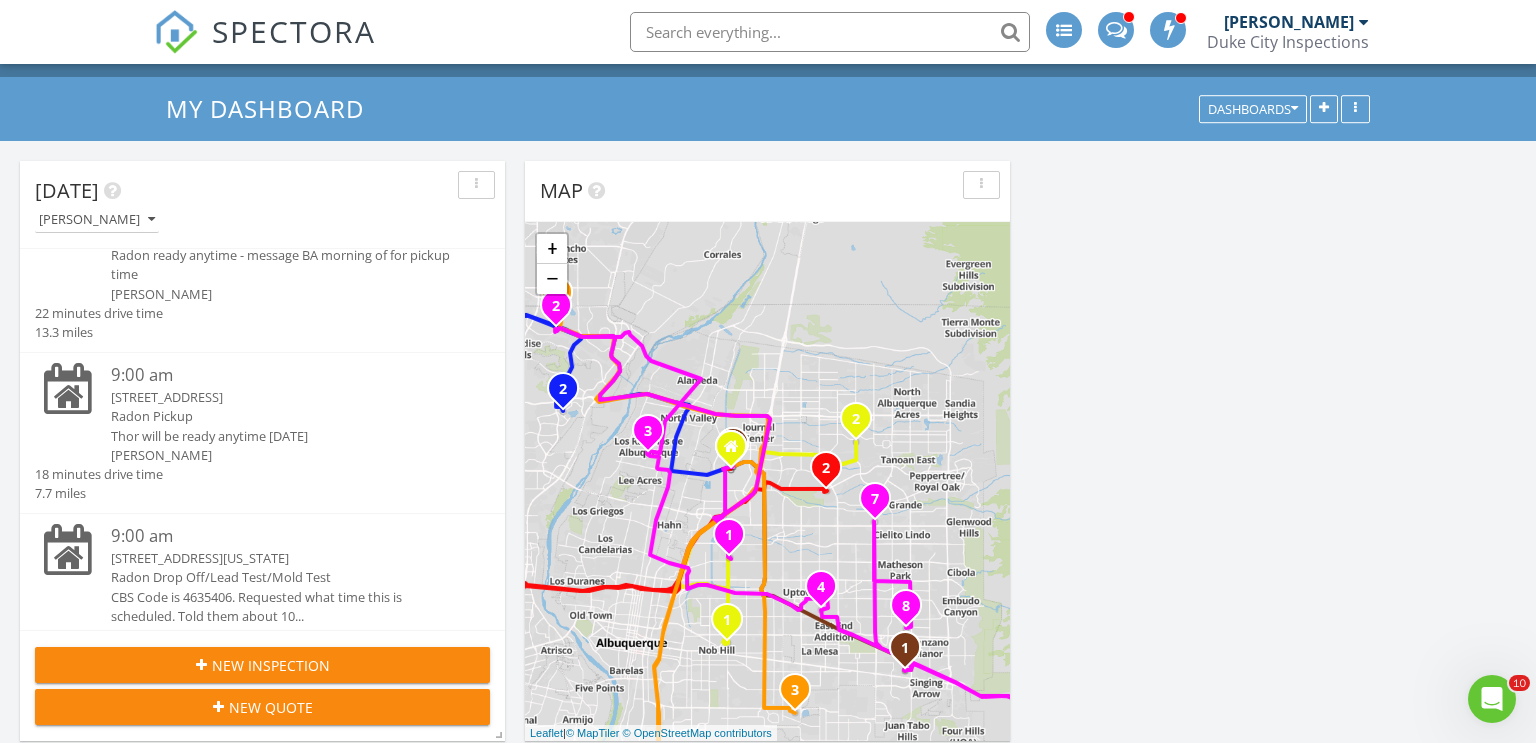 click on "3" at bounding box center (648, 432) 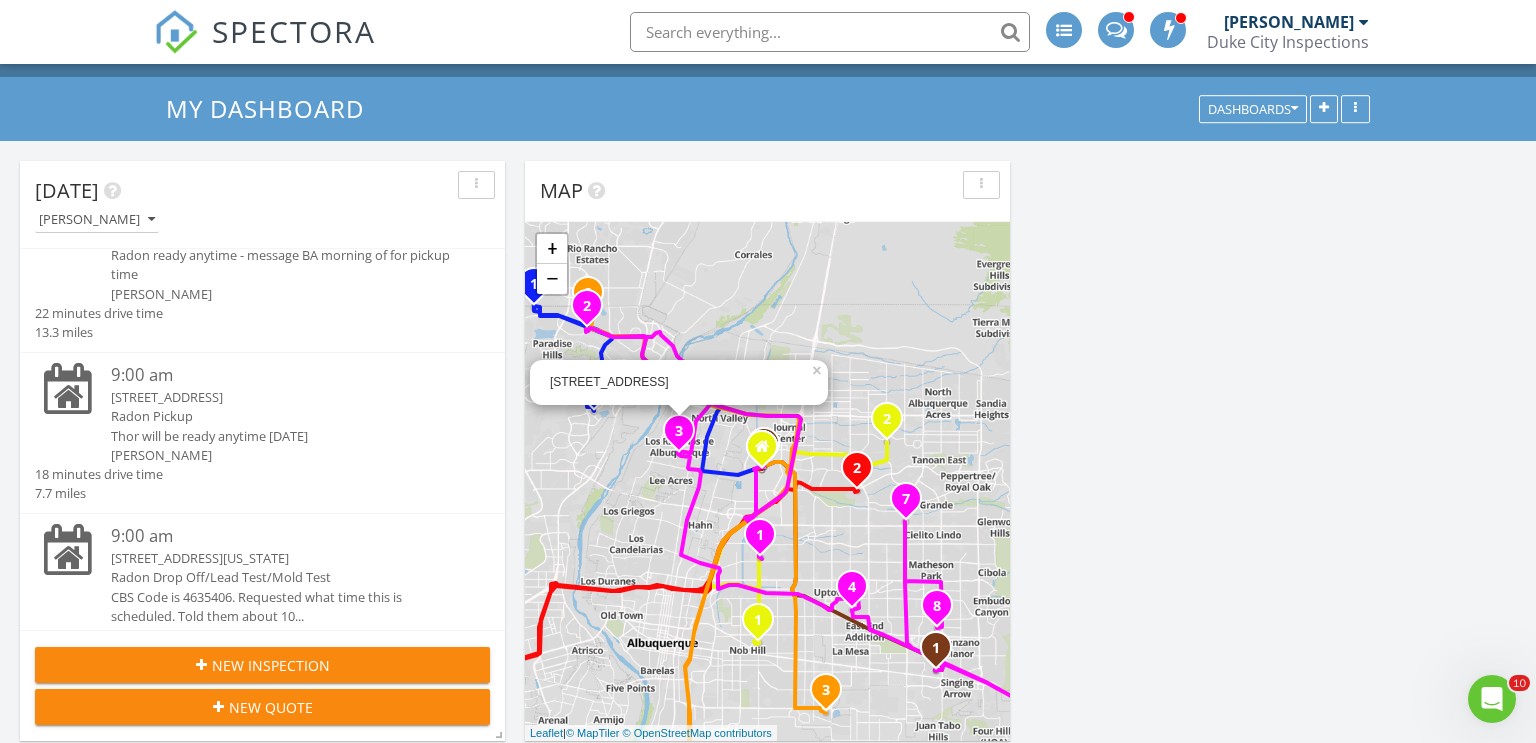 click on "1 2 1 2 1 2 1 2 3 4 5 6 7 8 1 2 3 1 828 Charles Pl NW, LOS RANCHOS, NM 87107 × + − 2nd Street Northwest, McMahon Boulevard Northwest, McMahon Boulevard Northwest, Golf Course Road Northwest 26.9 km, 33 min Head west 40 m Turn right 80 m Turn left onto Osuna Road Northeast 2.5 km Turn right onto 2nd Street Northwest (NM 47) 3 km Take the ramp on the left 450 m Merge left onto Paseo del Norte Boulevard Northwest (NM 423) 3.5 km Take the ramp 250 m Keep right at the fork 300 m Merge left onto Coors Boulevard Northwest (NM 45) 3 km Turn left onto Ellison Road Northwest 1.5 km Continue onto McMahon Boulevard Northwest 3.5 km Turn right onto Maravillas Drive Northwest 200 m Turn left onto Carmona Road Northwest 250 m Turn right onto Escencia Street Northwest 150 m You have arrived at your 1st destination, on the right 0 m Head west on Tulipan Road Northwest 40 m Turn right onto Caracol Street Northwest 45 m Turn right onto Black Arroyo Road Northwest 300 m Turn right onto Maravillas Drive Northwest 400 m 250 m" at bounding box center [767, 481] 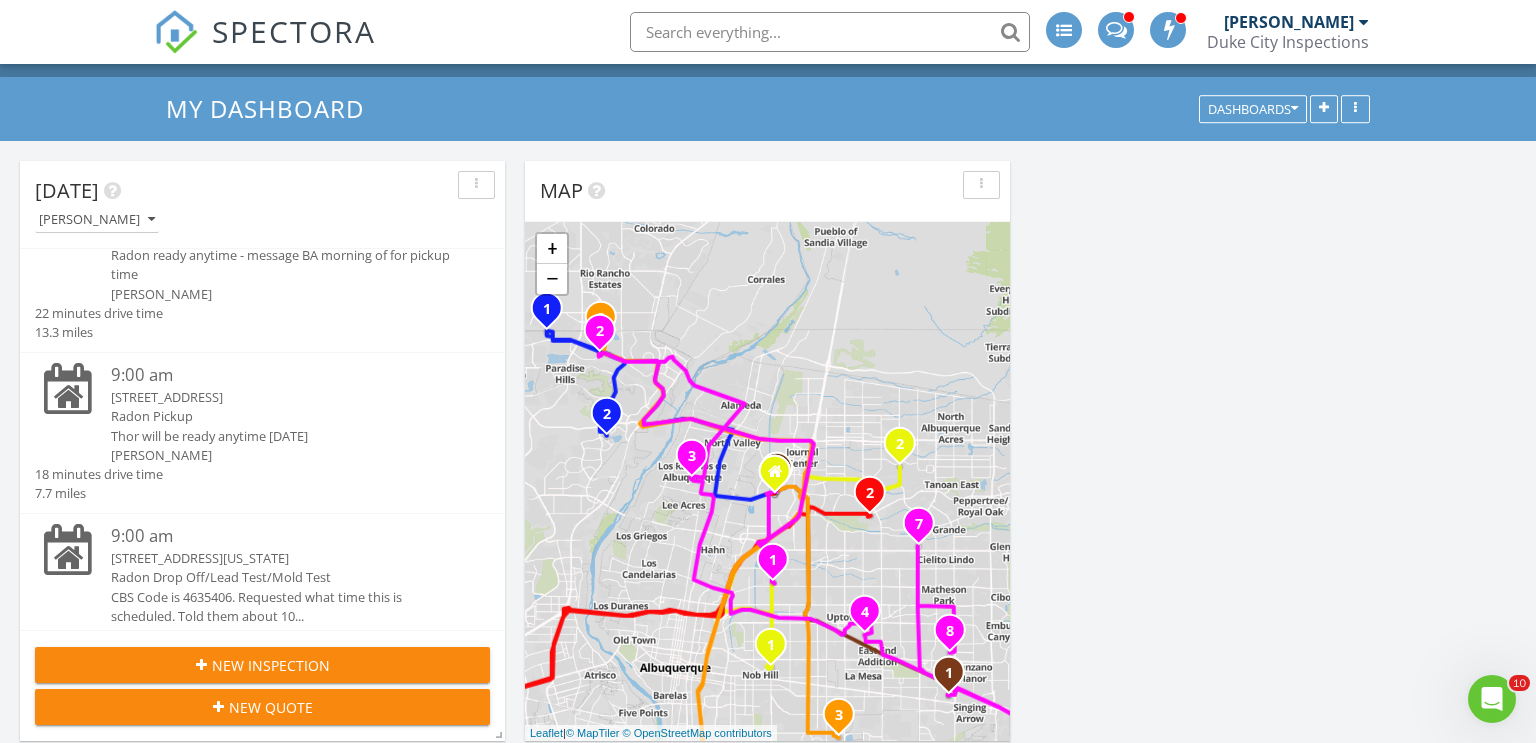drag, startPoint x: 597, startPoint y: 468, endPoint x: 623, endPoint y: 519, distance: 57.245087 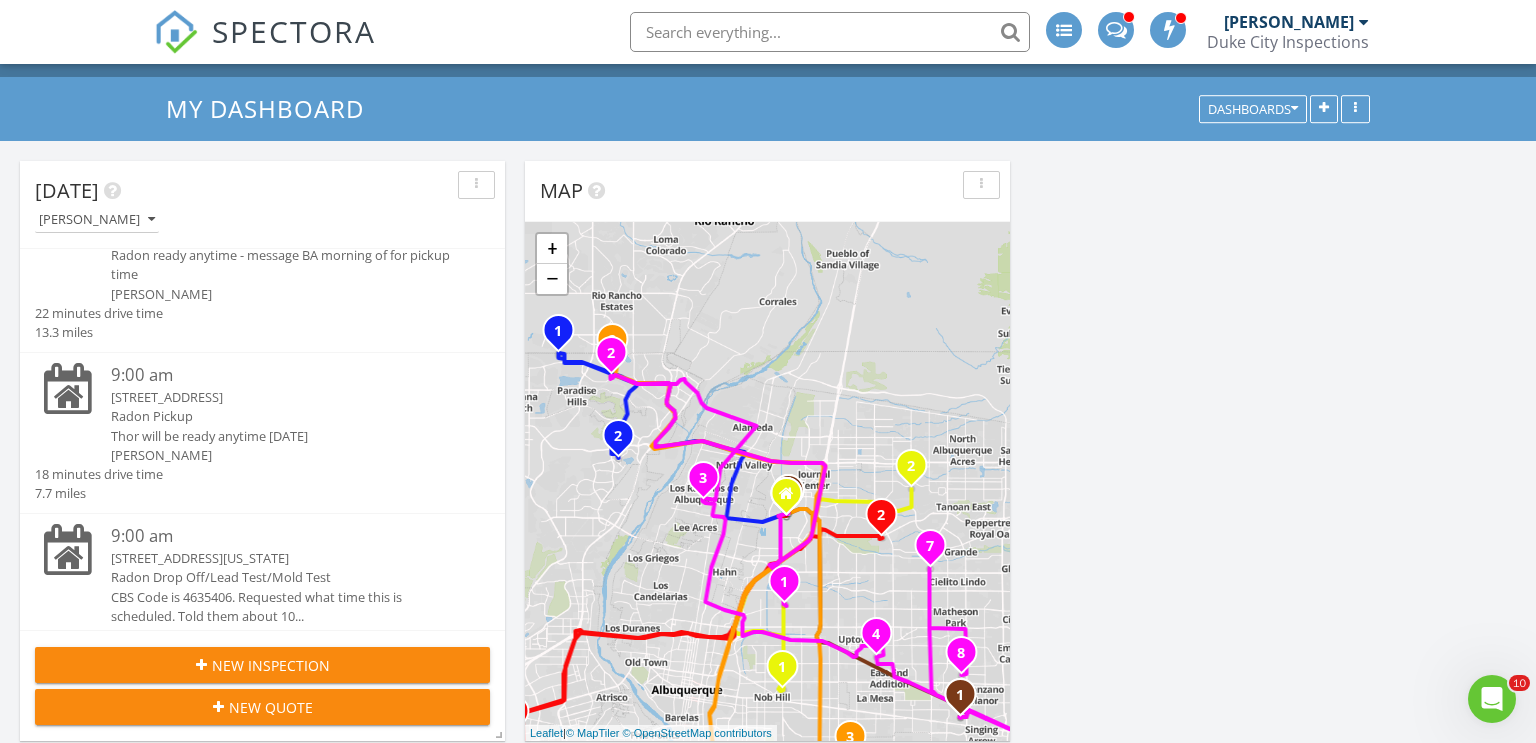 click on "2" at bounding box center [611, 354] 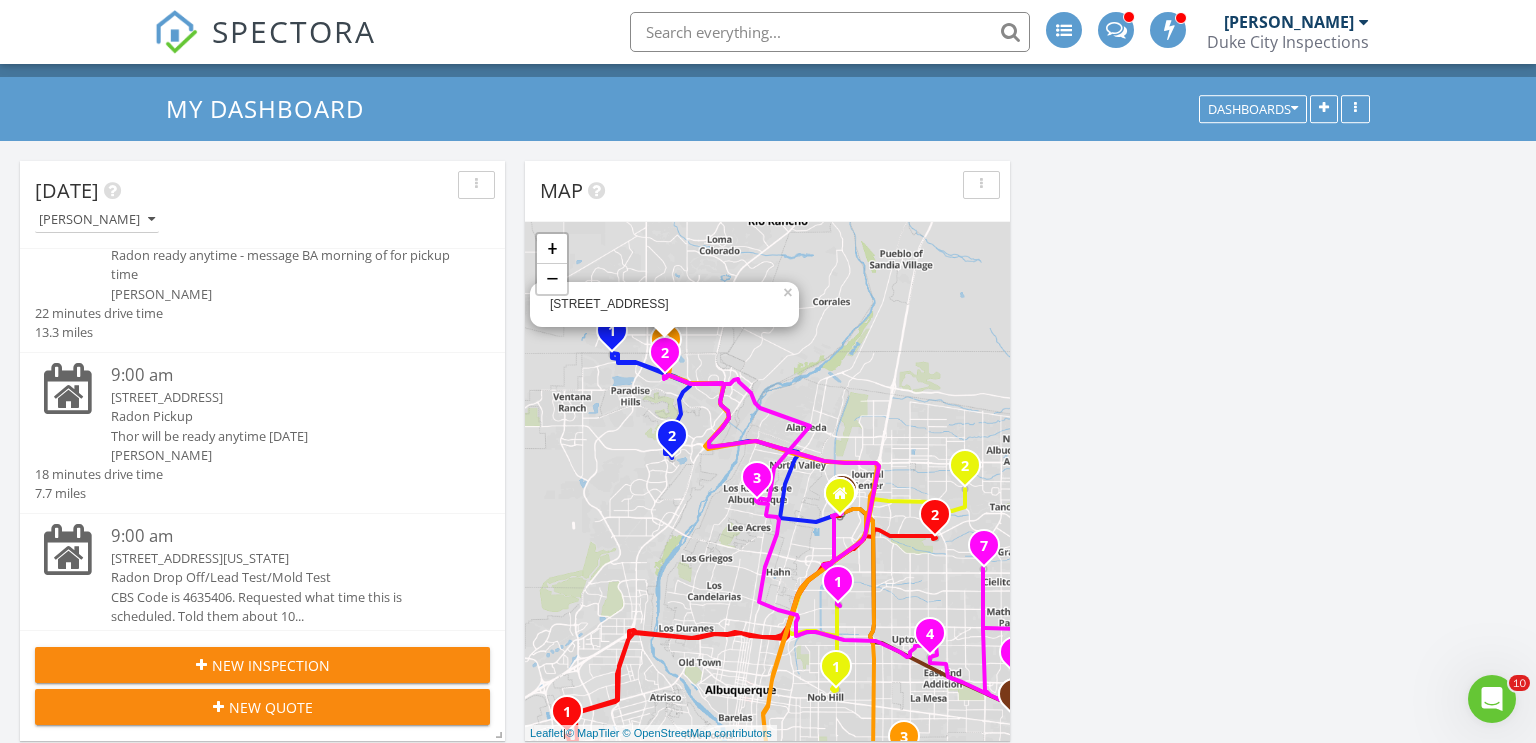 click on "1 2 1 2 1 2 1 2 3 4 5 6 7 8 1 2 3 1 5123 Trevi Pl NW, Albuquerque, NM 87114 × + − 2nd Street Northwest, McMahon Boulevard Northwest, McMahon Boulevard Northwest, Golf Course Road Northwest 26.9 km, 33 min Head west 40 m Turn right 80 m Turn left onto Osuna Road Northeast 2.5 km Turn right onto 2nd Street Northwest (NM 47) 3 km Take the ramp on the left 450 m Merge left onto Paseo del Norte Boulevard Northwest (NM 423) 3.5 km Take the ramp 250 m Keep right at the fork 300 m Merge left onto Coors Boulevard Northwest (NM 45) 3 km Turn left onto Ellison Road Northwest 1.5 km Continue onto McMahon Boulevard Northwest 3.5 km Turn right onto Maravillas Drive Northwest 200 m Turn left onto Carmona Road Northwest 250 m Turn right onto Escencia Street Northwest 150 m You have arrived at your 1st destination, on the right 0 m Head west on Tulipan Road Northwest 40 m Turn right onto Caracol Street Northwest 45 m Turn right onto Black Arroyo Road Northwest 300 m Turn right onto Maravillas Drive Northwest 400 m 3.5 km" at bounding box center (767, 481) 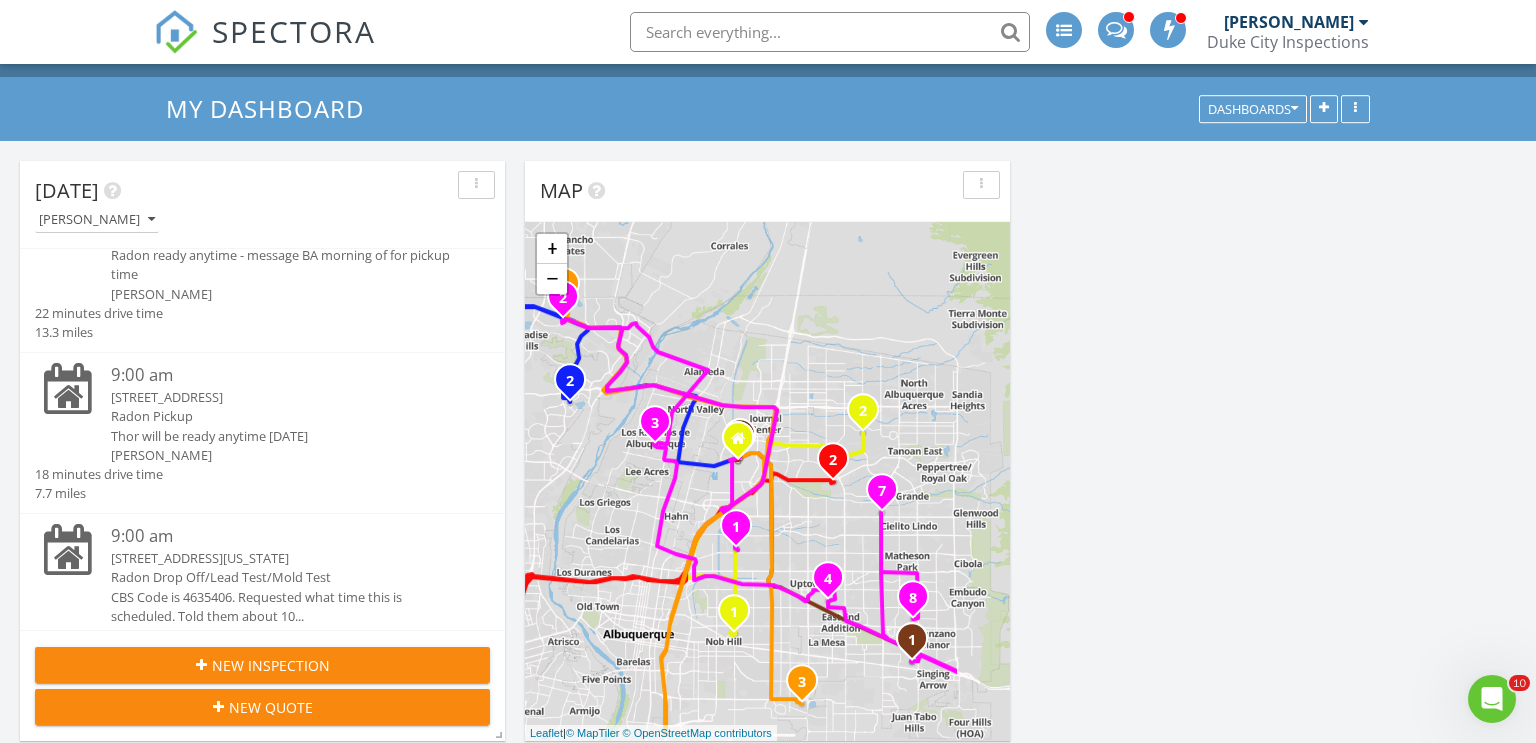 drag, startPoint x: 730, startPoint y: 582, endPoint x: 622, endPoint y: 521, distance: 124.036285 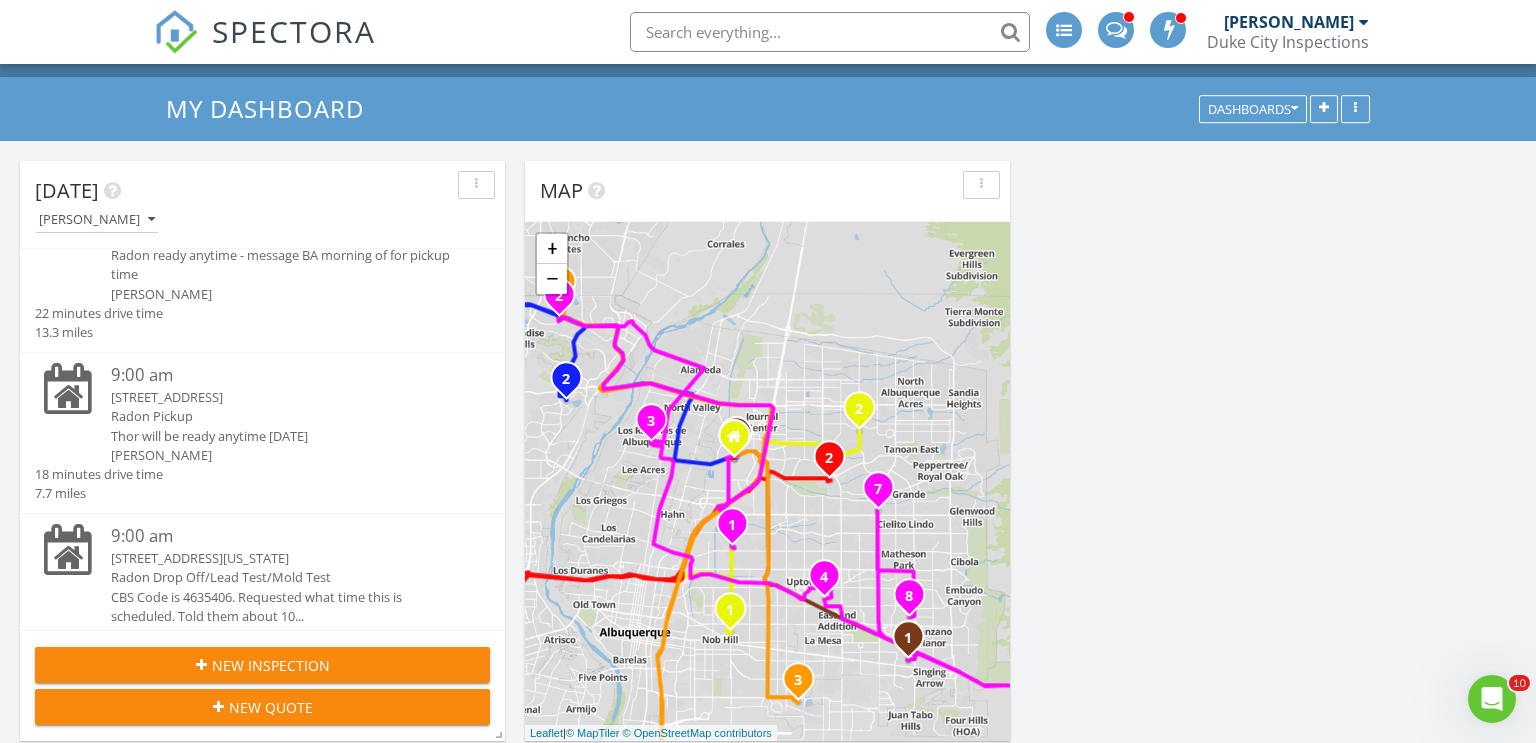 click on "3" at bounding box center [651, 419] 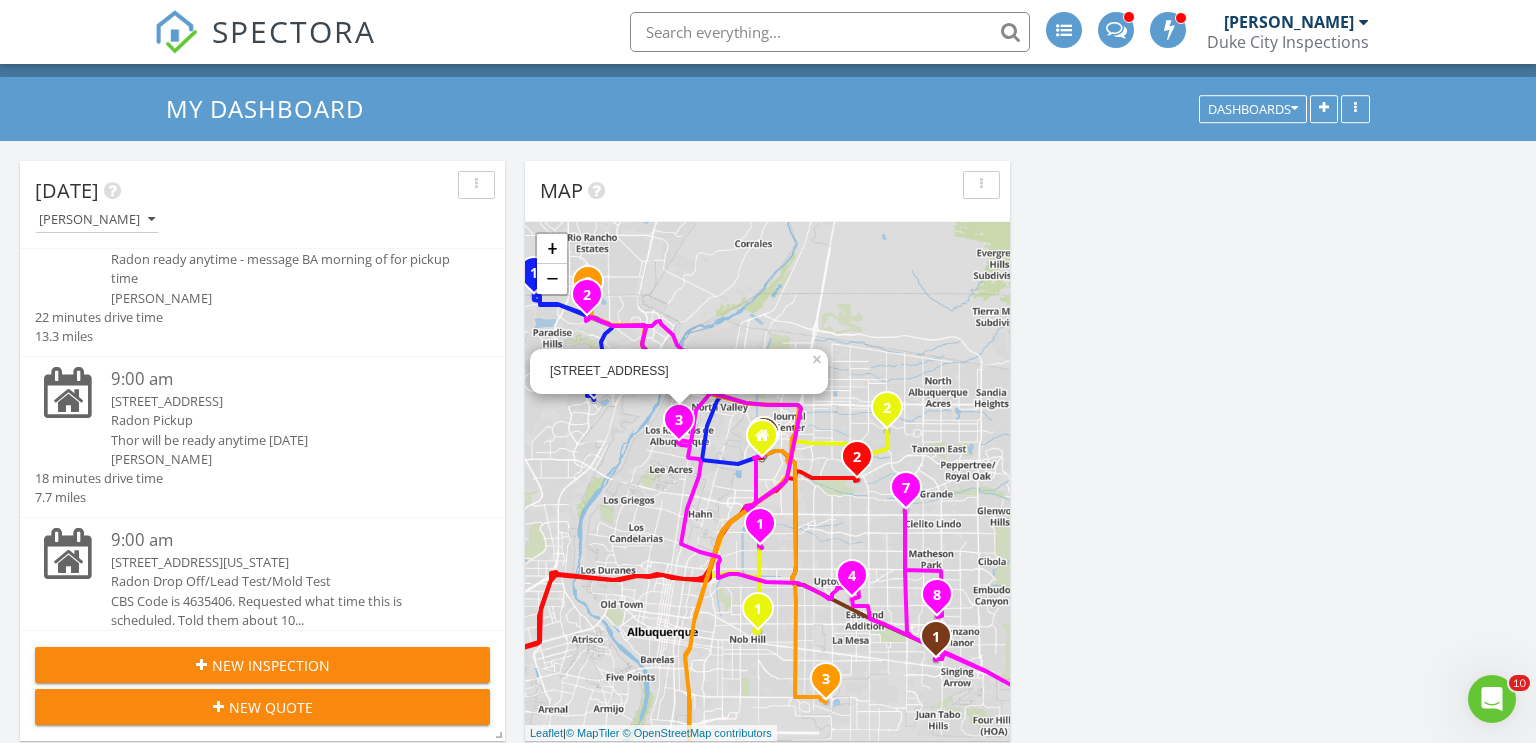 scroll, scrollTop: 225, scrollLeft: 0, axis: vertical 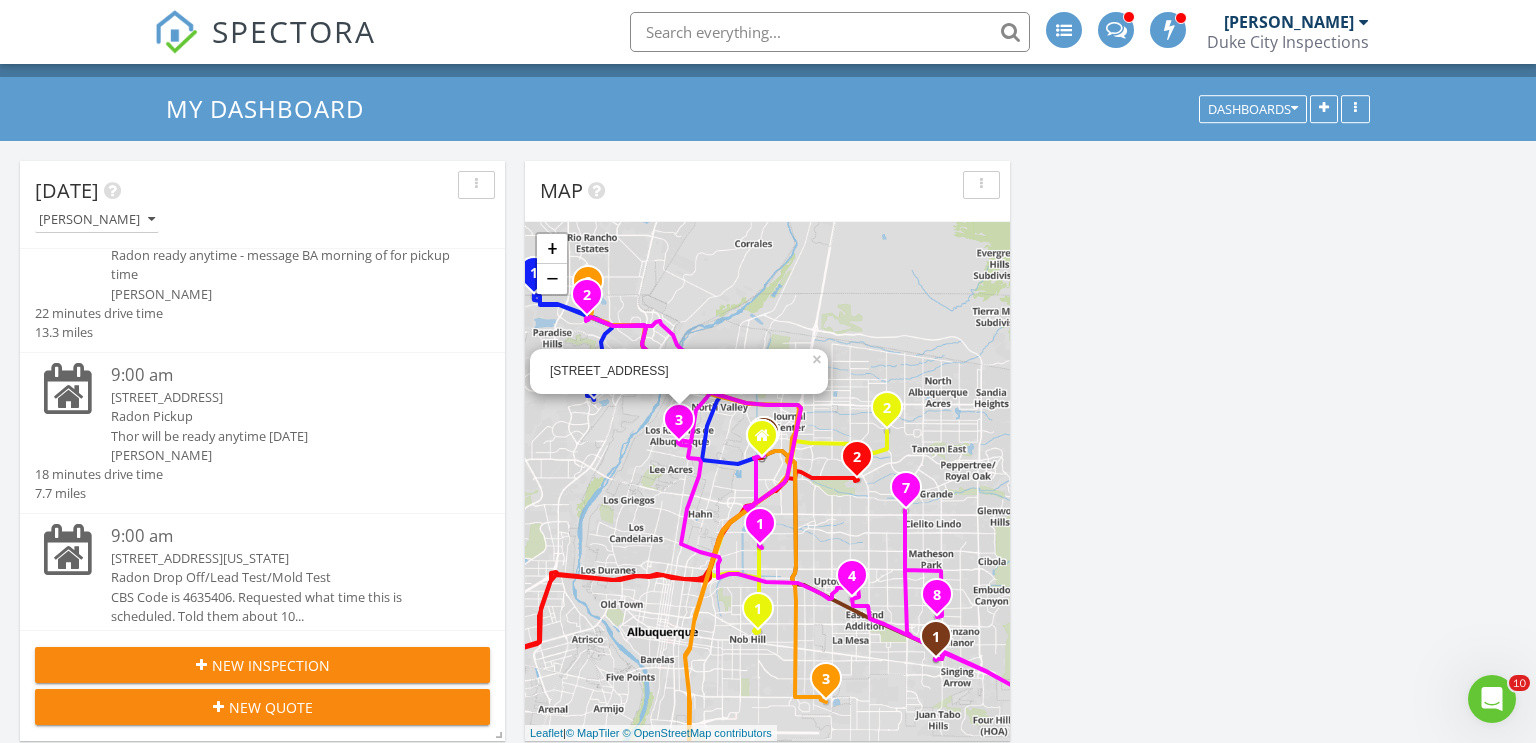click on "1 2 1 2 1 2 1 2 3 4 5 6 7 8 1 2 3 1 828 Charles Pl NW, LOS RANCHOS, NM 87107 × + − 2nd Street Northwest, McMahon Boulevard Northwest, McMahon Boulevard Northwest, Golf Course Road Northwest 26.9 km, 33 min Head west 40 m Turn right 80 m Turn left onto Osuna Road Northeast 2.5 km Turn right onto 2nd Street Northwest (NM 47) 3 km Take the ramp on the left 450 m Merge left onto Paseo del Norte Boulevard Northwest (NM 423) 3.5 km Take the ramp 250 m Keep right at the fork 300 m Merge left onto Coors Boulevard Northwest (NM 45) 3 km Turn left onto Ellison Road Northwest 1.5 km Continue onto McMahon Boulevard Northwest 3.5 km Turn right onto Maravillas Drive Northwest 200 m Turn left onto Carmona Road Northwest 250 m Turn right onto Escencia Street Northwest 150 m You have arrived at your 1st destination, on the right 0 m Head west on Tulipan Road Northwest 40 m Turn right onto Caracol Street Northwest 45 m Turn right onto Black Arroyo Road Northwest 300 m Turn right onto Maravillas Drive Northwest 400 m 250 m" at bounding box center [767, 481] 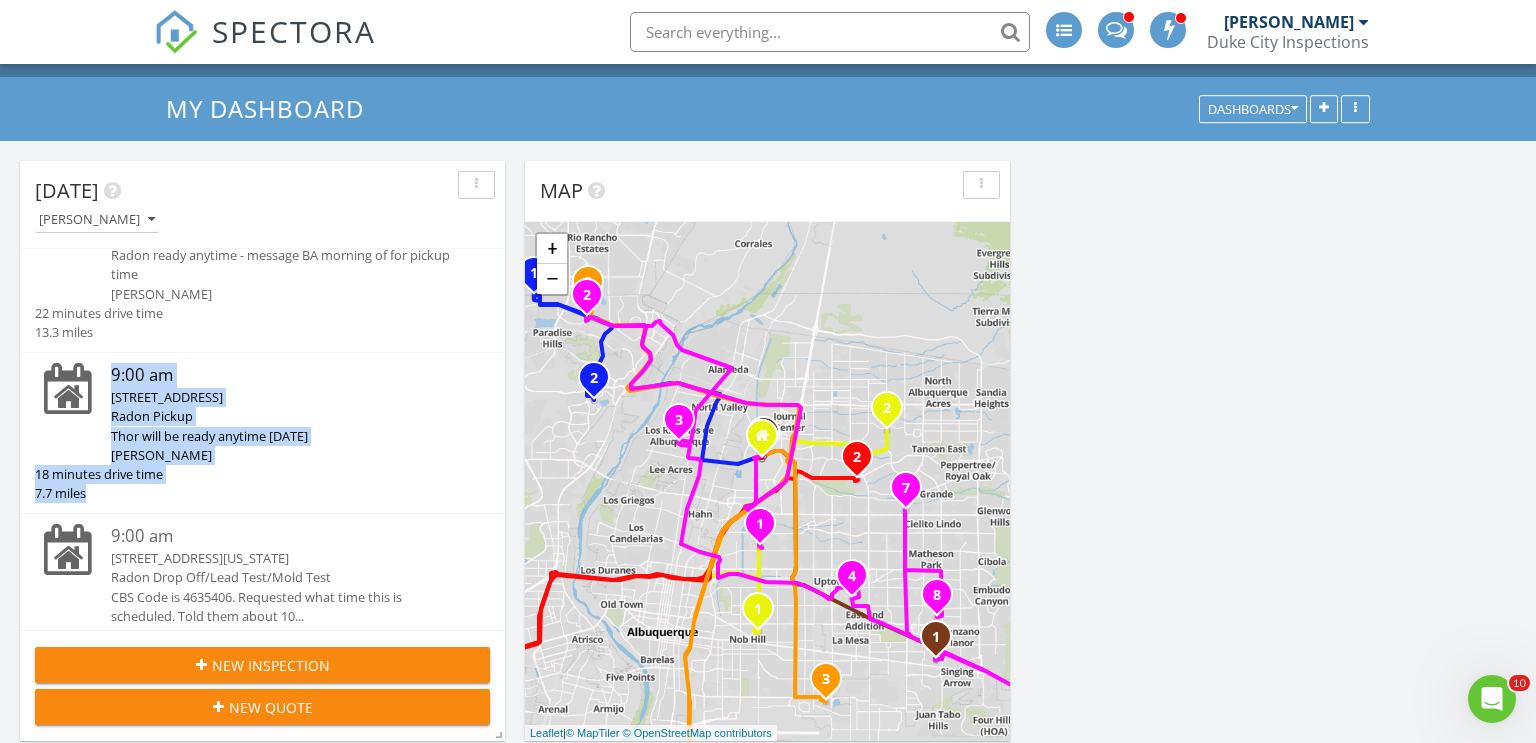 scroll, scrollTop: 267, scrollLeft: 0, axis: vertical 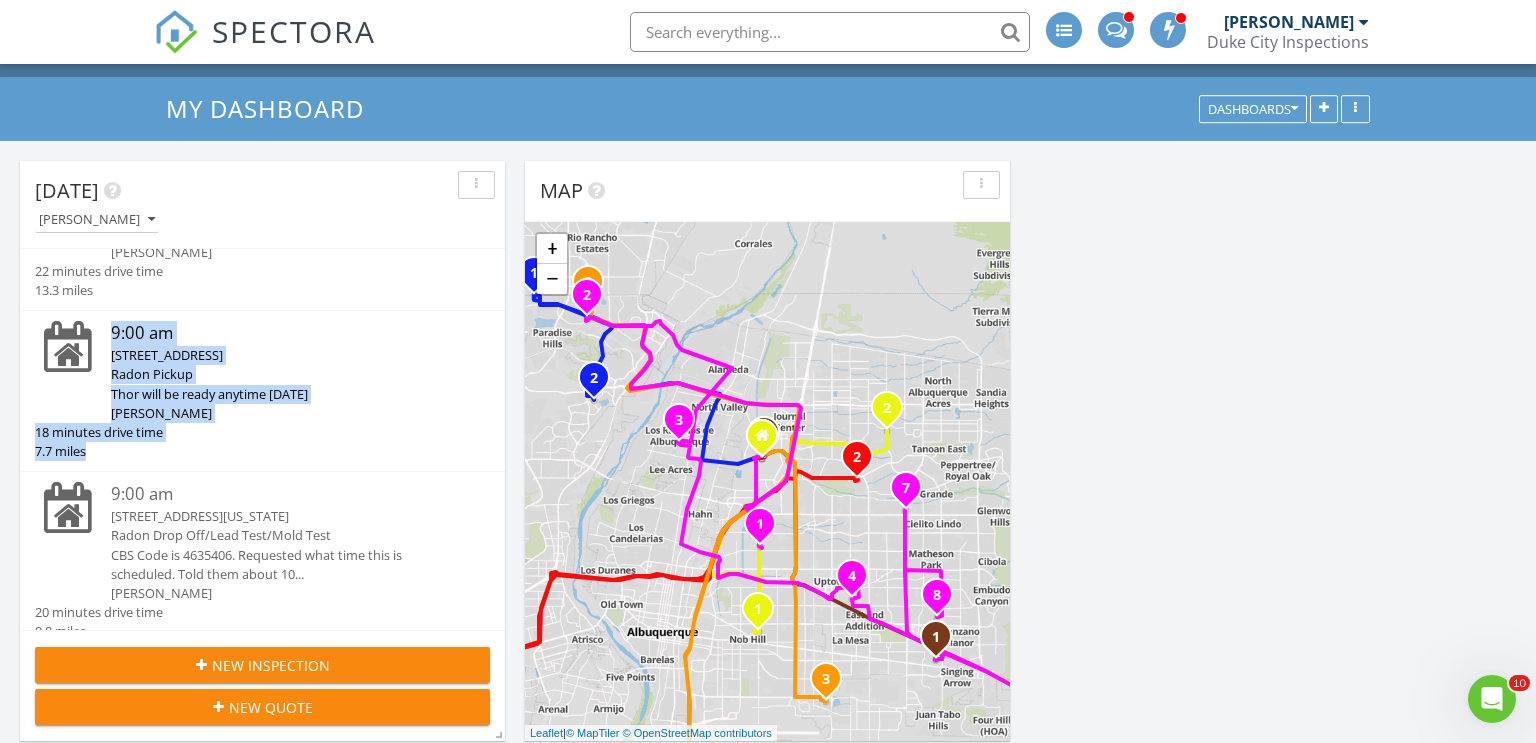 click on "Today
Cassandra McGee
9:00 am
3150 Carlisle Blvd NE 22, Albuquerque, 87110
Cassandra McGee
9 minutes drive time   3.4 miles         9:00 am
5123 Trevi Pl NW, Albuquerque, NM 87114
Radon Pickup
Radon ready anytime - message BA morning of for pickup time
Cassandra McGee
22 minutes drive time   13.3 miles         9:00 am
828 Charles Pl NW, LOS RANCHOS, NM 87107
Radon Pickup
Thor will be ready anytime monday
Cassandra McGee
18 minutes drive time   7.7 miles         9:00 am
1417 Rhode Island St NE, Albuquerque, NM 87110
Radon Drop Off/Lead Test/Mold Test
Cassandra McGee
20 minutes drive time   9.8 miles" at bounding box center [768, 1176] 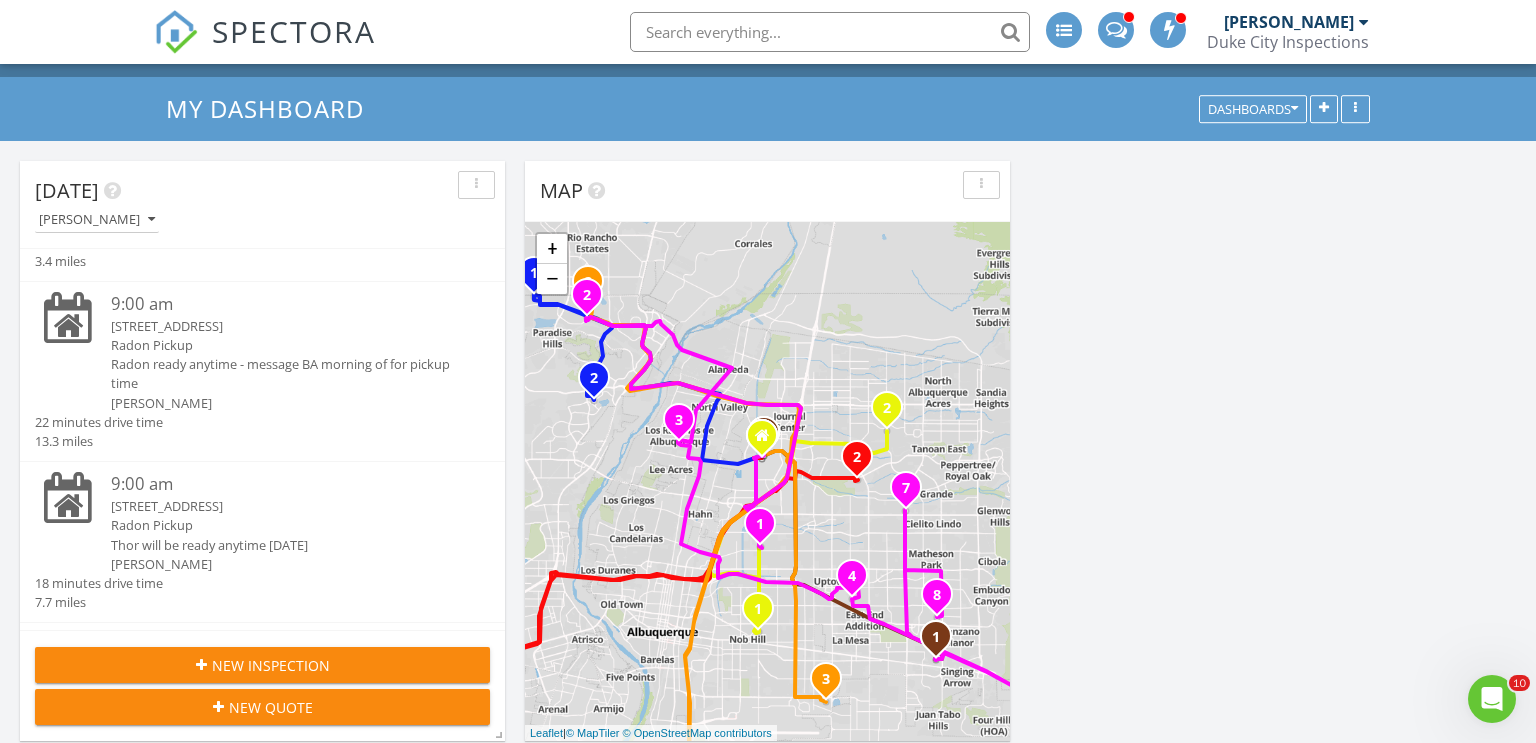 scroll, scrollTop: 117, scrollLeft: 0, axis: vertical 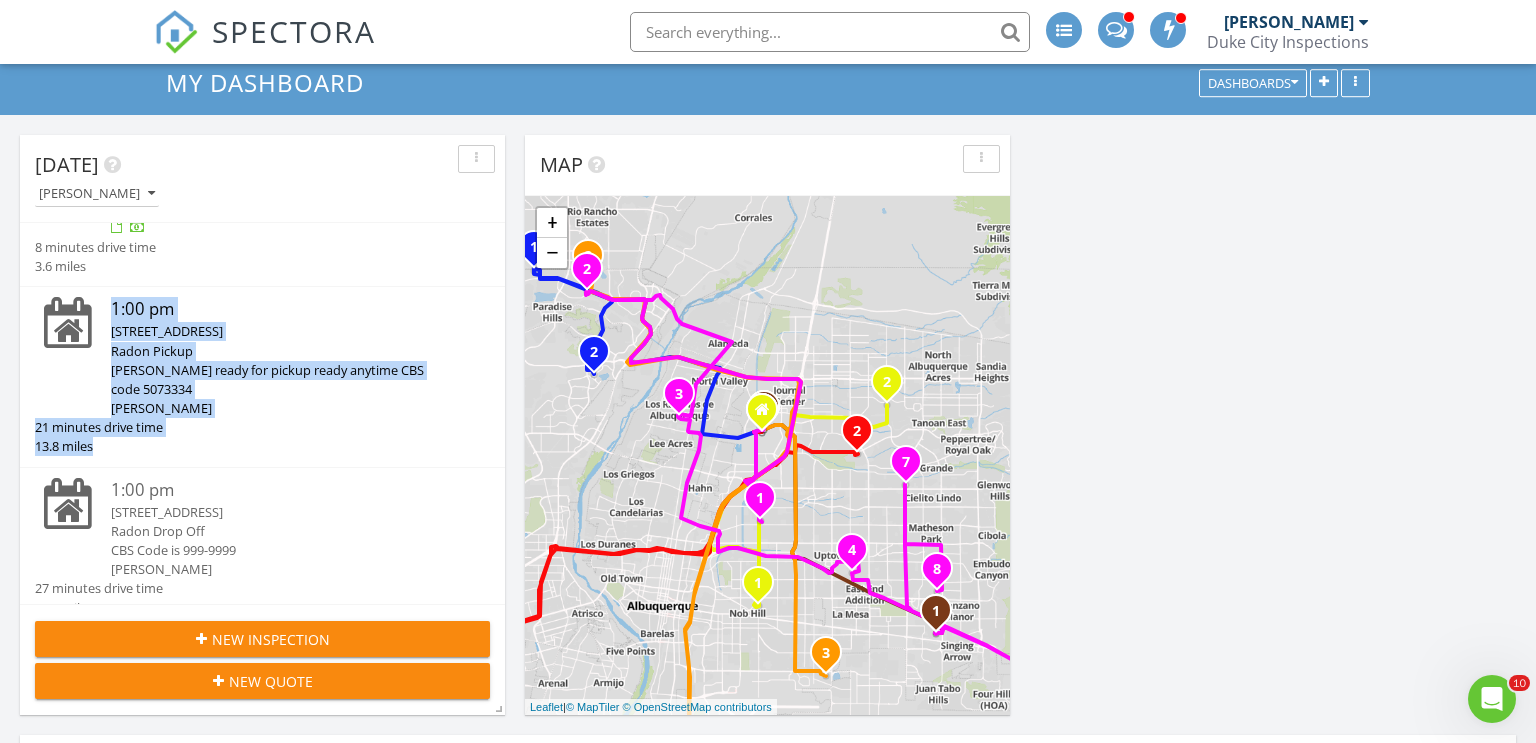 click on "Today
Cassandra McGee
9:00 am
3150 Carlisle Blvd NE 22, Albuquerque, 87110
Cassandra McGee
9 minutes drive time   3.4 miles         9:00 am
5123 Trevi Pl NW, Albuquerque, NM 87114
Radon Pickup
Radon ready anytime - message BA morning of for pickup time
Cassandra McGee
22 minutes drive time   13.3 miles         9:00 am
828 Charles Pl NW, LOS RANCHOS, NM 87107
Radon Pickup
Thor will be ready anytime monday
Cassandra McGee
18 minutes drive time   7.7 miles         9:00 am
1417 Rhode Island St NE, Albuquerque, NM 87110
Radon Drop Off/Lead Test/Mold Test
Cassandra McGee
20 minutes drive time   9.8 miles" at bounding box center (768, 1150) 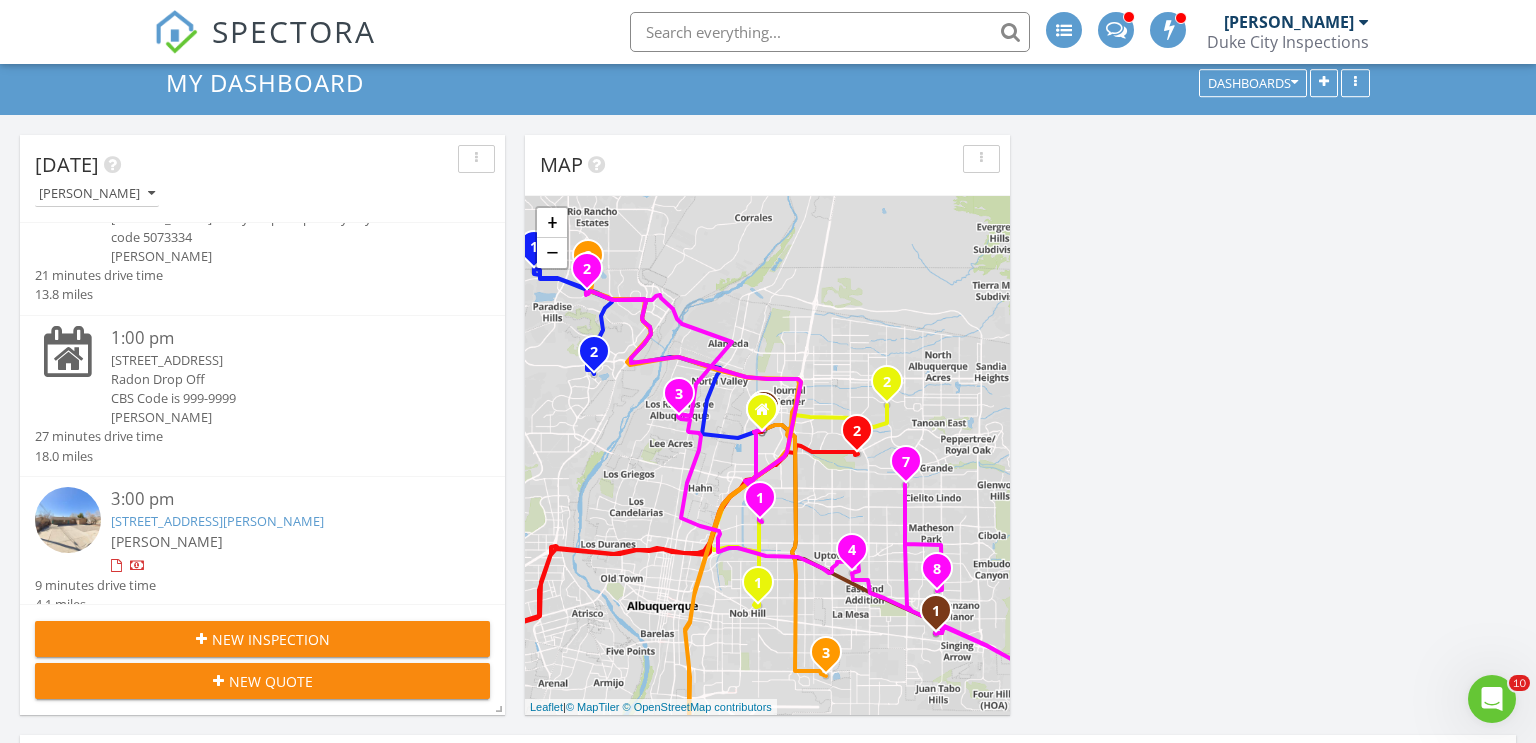 scroll, scrollTop: 0, scrollLeft: 0, axis: both 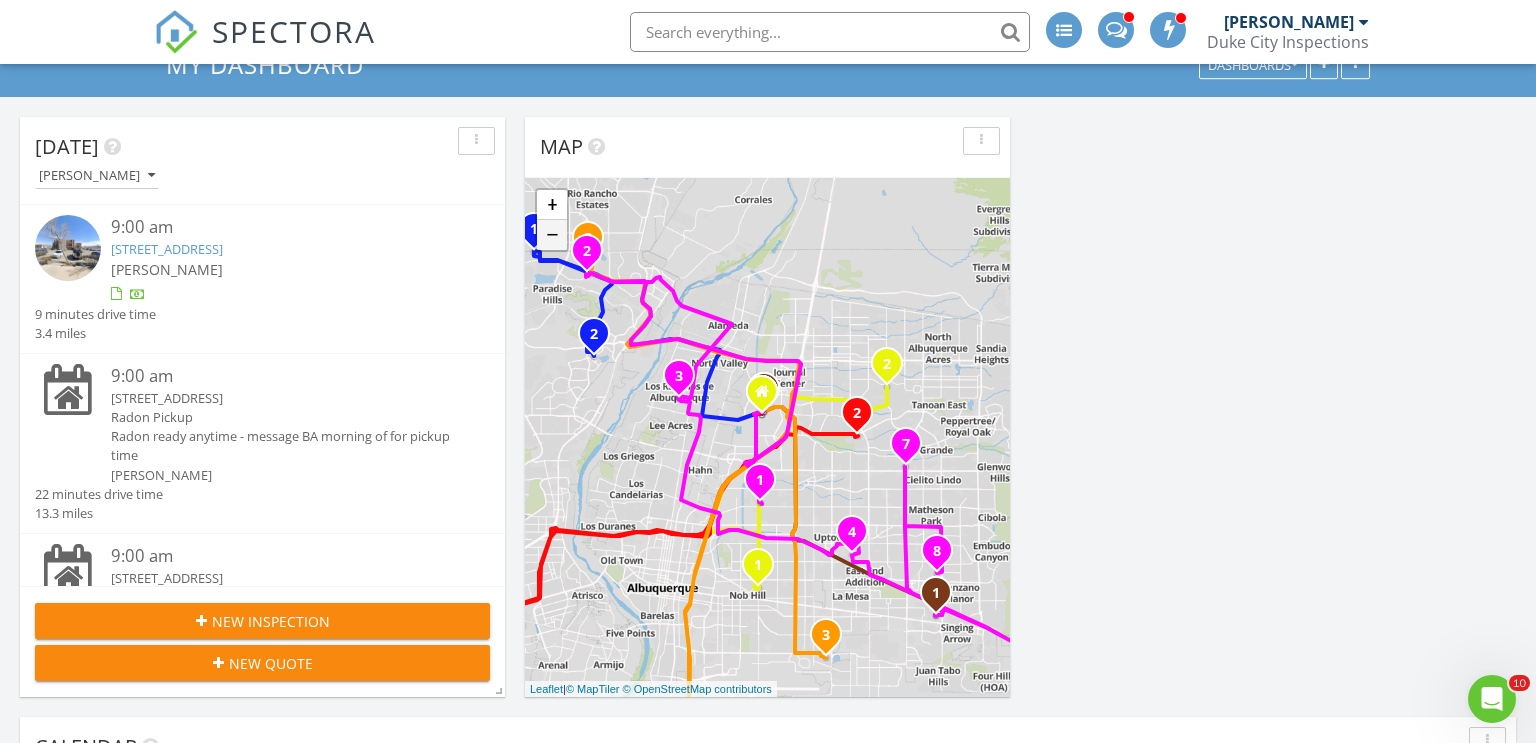 click on "−" at bounding box center [552, 235] 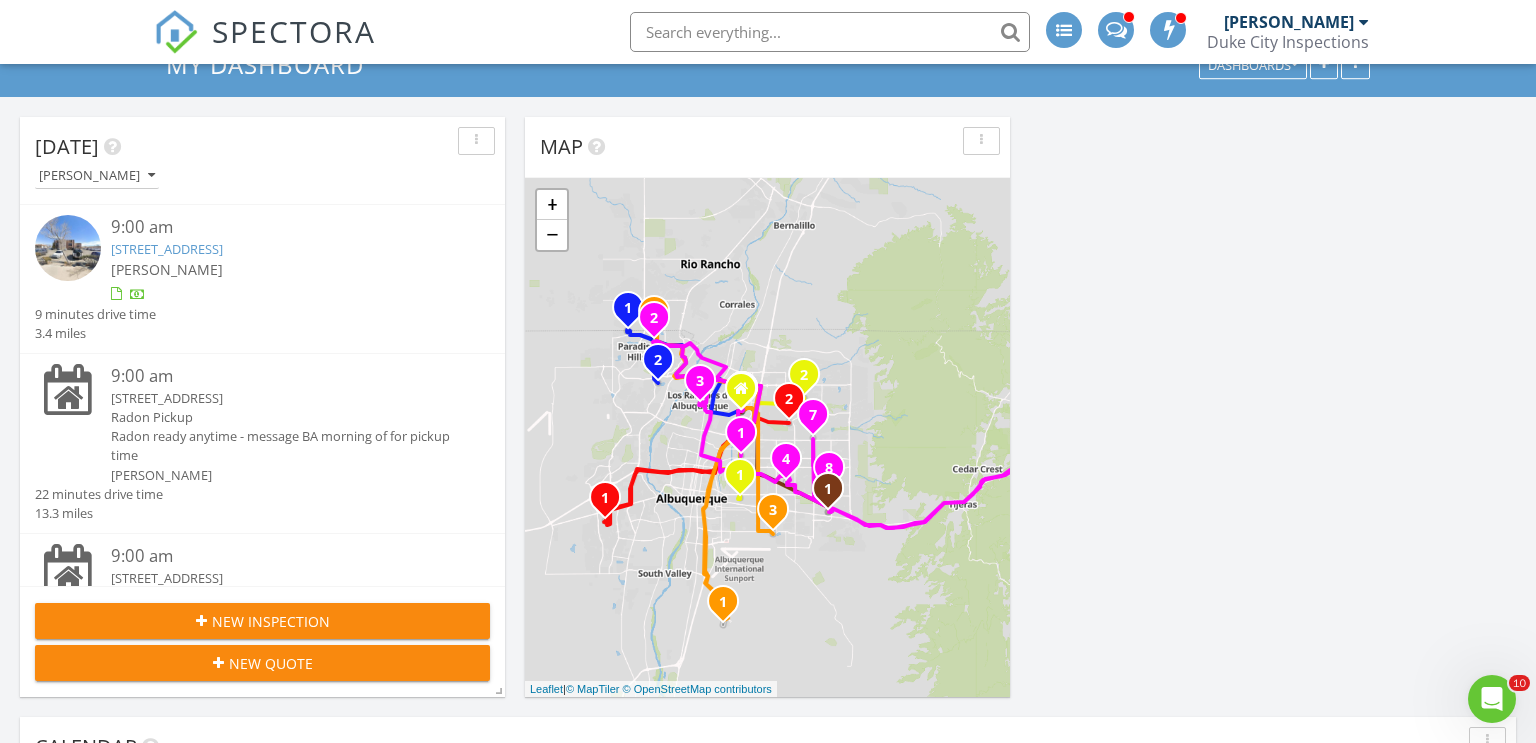 drag, startPoint x: 715, startPoint y: 322, endPoint x: 688, endPoint y: 305, distance: 31.906113 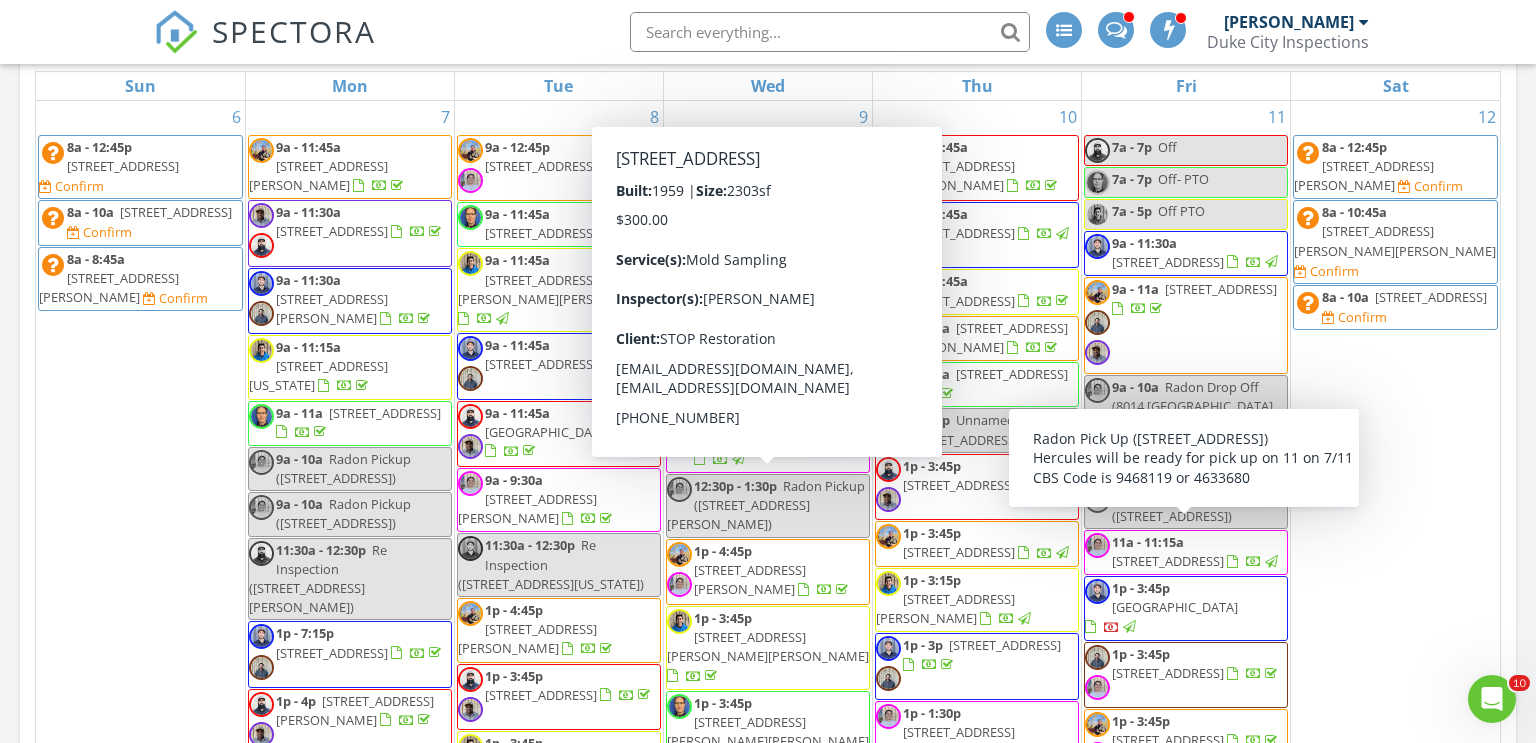 scroll, scrollTop: 867, scrollLeft: 0, axis: vertical 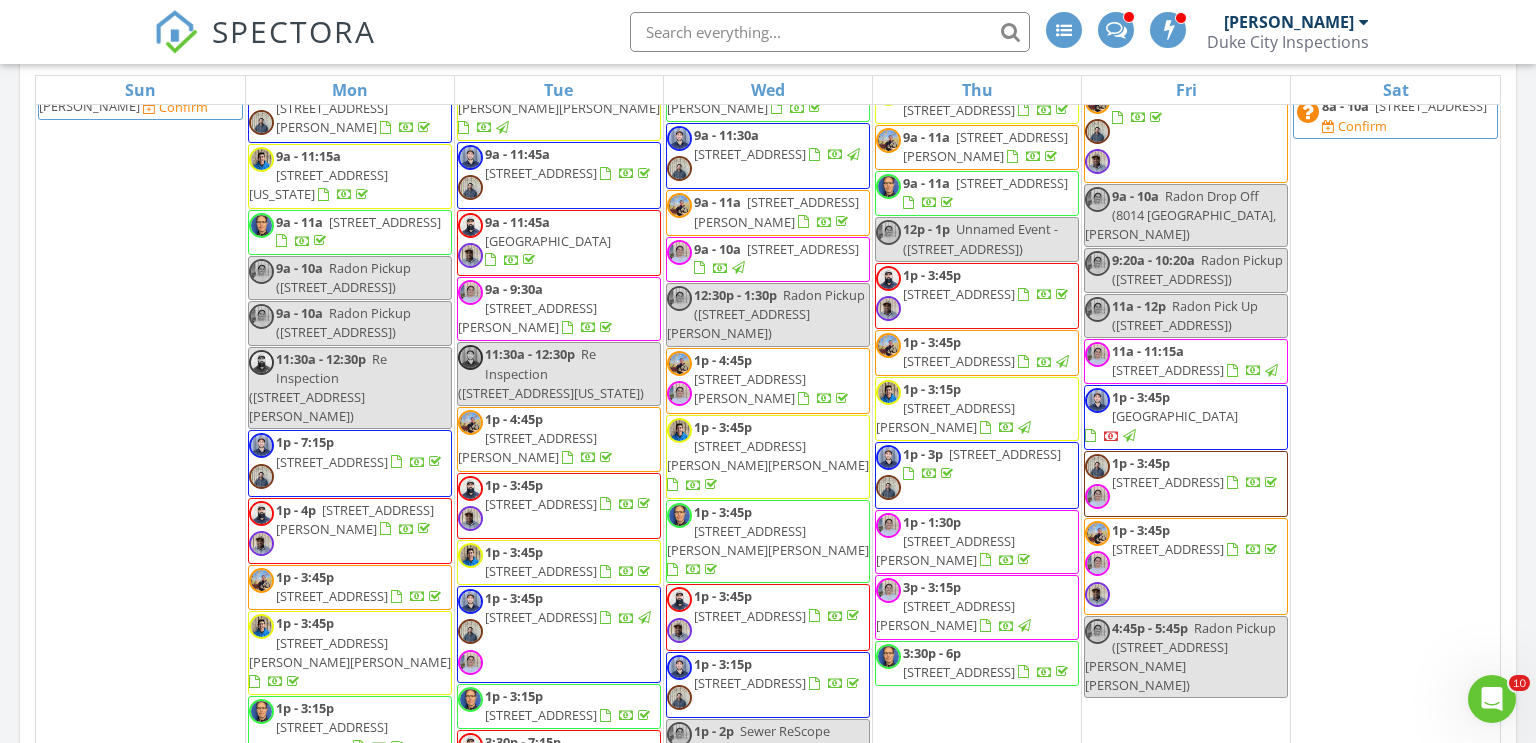 click on "Today
Cassandra McGee
9:00 am
3150 Carlisle Blvd NE 22, Albuquerque, 87110
Cassandra McGee
9 minutes drive time   3.4 miles         9:00 am
5123 Trevi Pl NW, Albuquerque, NM 87114
Radon Pickup
Radon ready anytime - message BA morning of for pickup time
Cassandra McGee
22 minutes drive time   13.3 miles         9:00 am
828 Charles Pl NW, LOS RANCHOS, NM 87107
Radon Pickup
Thor will be ready anytime monday
Cassandra McGee
18 minutes drive time   7.7 miles         9:00 am
1417 Rhode Island St NE, Albuquerque, NM 87110
Radon Drop Off/Lead Test/Mold Test
Cassandra McGee
20 minutes drive time   9.8 miles" at bounding box center [768, 349] 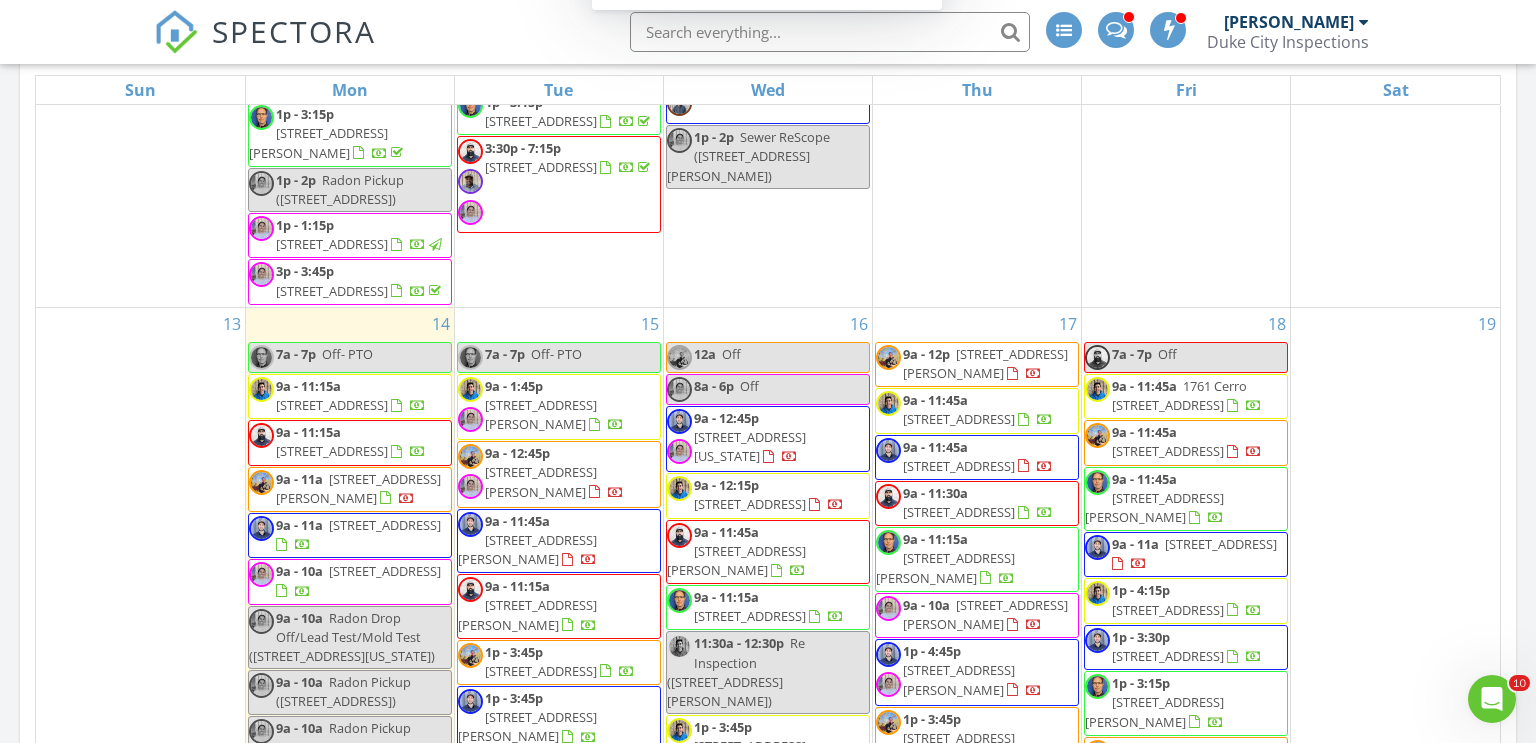 scroll, scrollTop: 826, scrollLeft: 0, axis: vertical 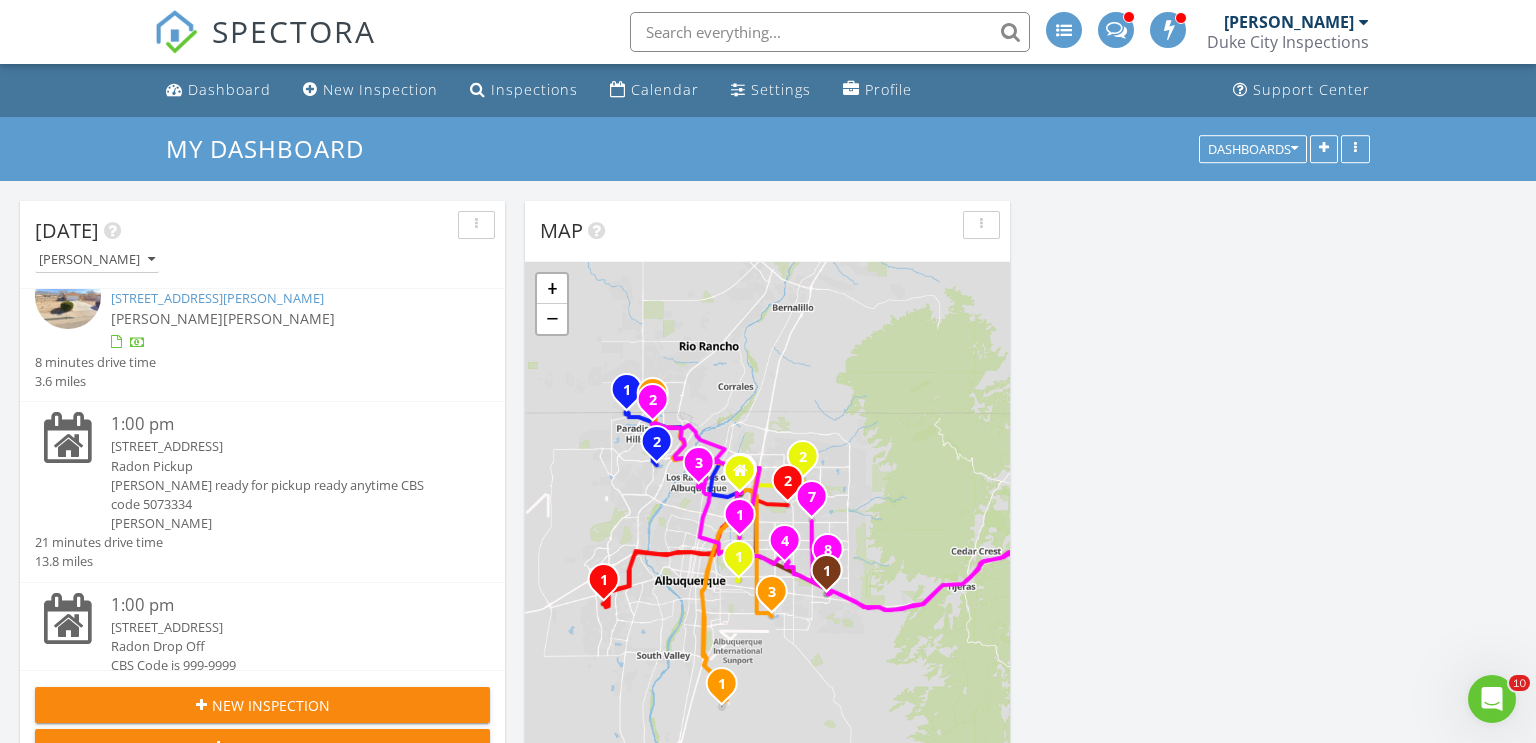 click on "Today
Cassandra McGee
9:00 am
3150 Carlisle Blvd NE 22, Albuquerque, 87110
Cassandra McGee
9 minutes drive time   3.4 miles         9:00 am
5123 Trevi Pl NW, Albuquerque, NM 87114
Radon Pickup
Radon ready anytime - message BA morning of for pickup time
Cassandra McGee
22 minutes drive time   13.3 miles         9:00 am
828 Charles Pl NW, LOS RANCHOS, NM 87107
Radon Pickup
Thor will be ready anytime monday
Cassandra McGee
18 minutes drive time   7.7 miles         9:00 am
1417 Rhode Island St NE, Albuquerque, NM 87110
Radon Drop Off/Lead Test/Mold Test
Cassandra McGee
20 minutes drive time   9.8 miles" at bounding box center (768, 1216) 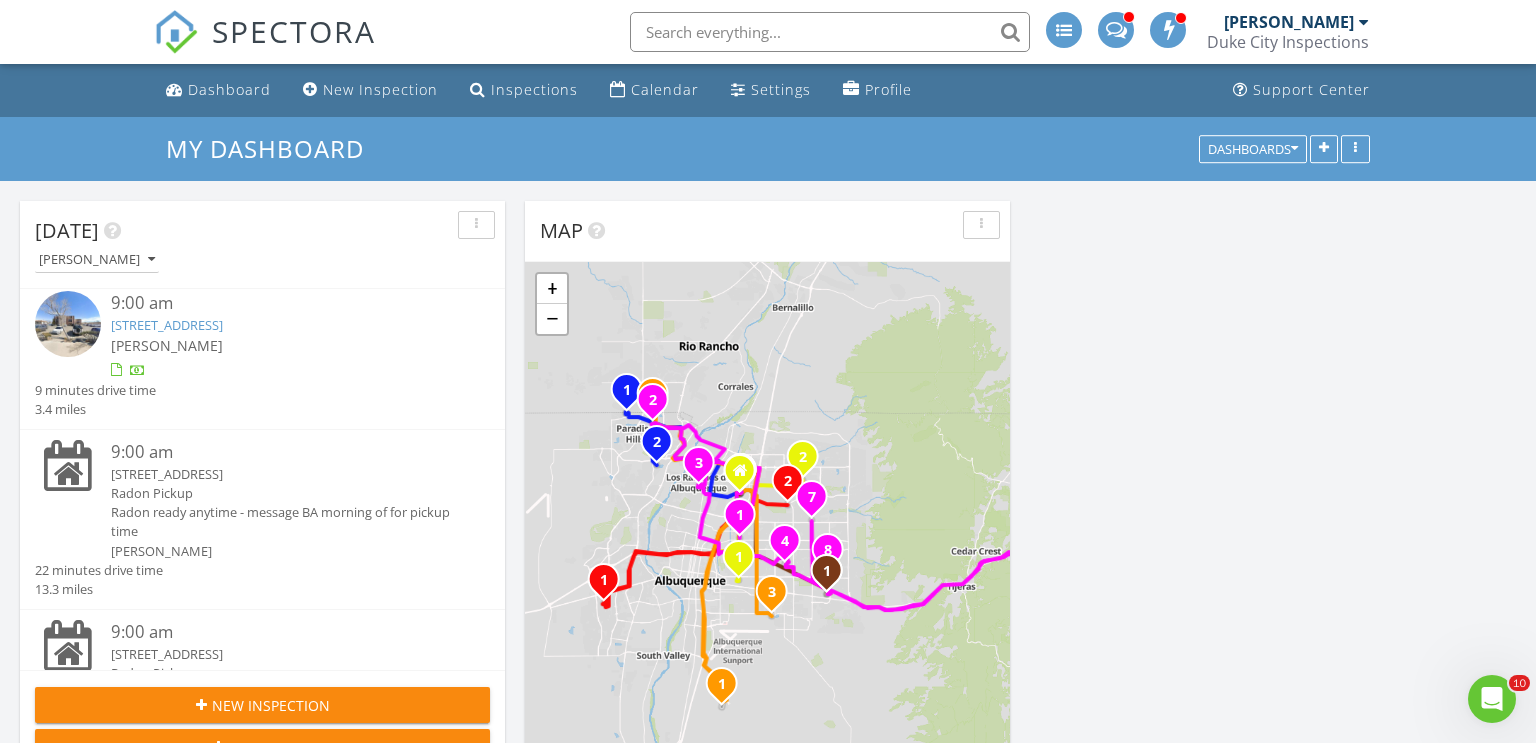 scroll, scrollTop: 0, scrollLeft: 0, axis: both 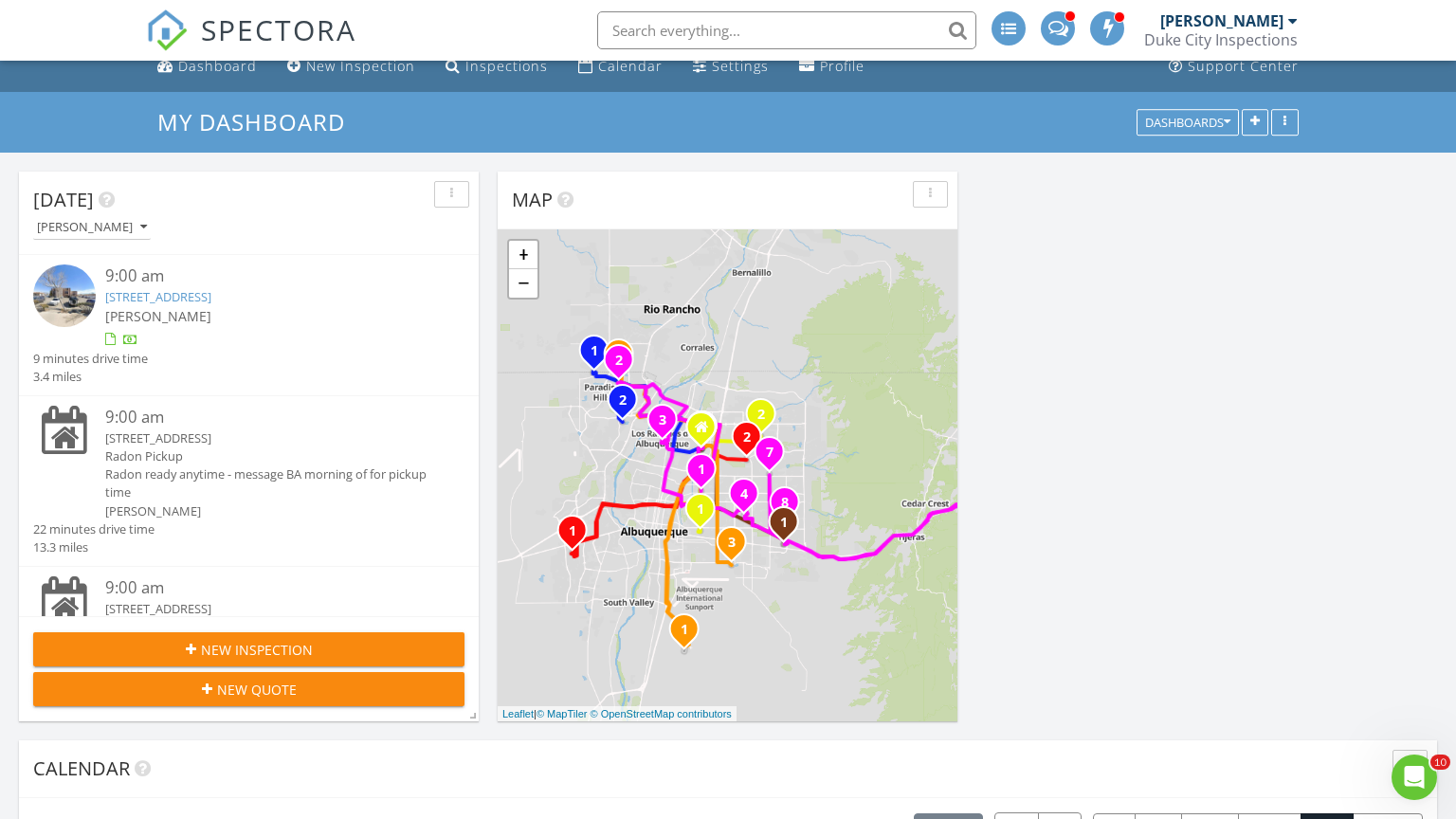 click on "SPECTORA
[PERSON_NAME]
Duke City Inspections
Role:
Inspector
Dashboard
New Inspection
Inspections
Calendar
Conversations
Tasks
Reporting
Equipment
Settings
What's New
Sign Out" at bounding box center (728, 30) 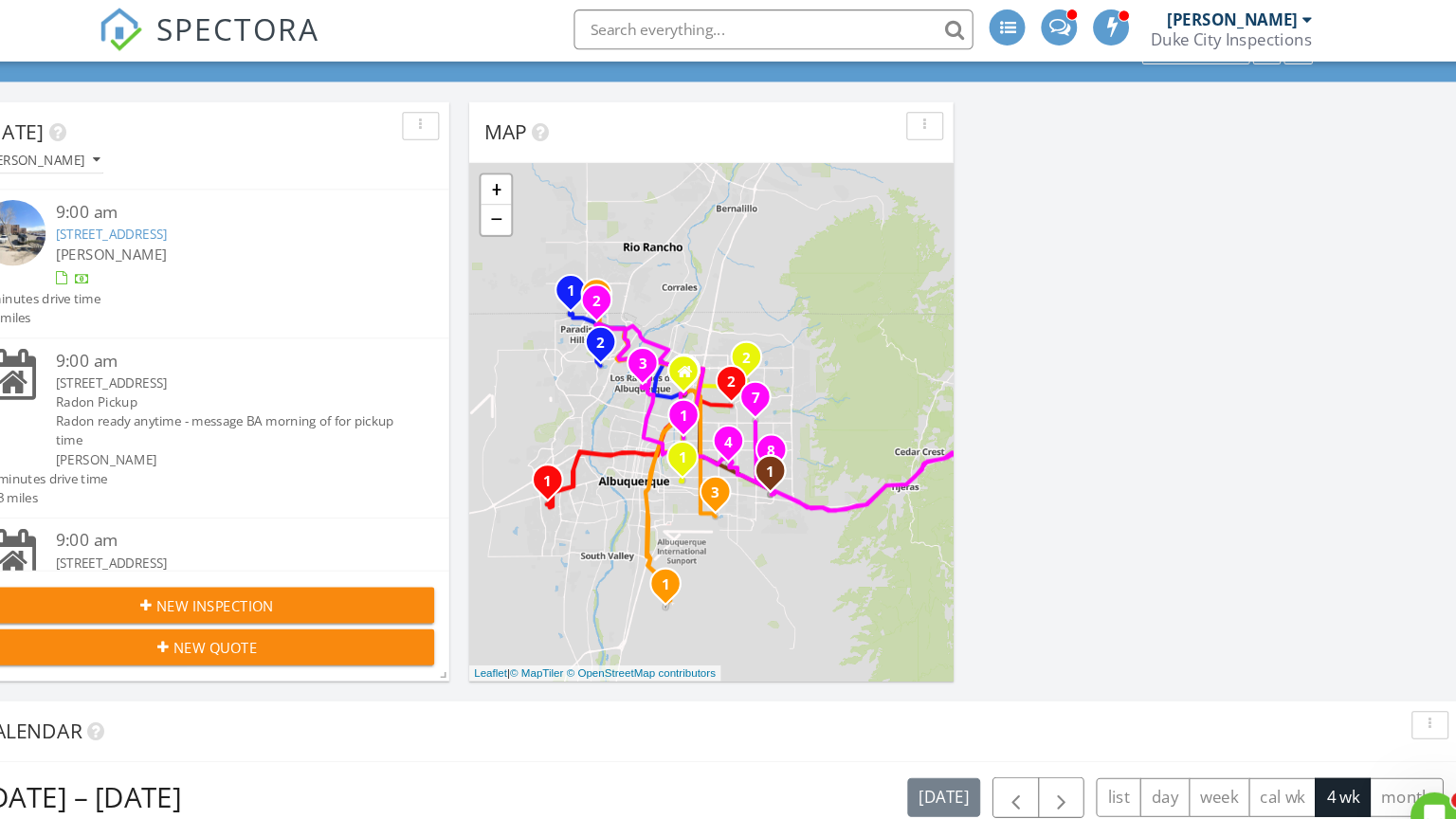 scroll, scrollTop: 90, scrollLeft: 0, axis: vertical 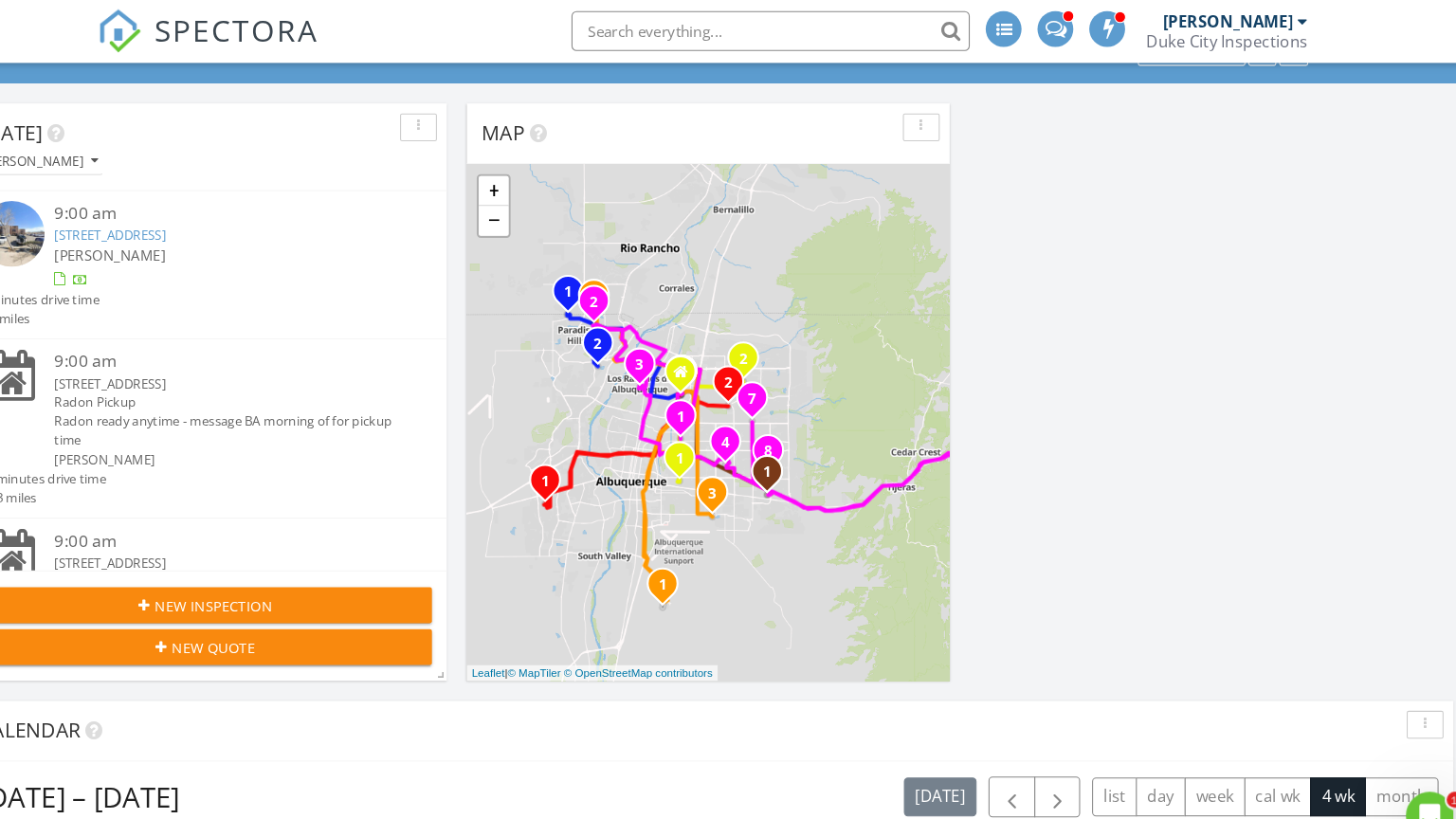 click on "SPECTORA
[PERSON_NAME]
Duke City Inspections
Role:
Inspector
Dashboard
New Inspection
Inspections
Calendar
Conversations
Tasks
Reporting
Equipment
Settings
What's New
Sign Out" at bounding box center (728, 30) 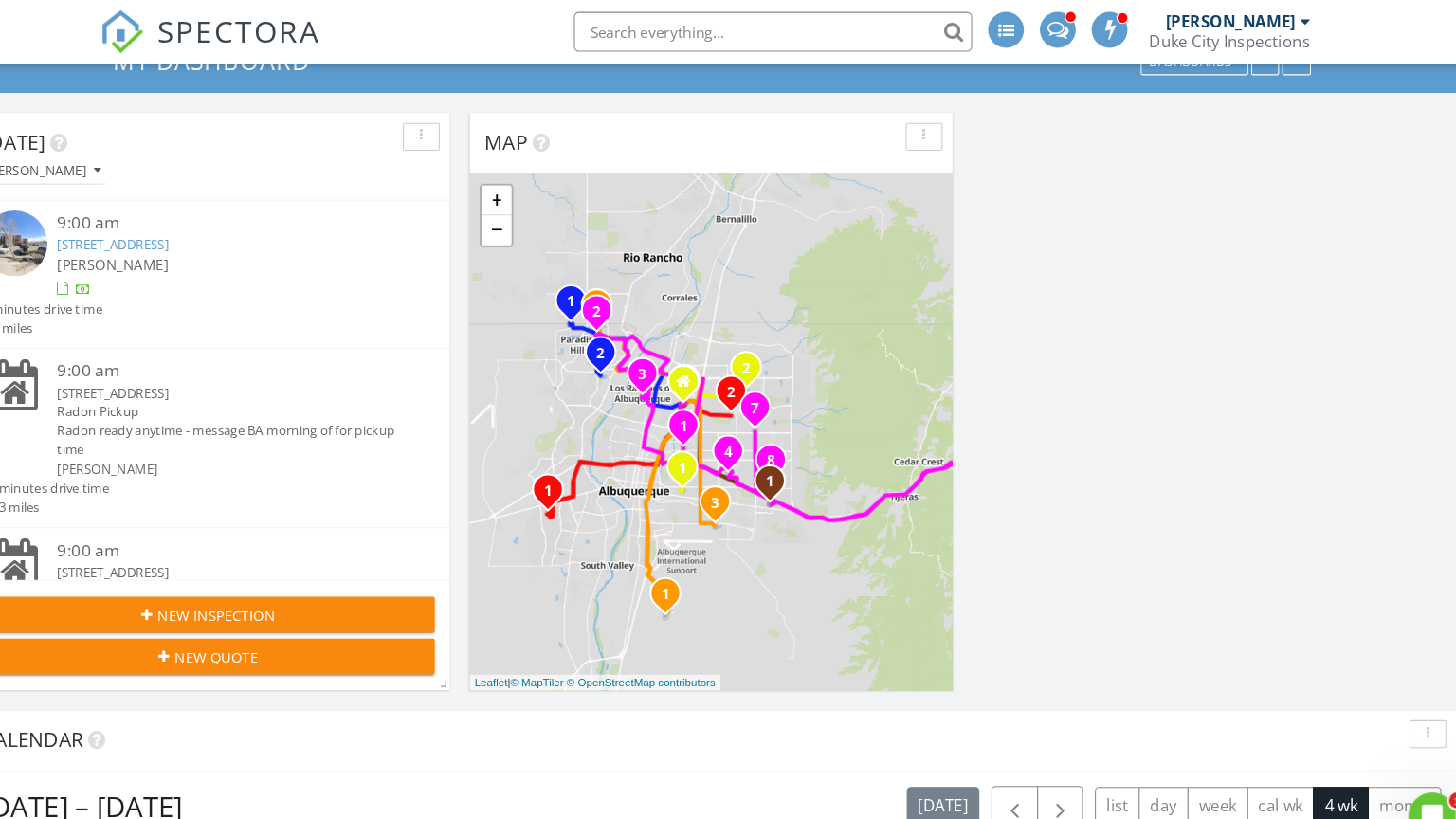 click on "SPECTORA
[PERSON_NAME]
Duke City Inspections
Role:
Inspector
Dashboard
New Inspection
Inspections
Calendar
Conversations
Tasks
Reporting
Equipment
Settings
What's New
Sign Out" at bounding box center (728, 30) 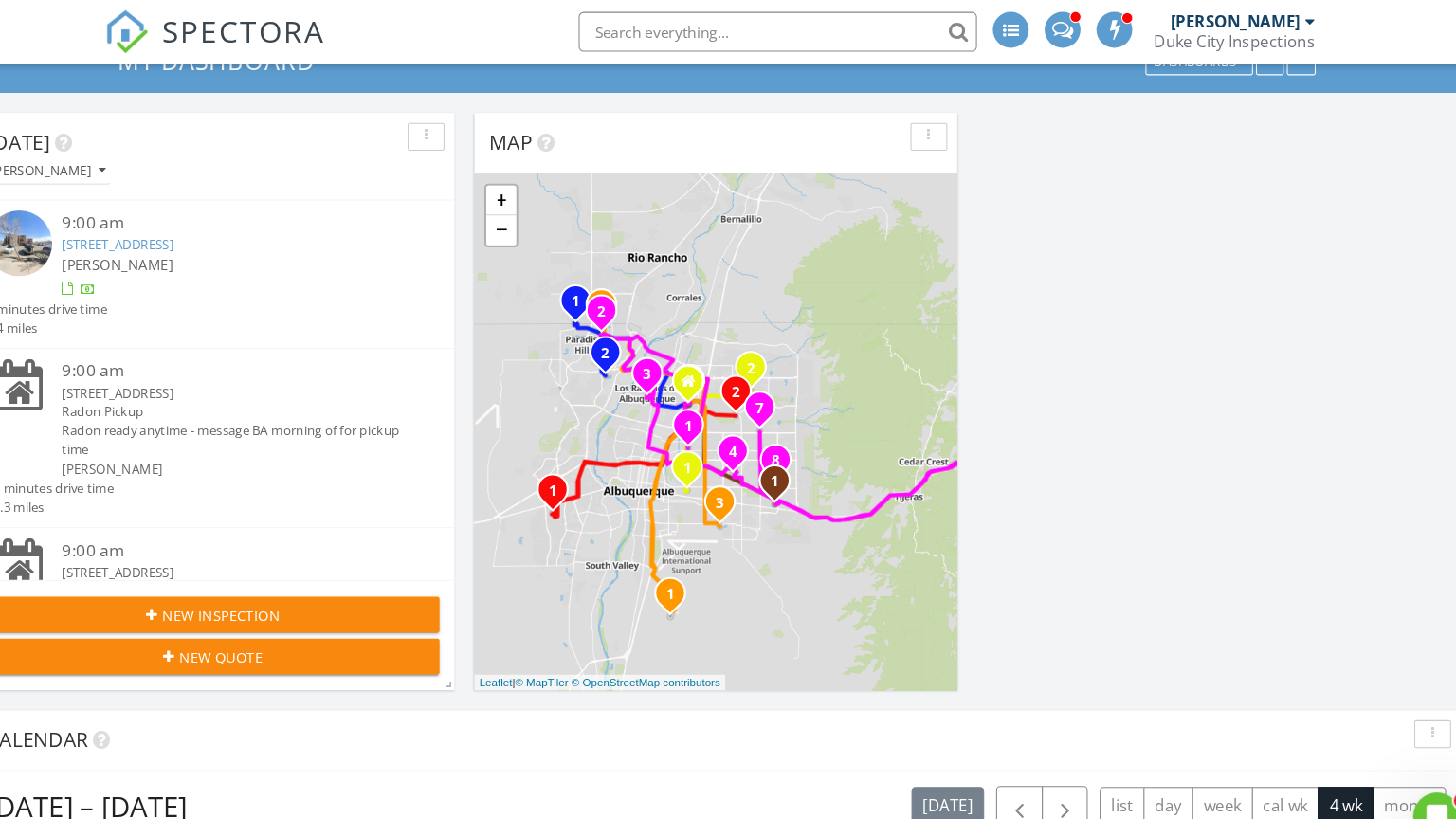 click on "9 minutes drive time" at bounding box center [90, 294] 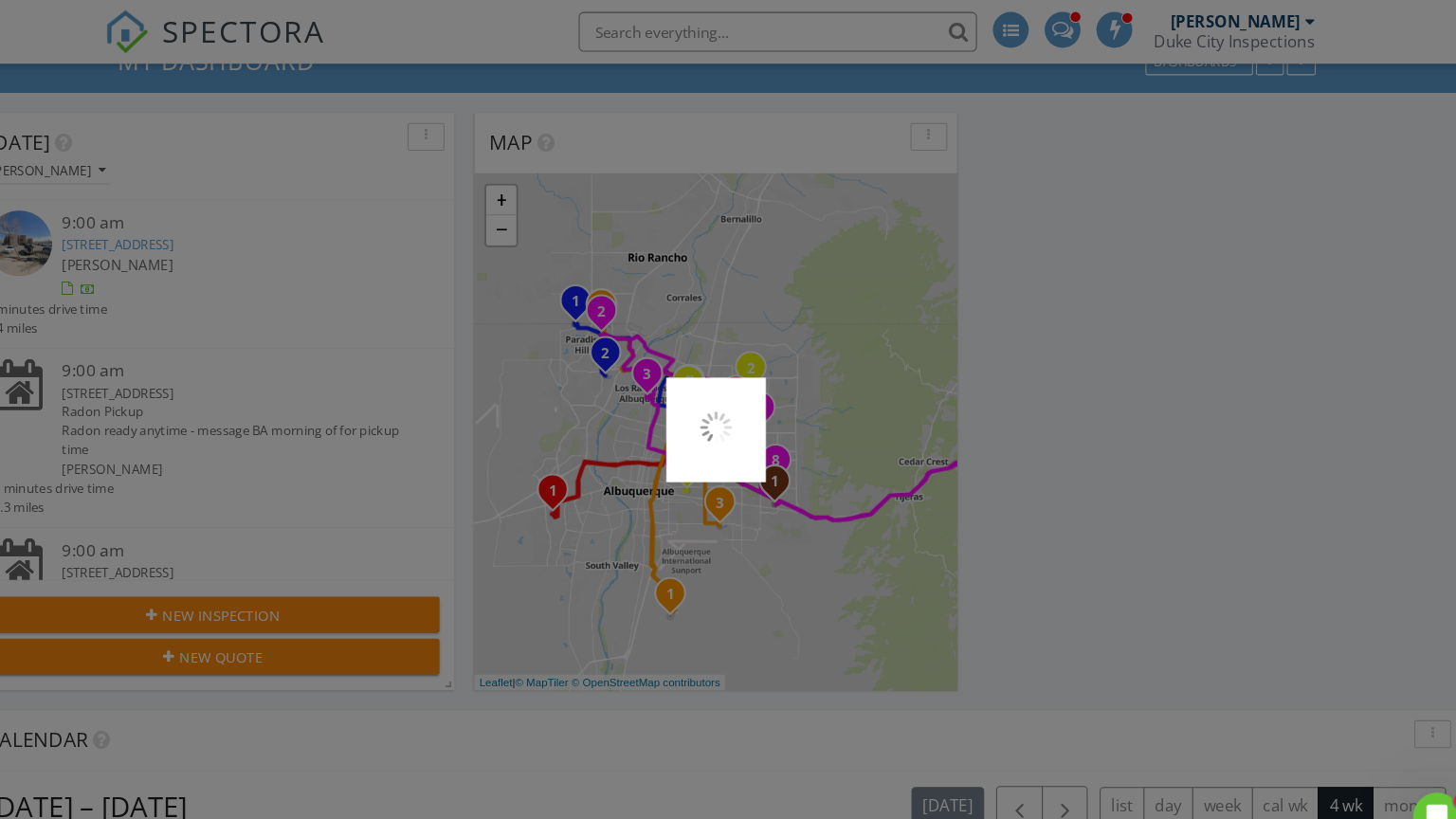 click at bounding box center (728, 410) 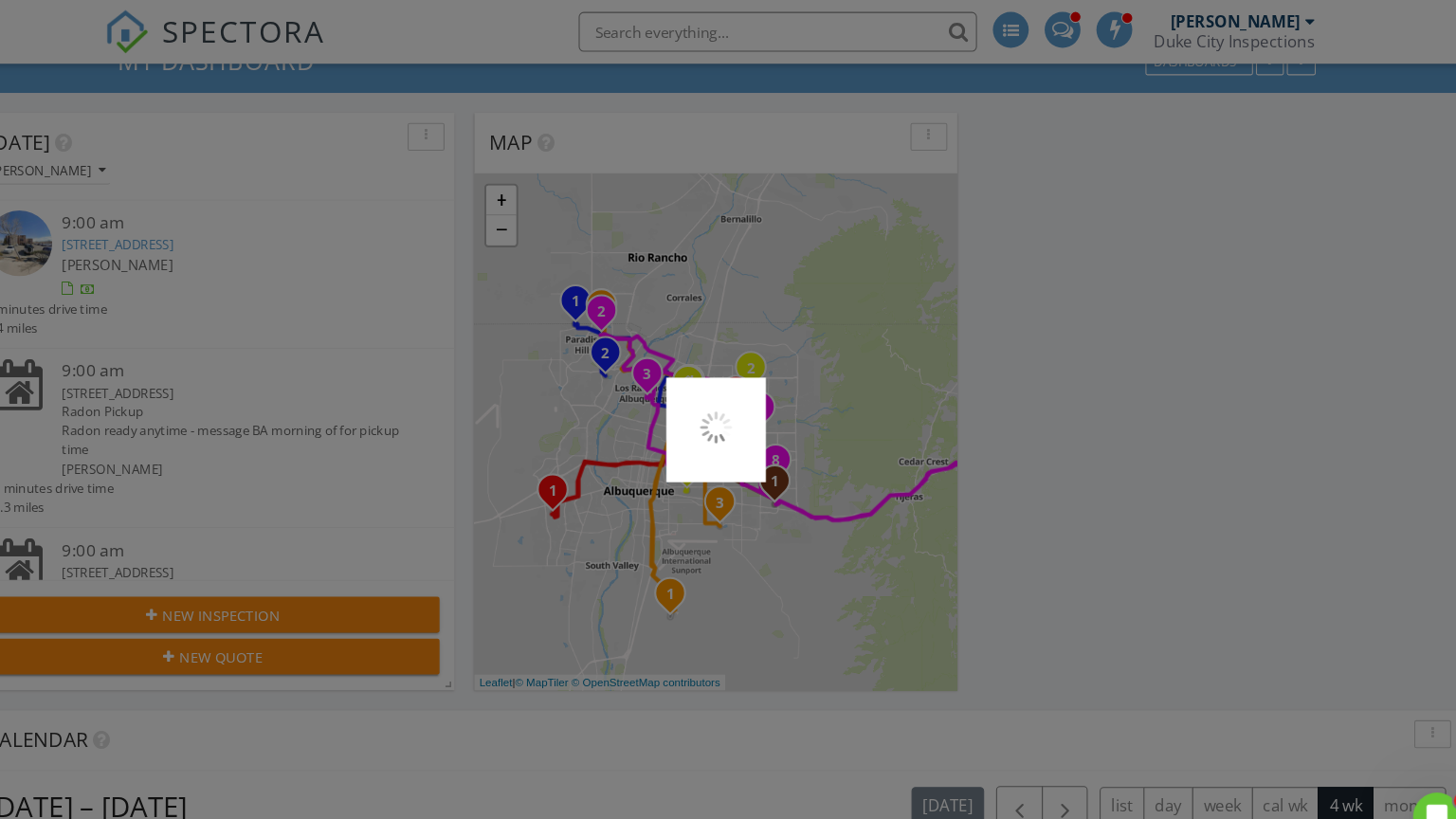 click at bounding box center [728, 410] 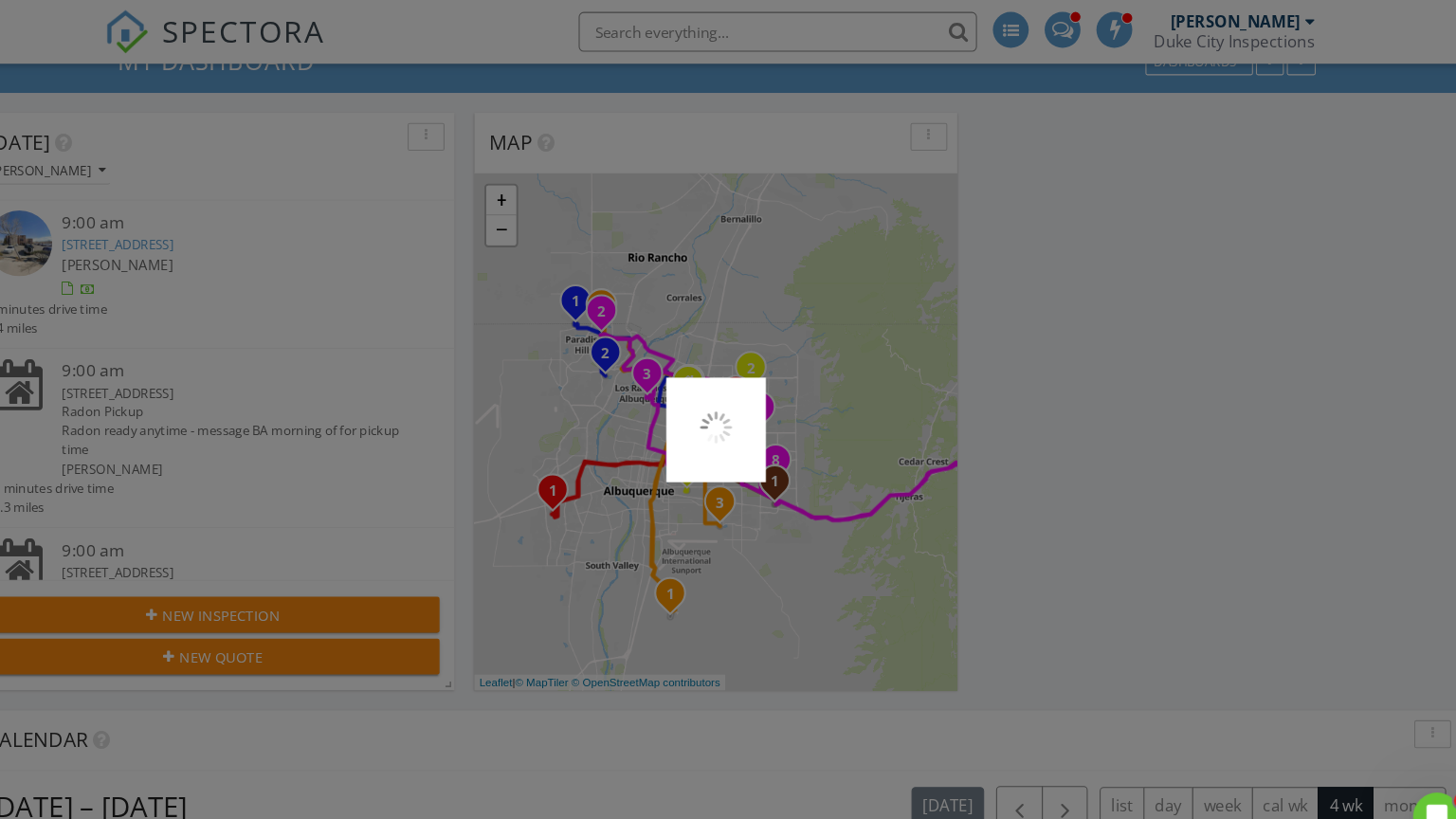 click at bounding box center (728, 410) 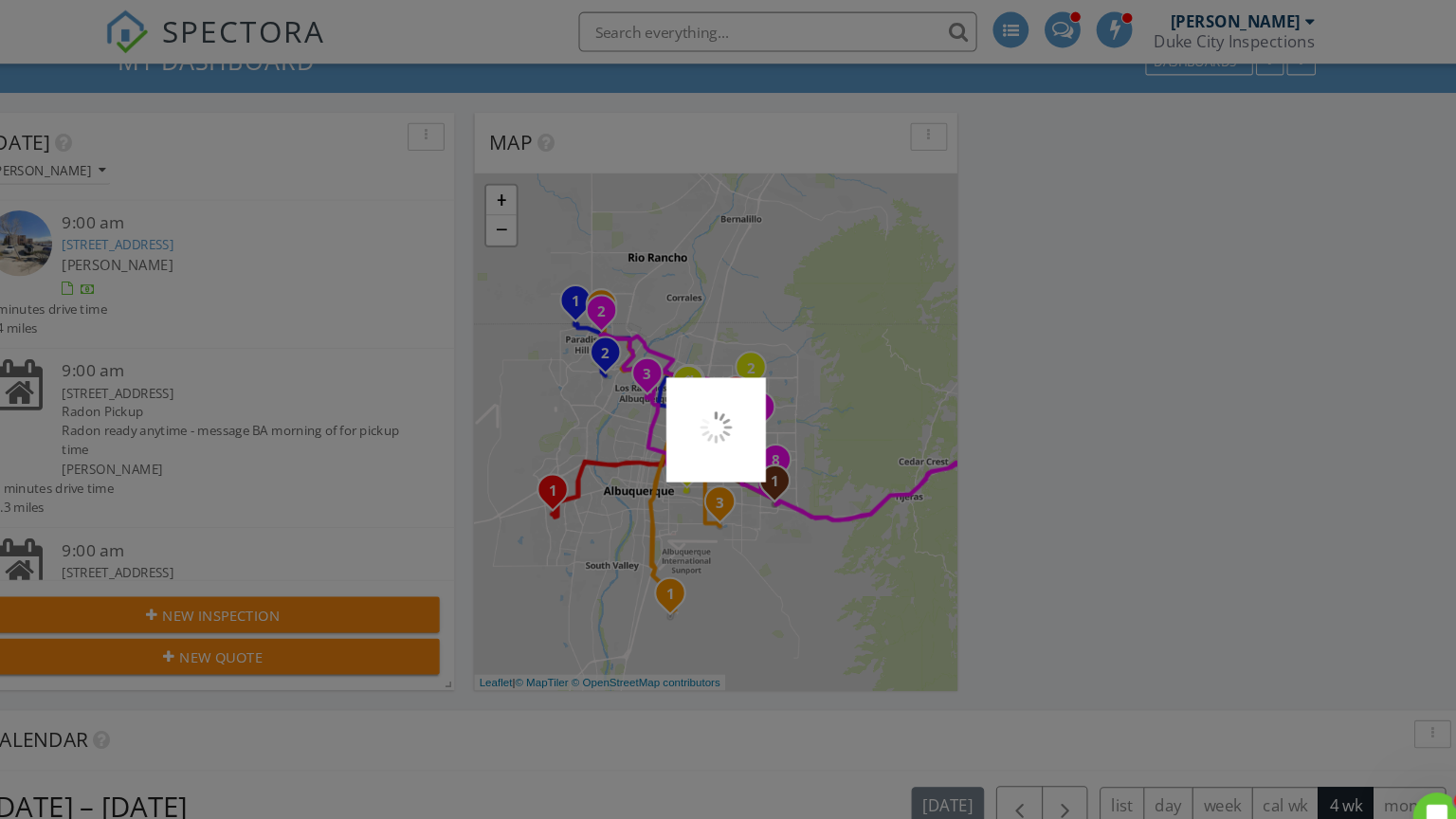 click at bounding box center (728, 410) 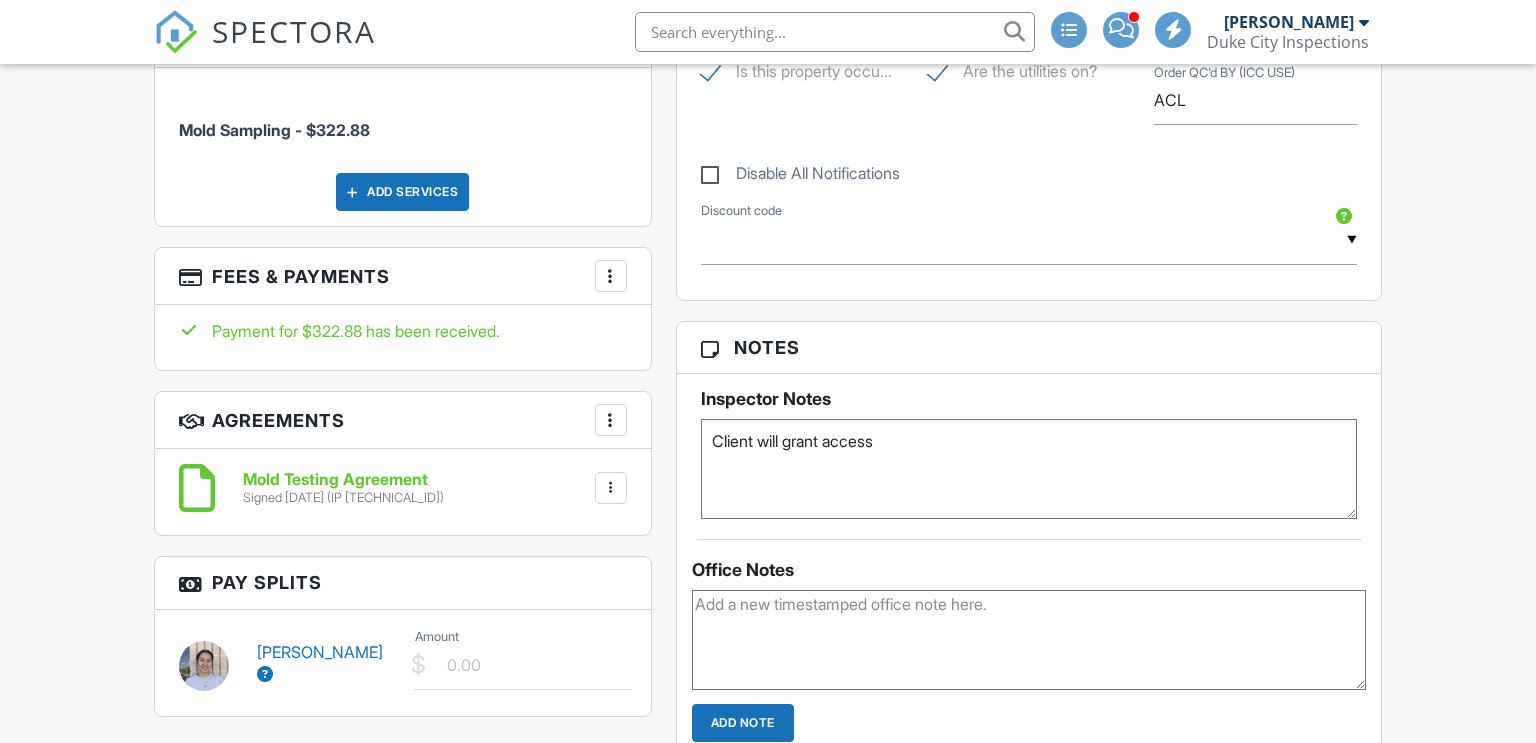scroll, scrollTop: 1135, scrollLeft: 0, axis: vertical 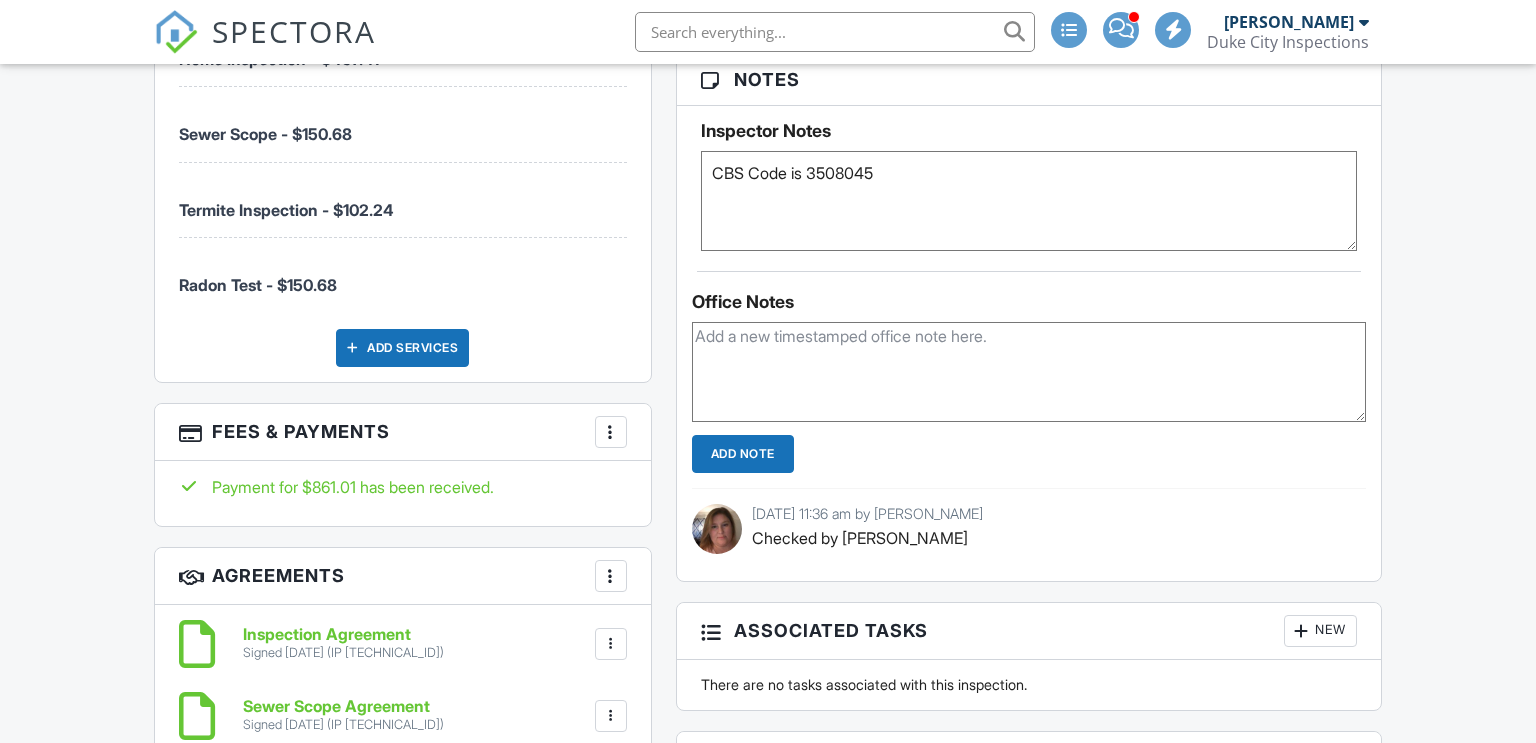 click on "CBS Code is 3508045" at bounding box center [1029, 201] 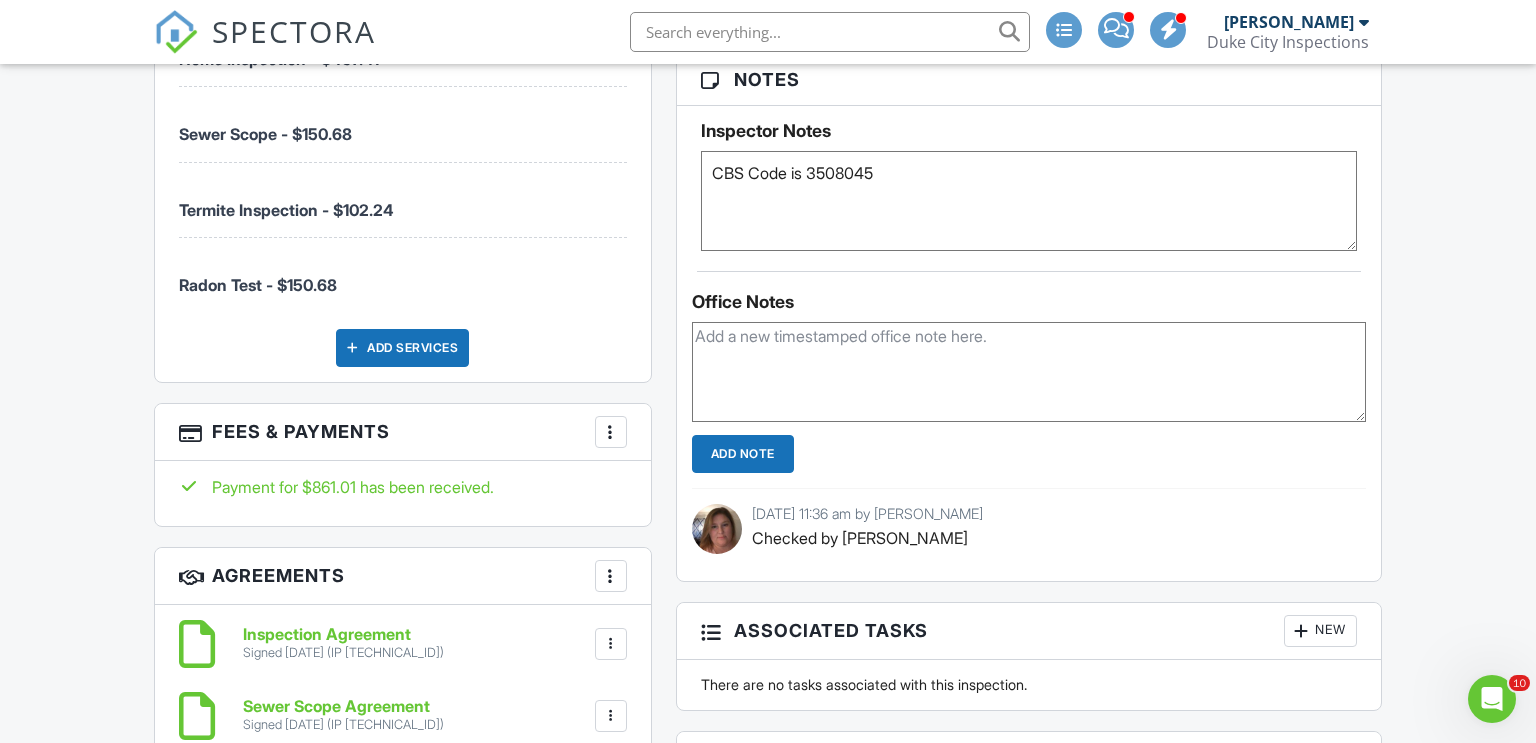 scroll, scrollTop: 0, scrollLeft: 0, axis: both 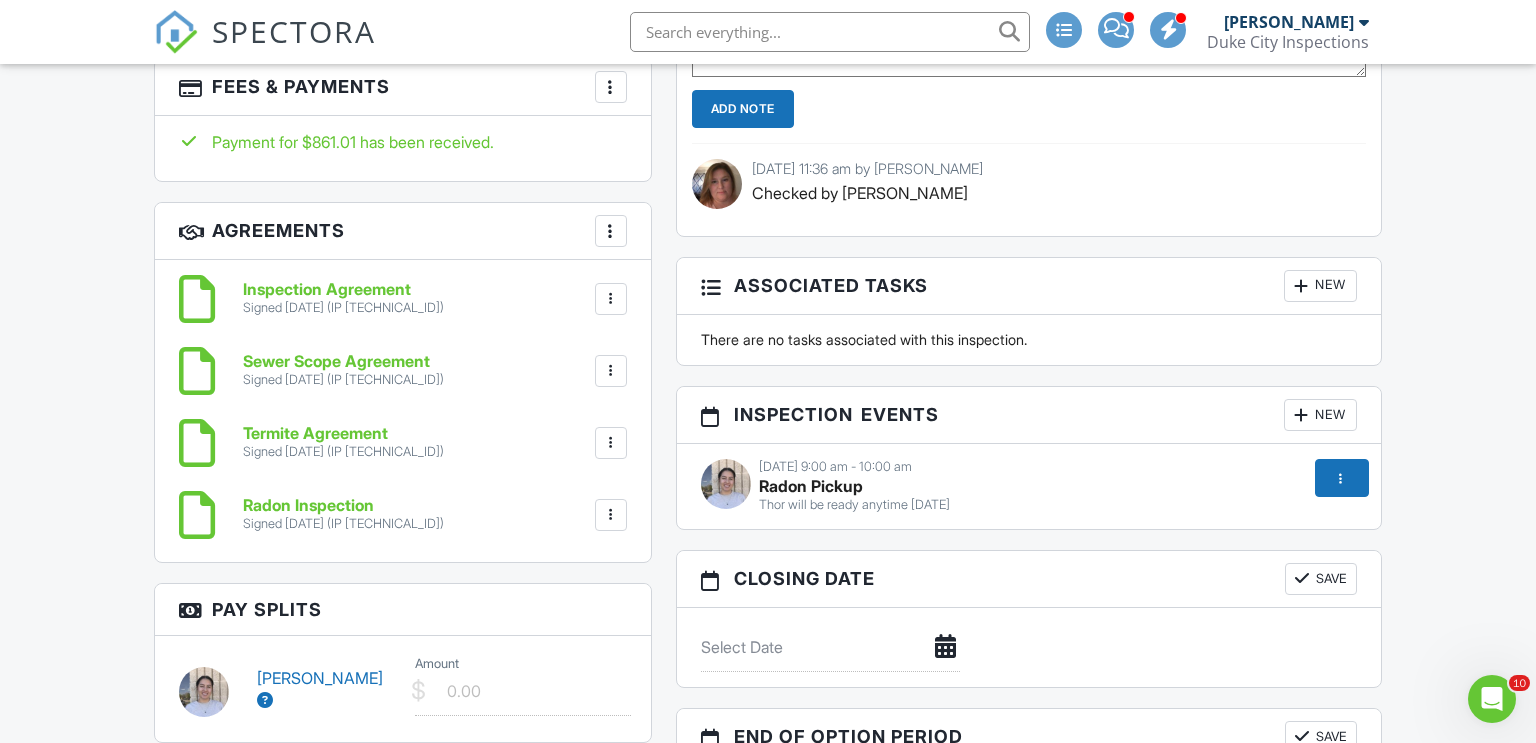 click on "07/14/2025  9:00 am - 10:00 am
Radon Pickup
Thor will be ready anytime monday" at bounding box center [1029, 486] 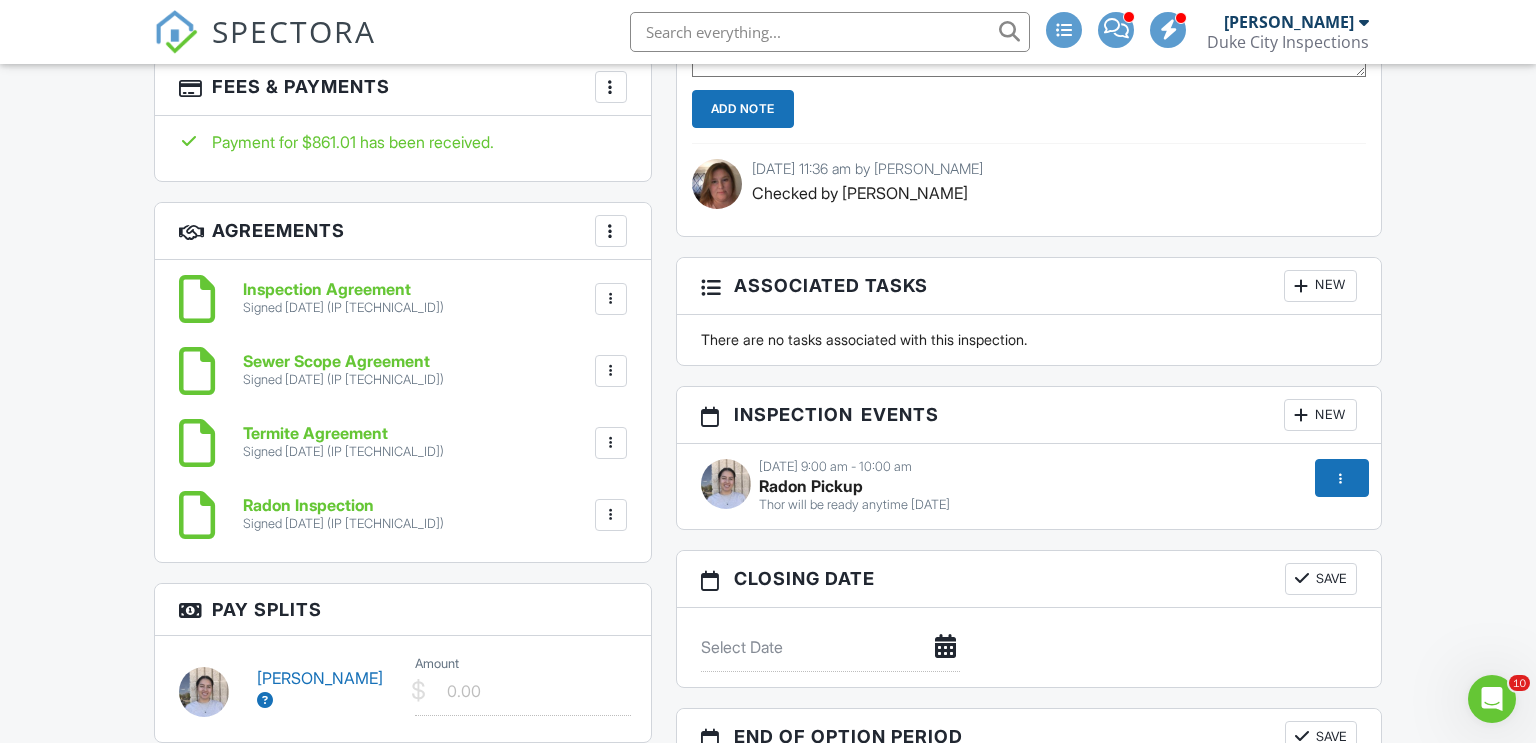 click on "07/14/2025  9:00 am - 10:00 am
Radon Pickup
Thor will be ready anytime monday" at bounding box center [1029, 486] 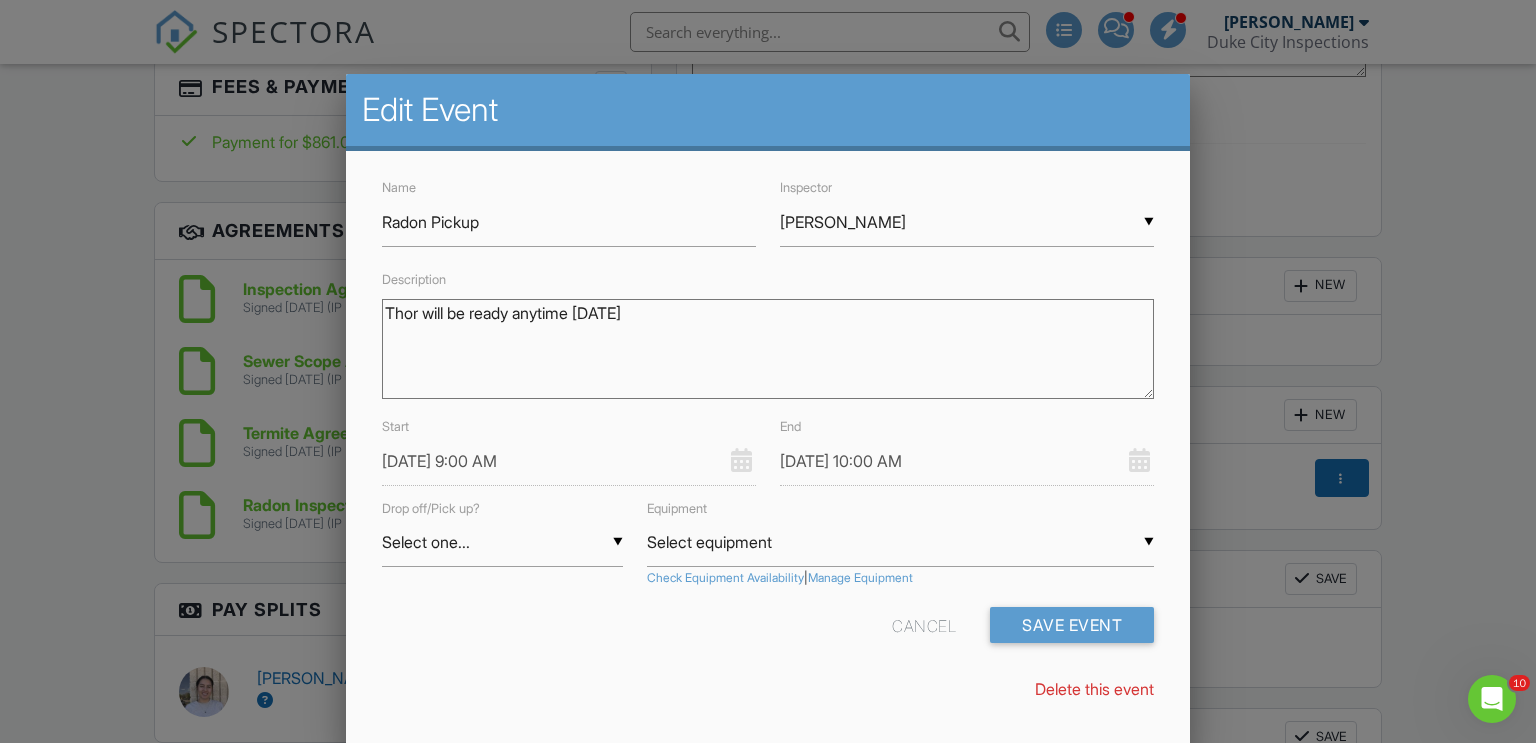click on "Thor will be ready anytime monday" at bounding box center [768, 349] 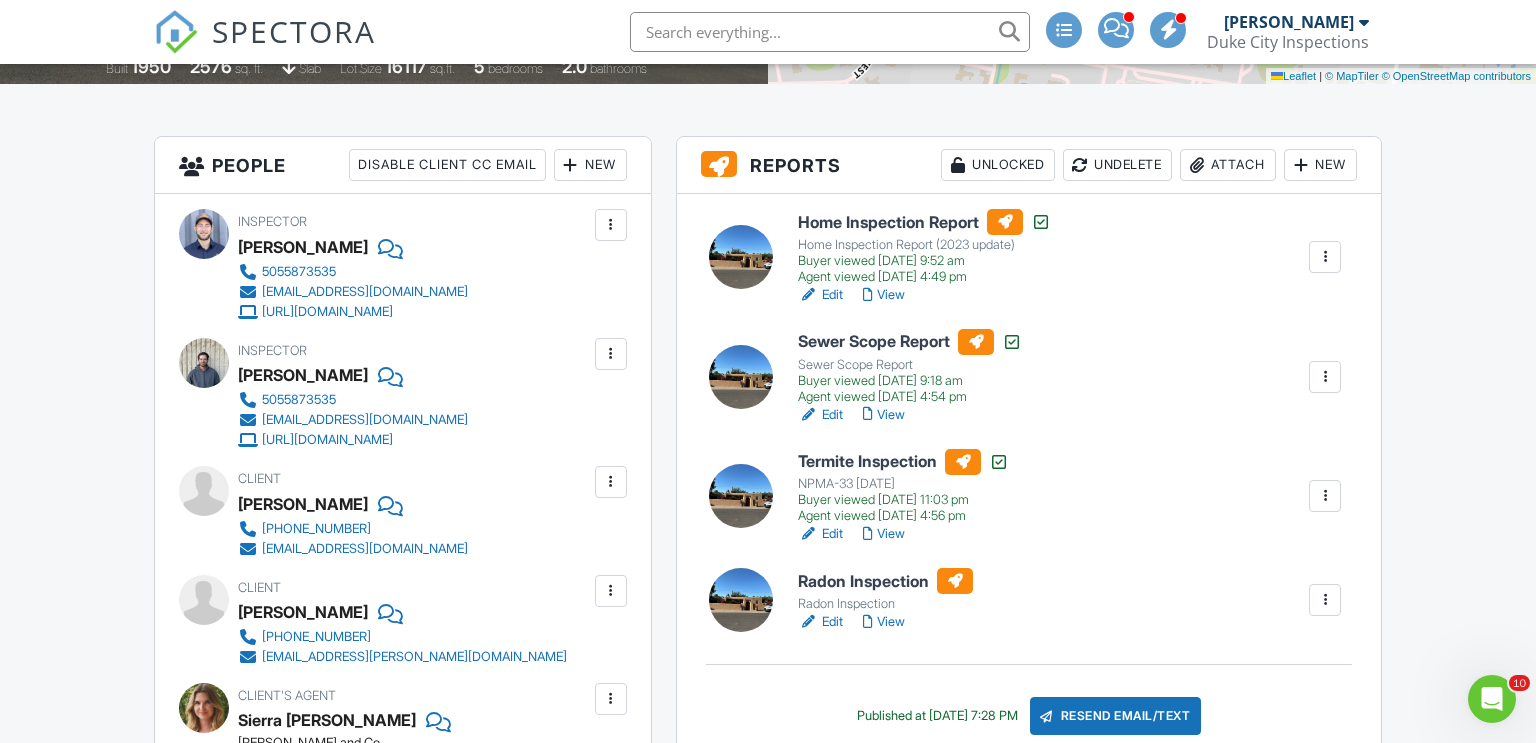 scroll, scrollTop: 449, scrollLeft: 0, axis: vertical 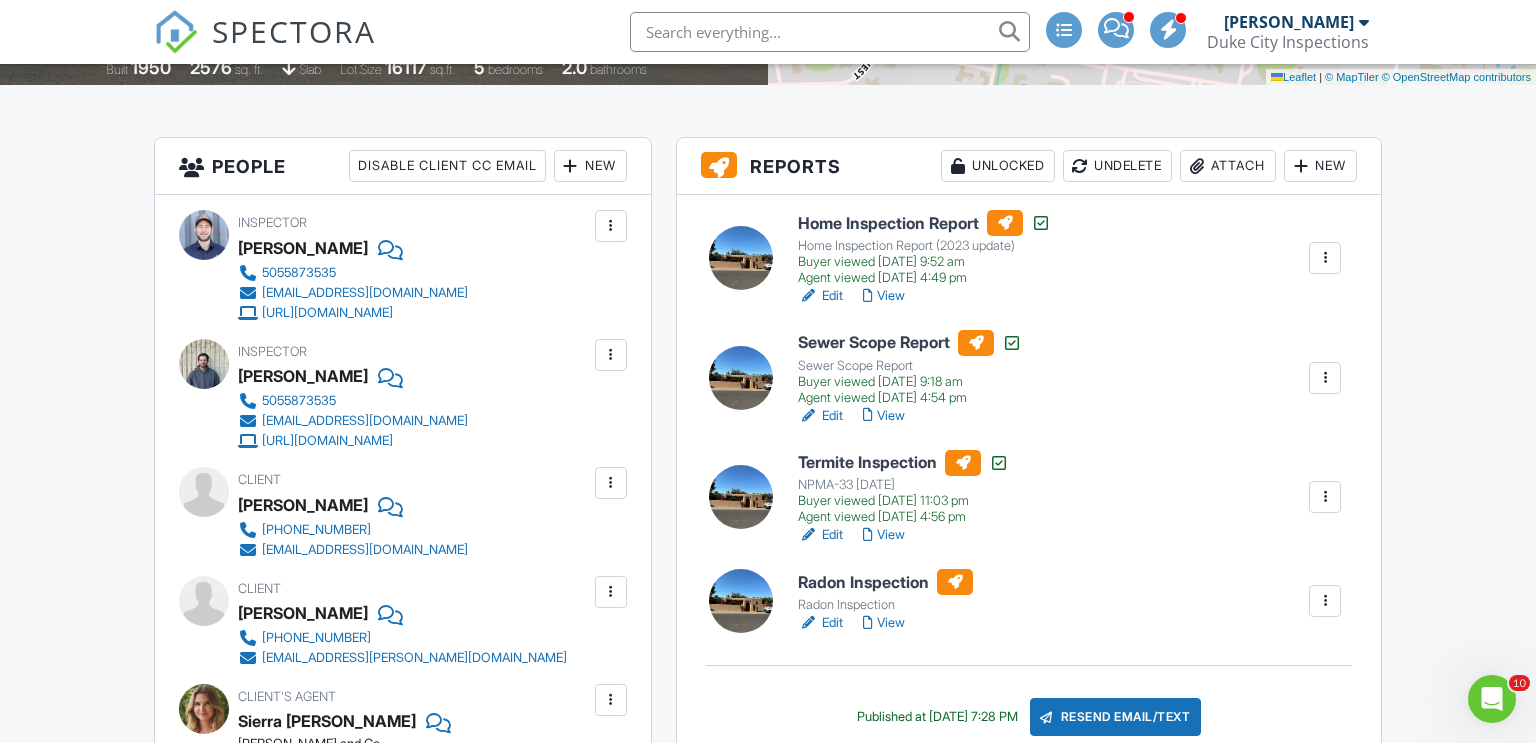 click on "Inspector
Danny Ortwerth
5055873535
info@dciabq.com
https://www.DukeCityInspections.com
Make Invisible
Mark As Requested
Remove
Inspector
Walter Kluna
5055873535
info@dciabq.com
https://www.DukeCityInspections.com
Make Primary Inspector
Make Visible
Mark As Requested
Remove
Update Client
First name
Nu
Last name
Ferguson
Email (required)
tangowthmangos@gmail.com
CC Email
Phone
603-568-4533
Tags
Internal notes visible only to the company
Cancel
Save
Confirm client deletion
This will remove the client from this inspection. All email reminders and follow-ups will be removed as well. Note that this is only an option before publishing a report." at bounding box center [403, 689] 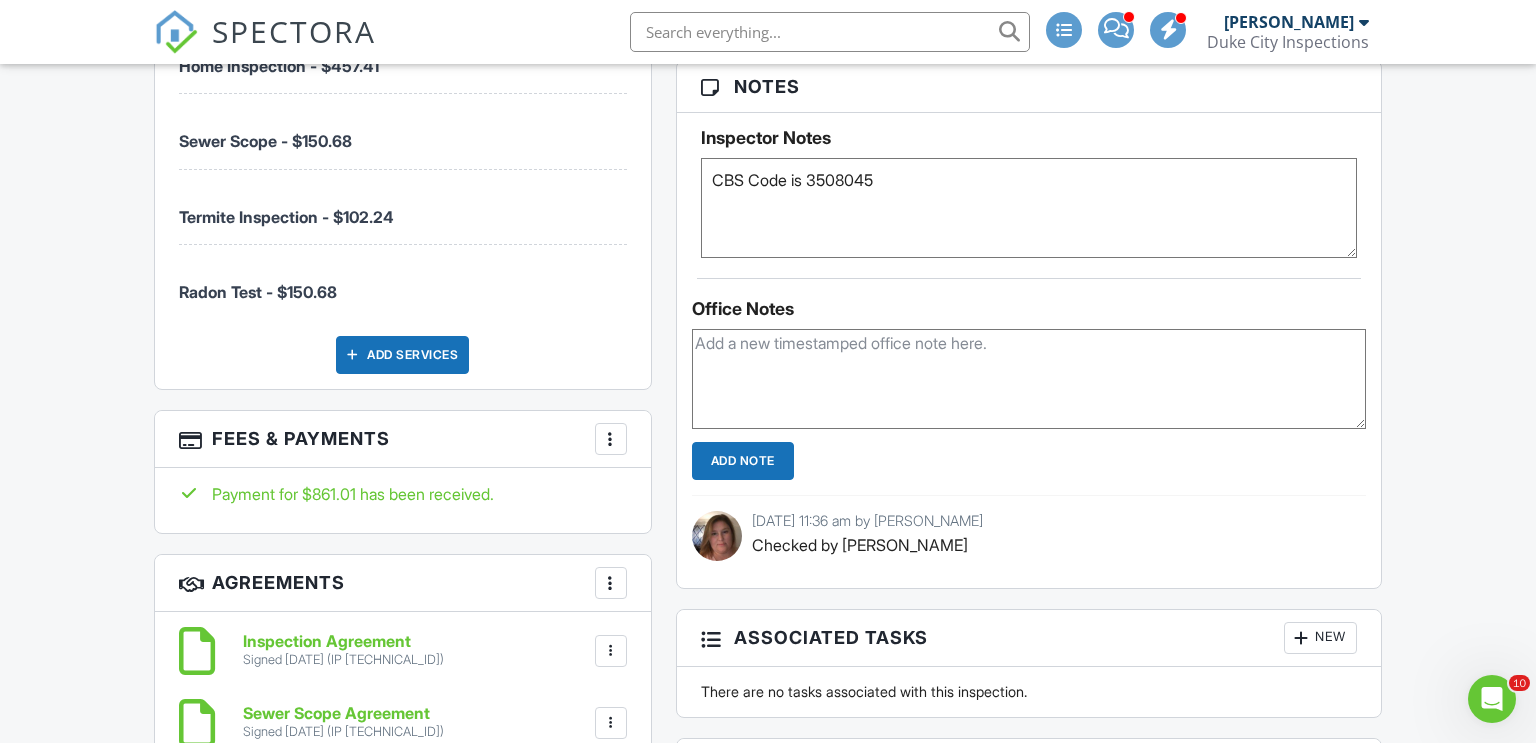 scroll, scrollTop: 1705, scrollLeft: 0, axis: vertical 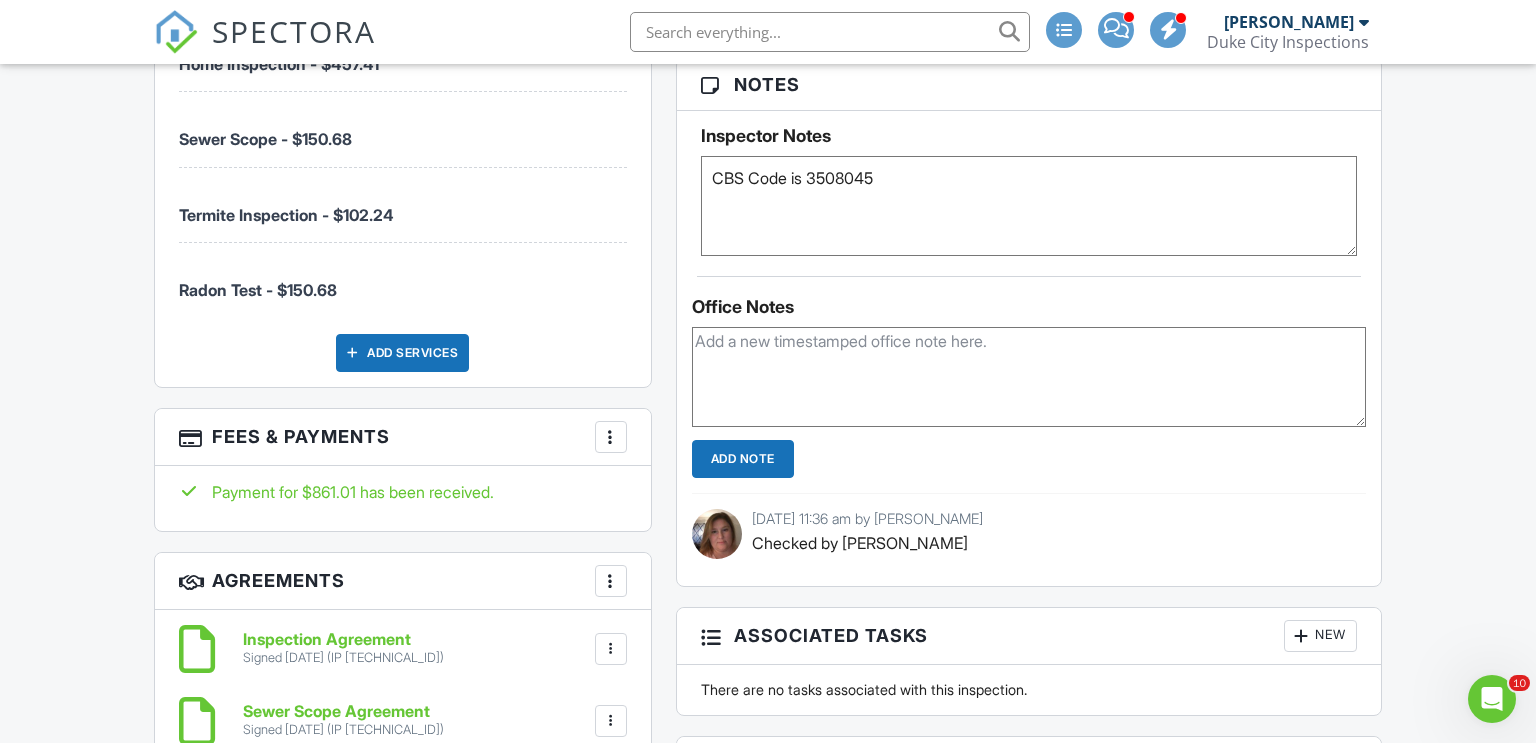click on "CBS Code is 3508045" at bounding box center (1029, 206) 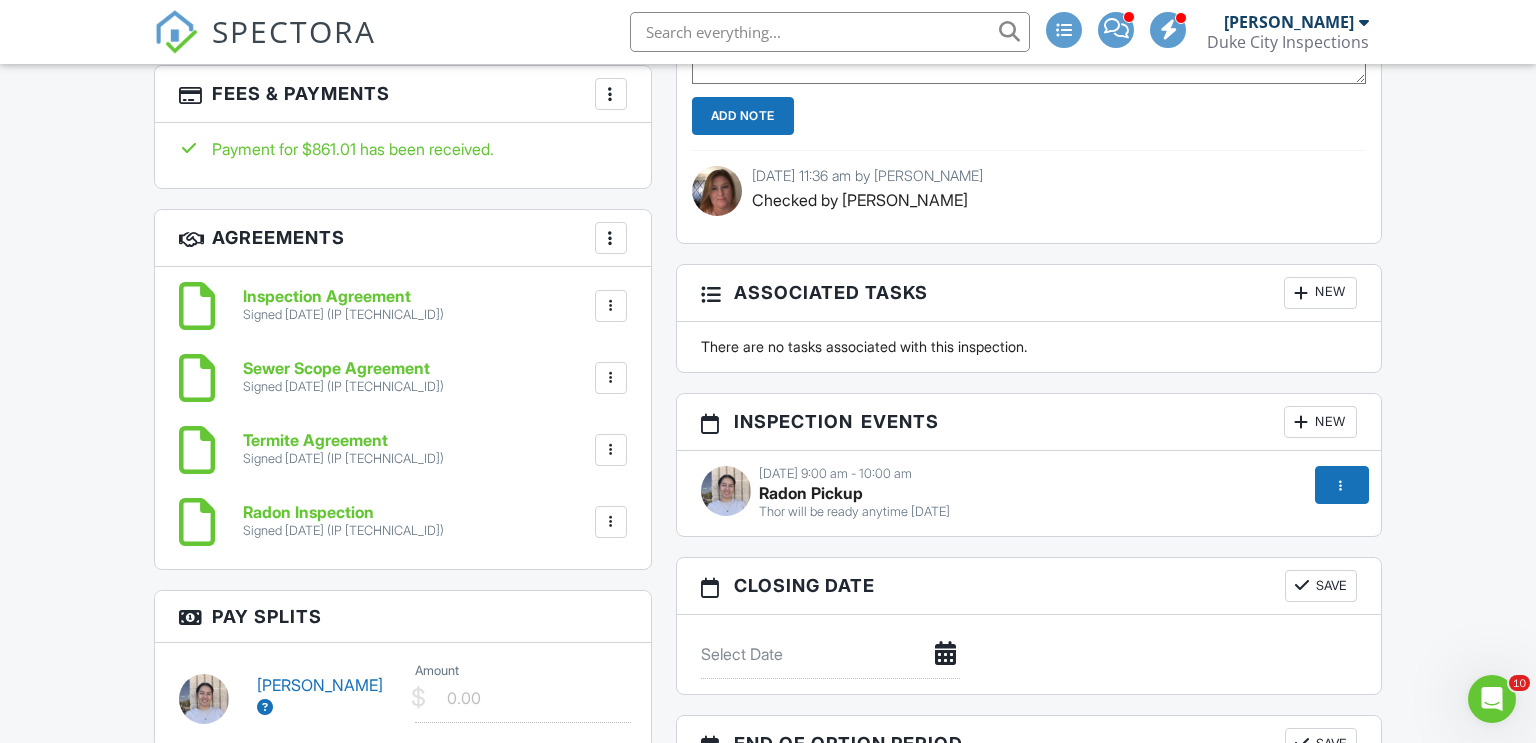 scroll, scrollTop: 2064, scrollLeft: 0, axis: vertical 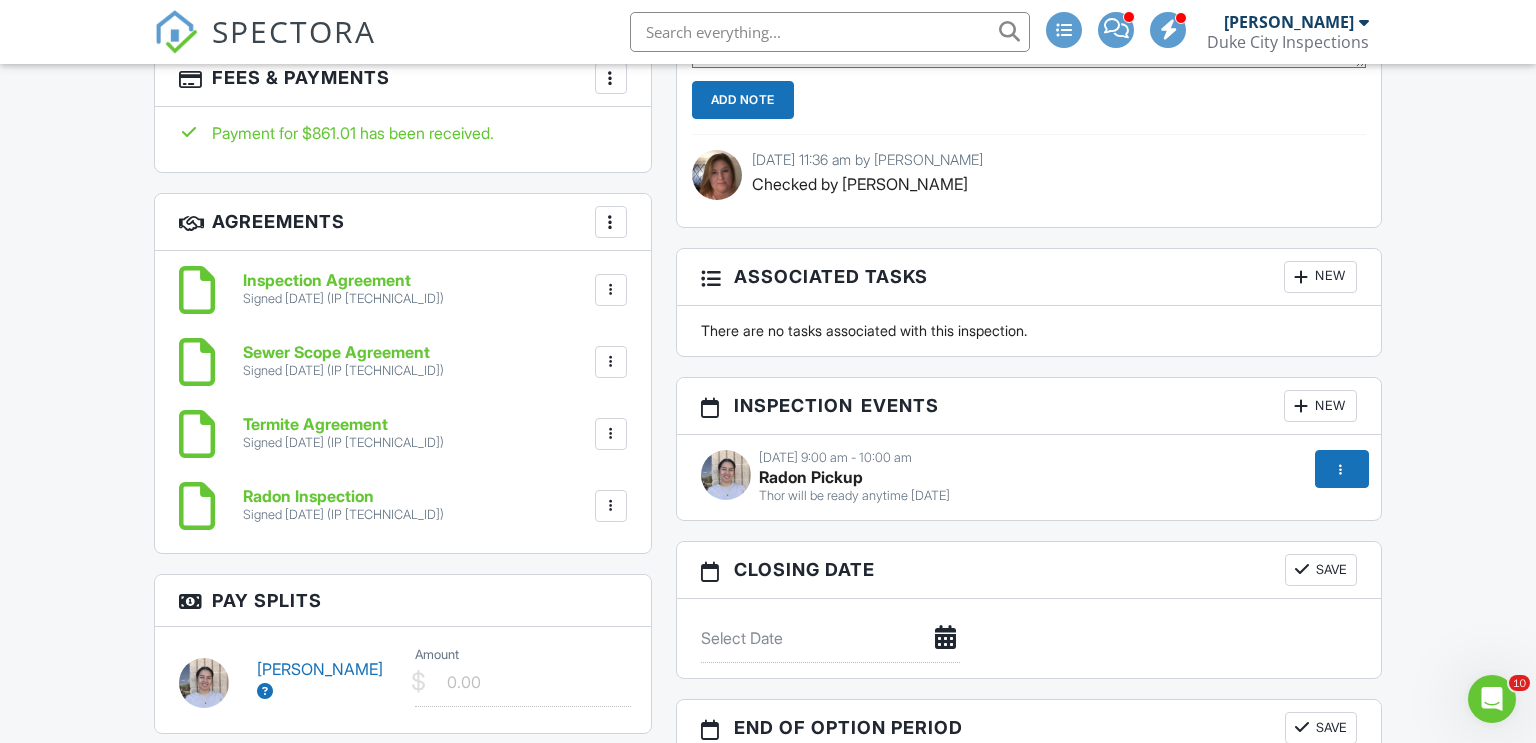 click on "07/14/2025  9:00 am - 10:00 am" at bounding box center (1029, 458) 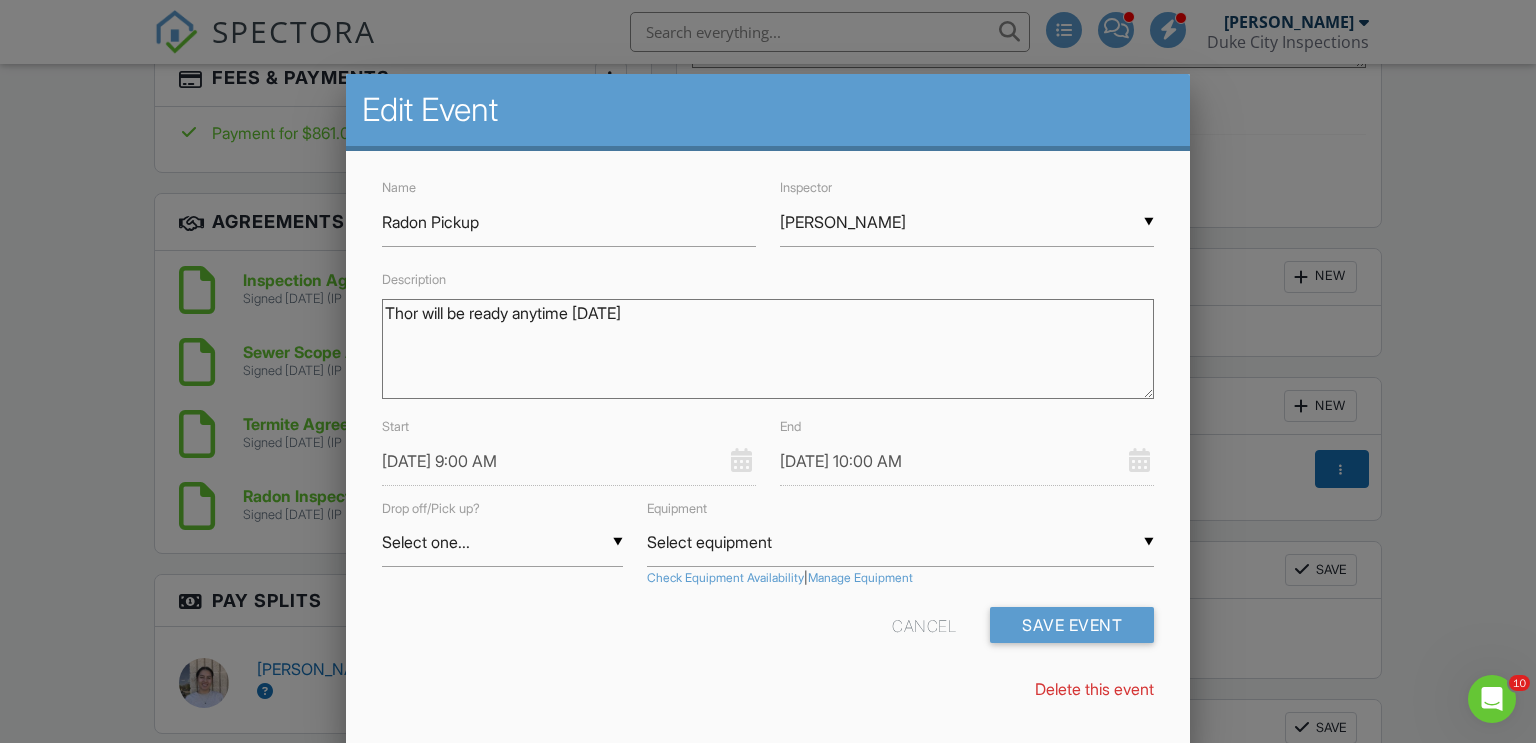 click on "Thor will be ready anytime monday" at bounding box center (768, 349) 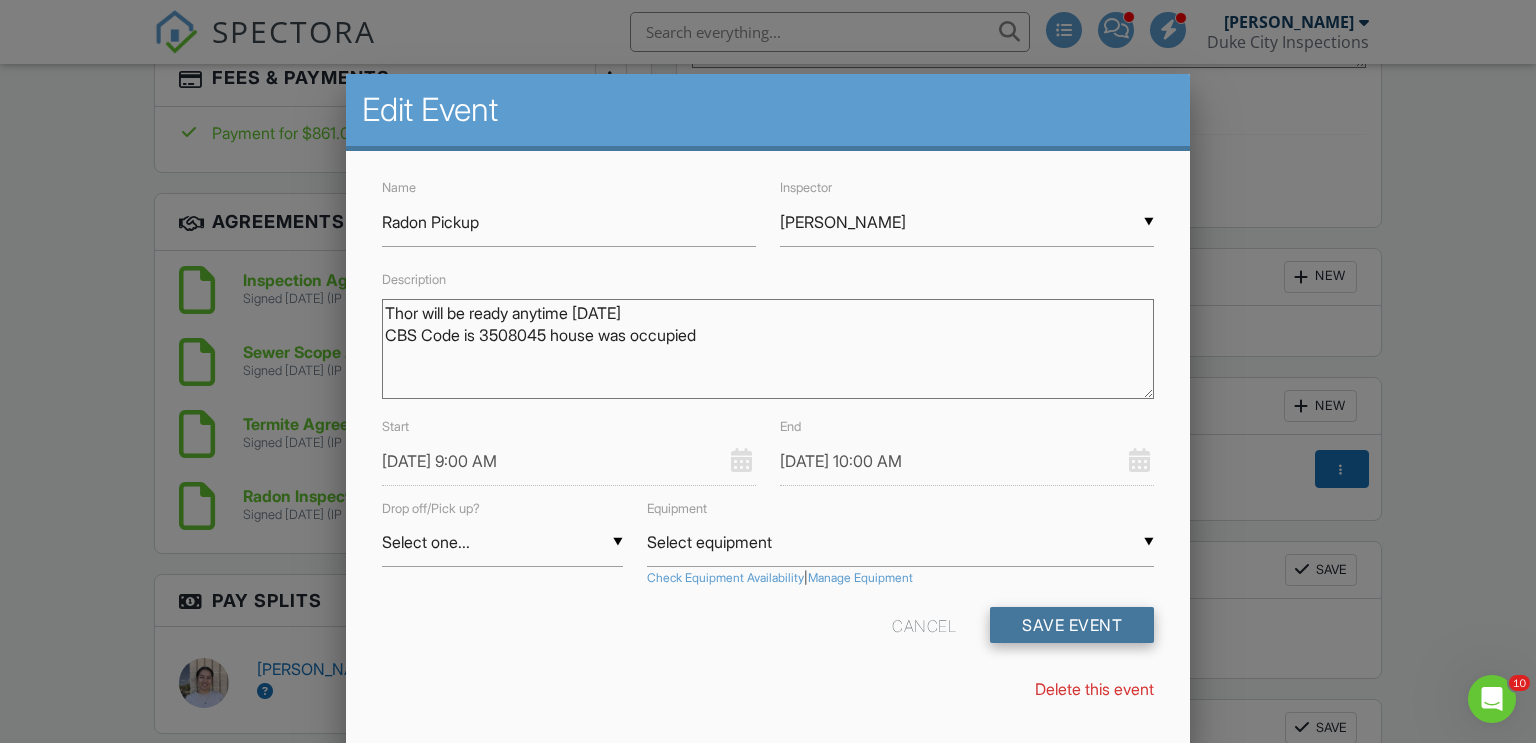 type on "Thor will be ready anytime monday
CBS Code is 3508045 house was occupied" 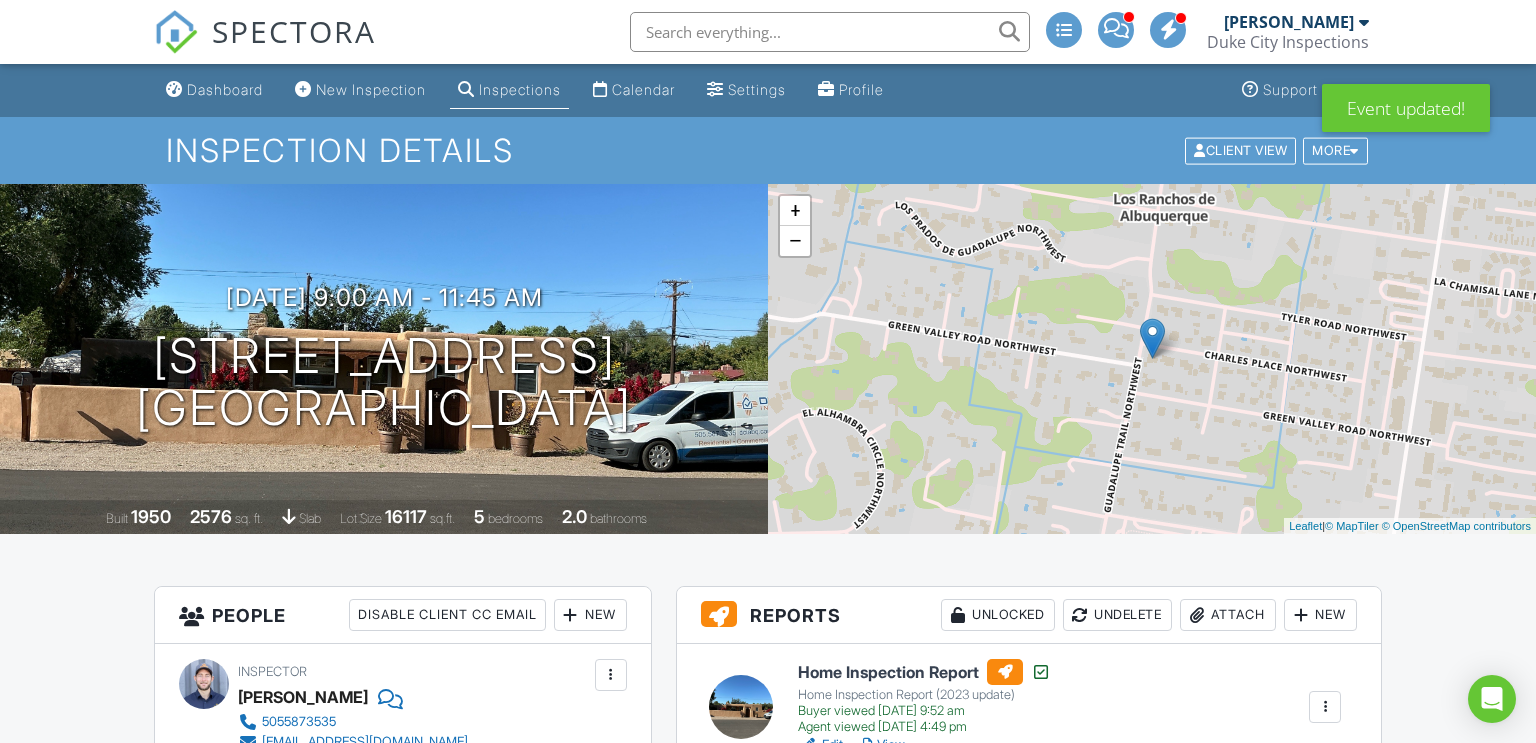 scroll, scrollTop: 0, scrollLeft: 0, axis: both 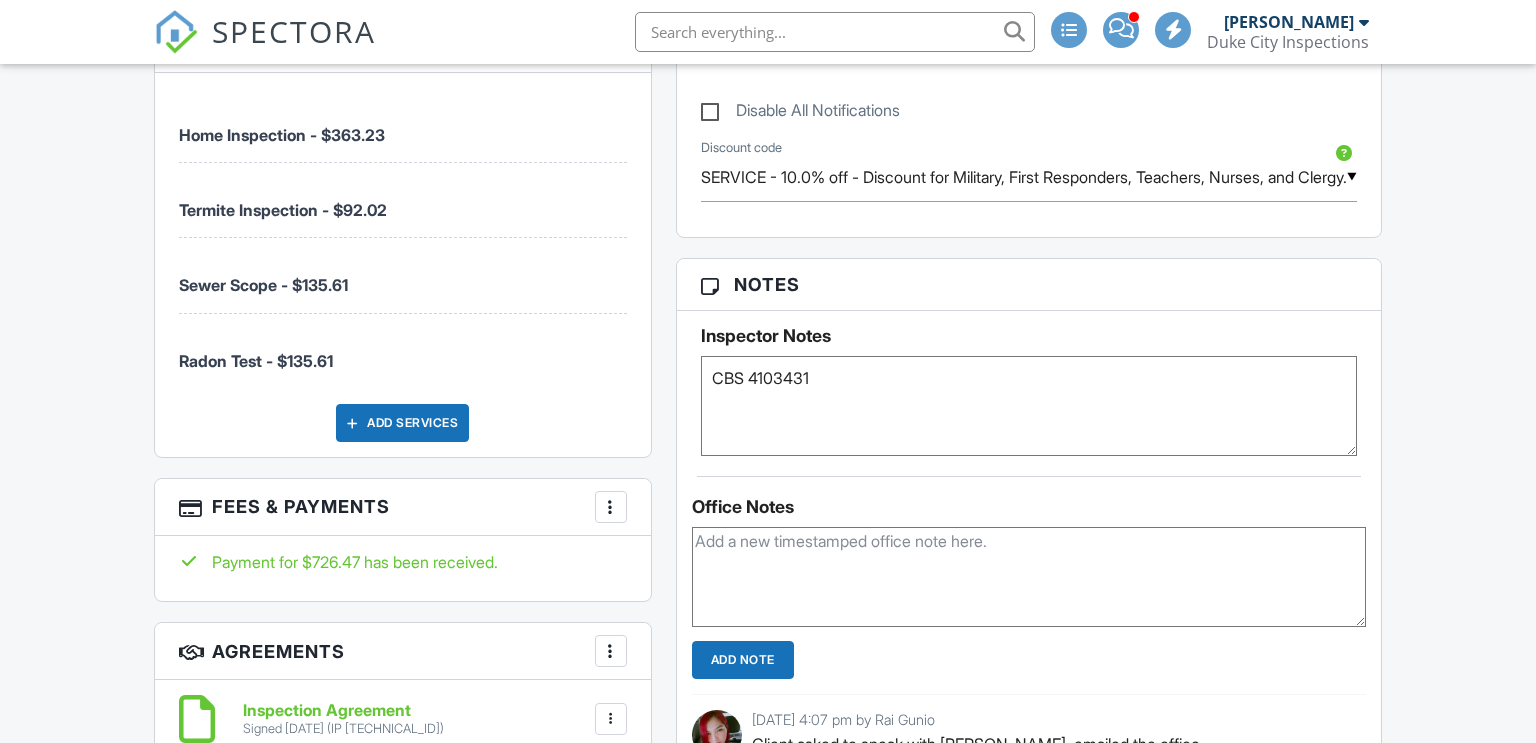 click on "CBS 4103431" at bounding box center [1029, 406] 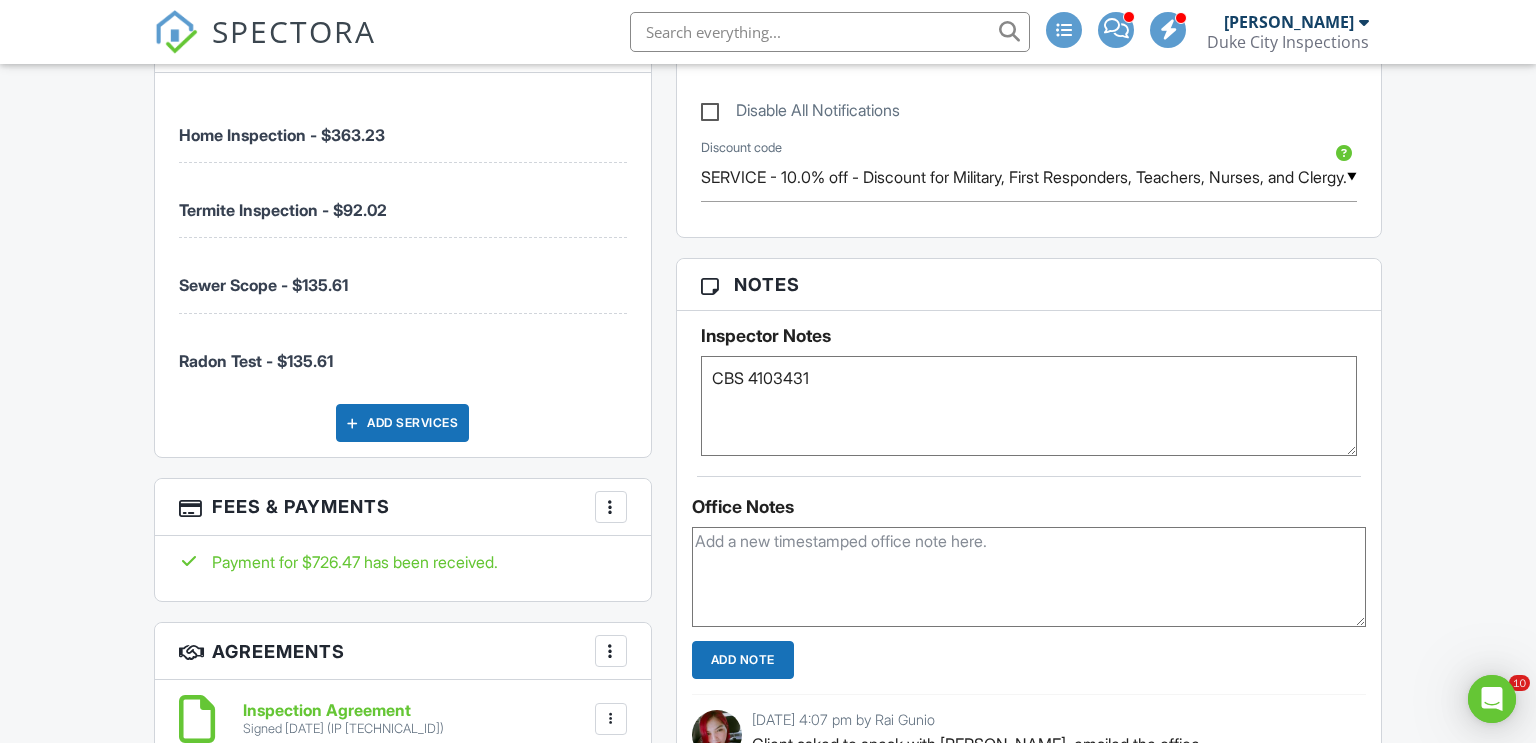 scroll, scrollTop: 0, scrollLeft: 0, axis: both 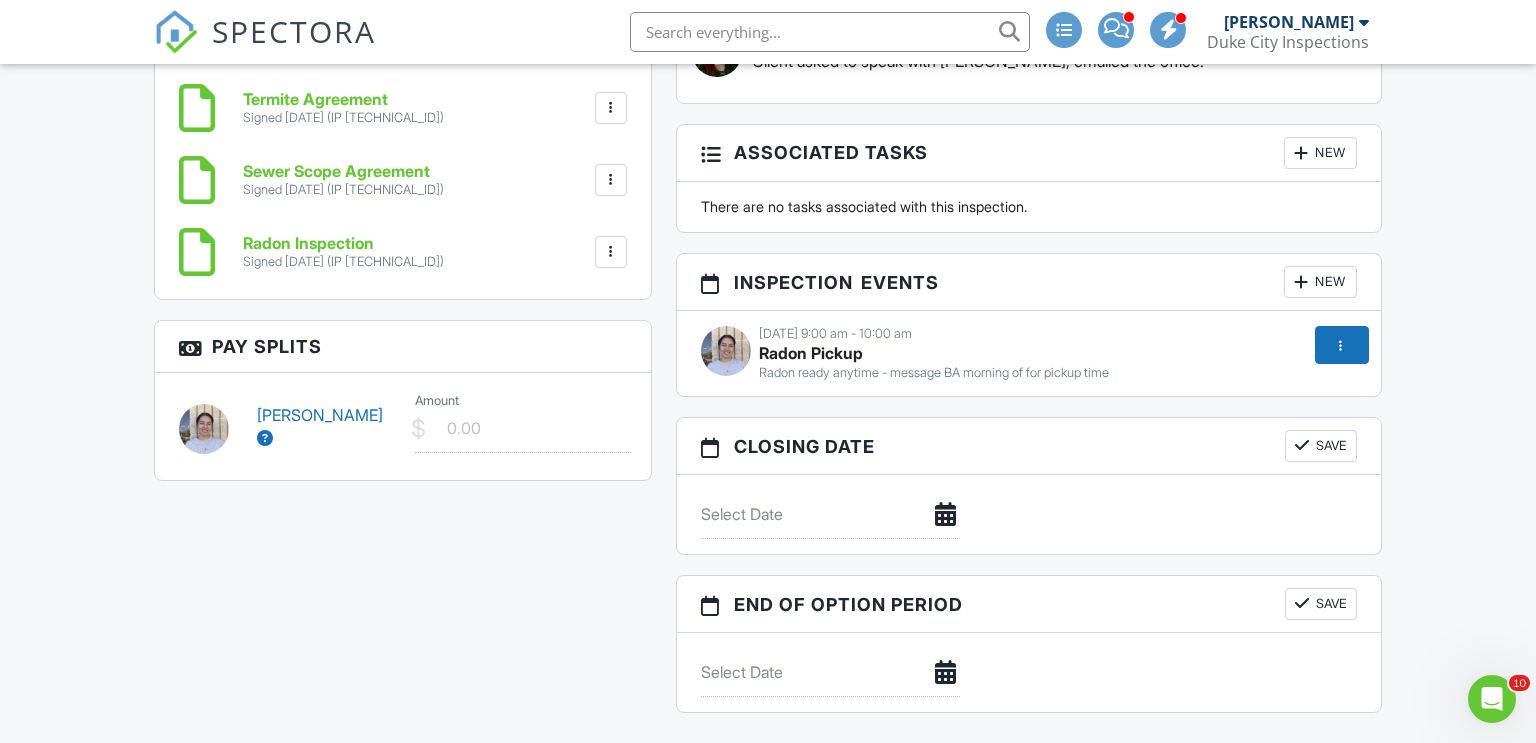 click on "[DATE]  9:00 am - 10:00 am" at bounding box center [1029, 334] 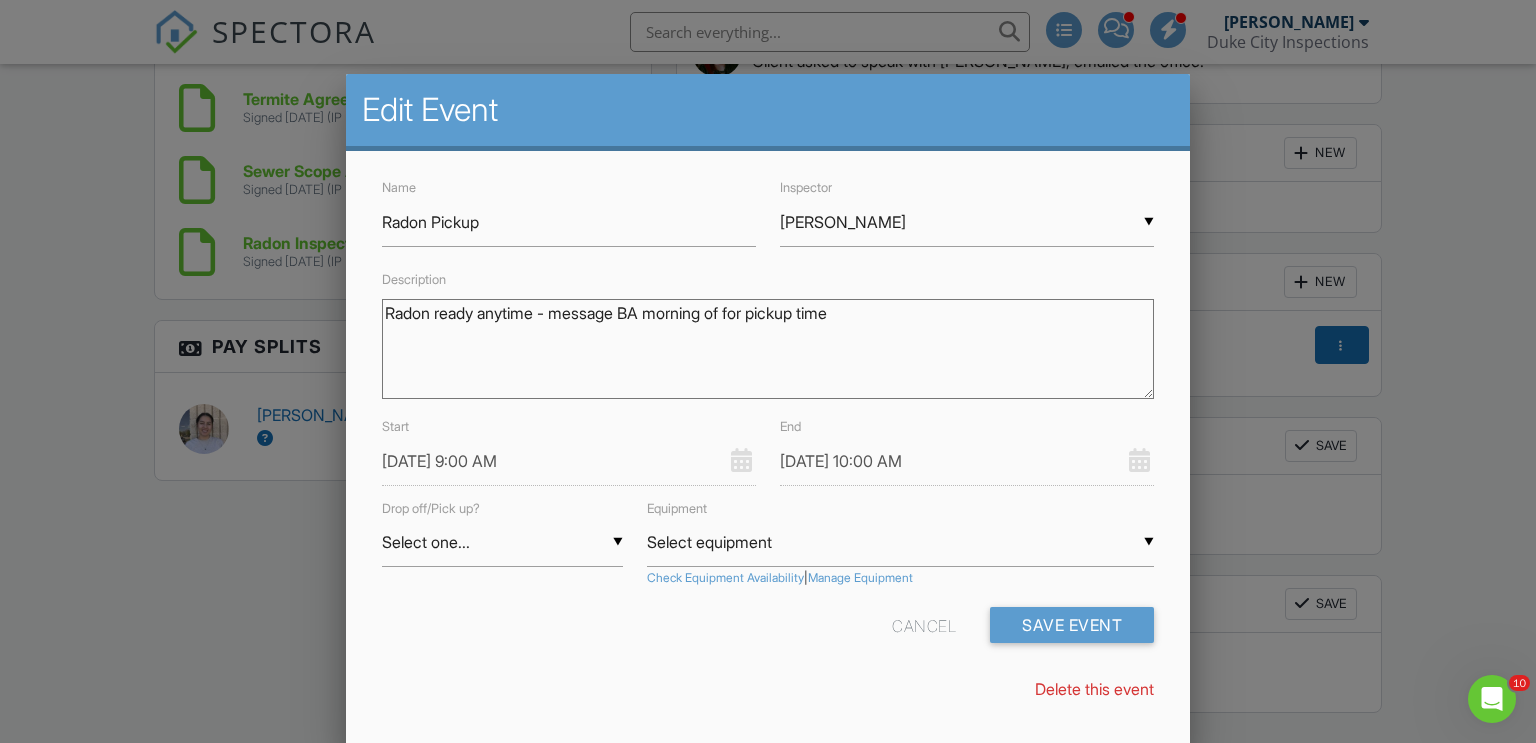 click on "Radon ready anytime - message BA morning of for pickup time" at bounding box center (768, 349) 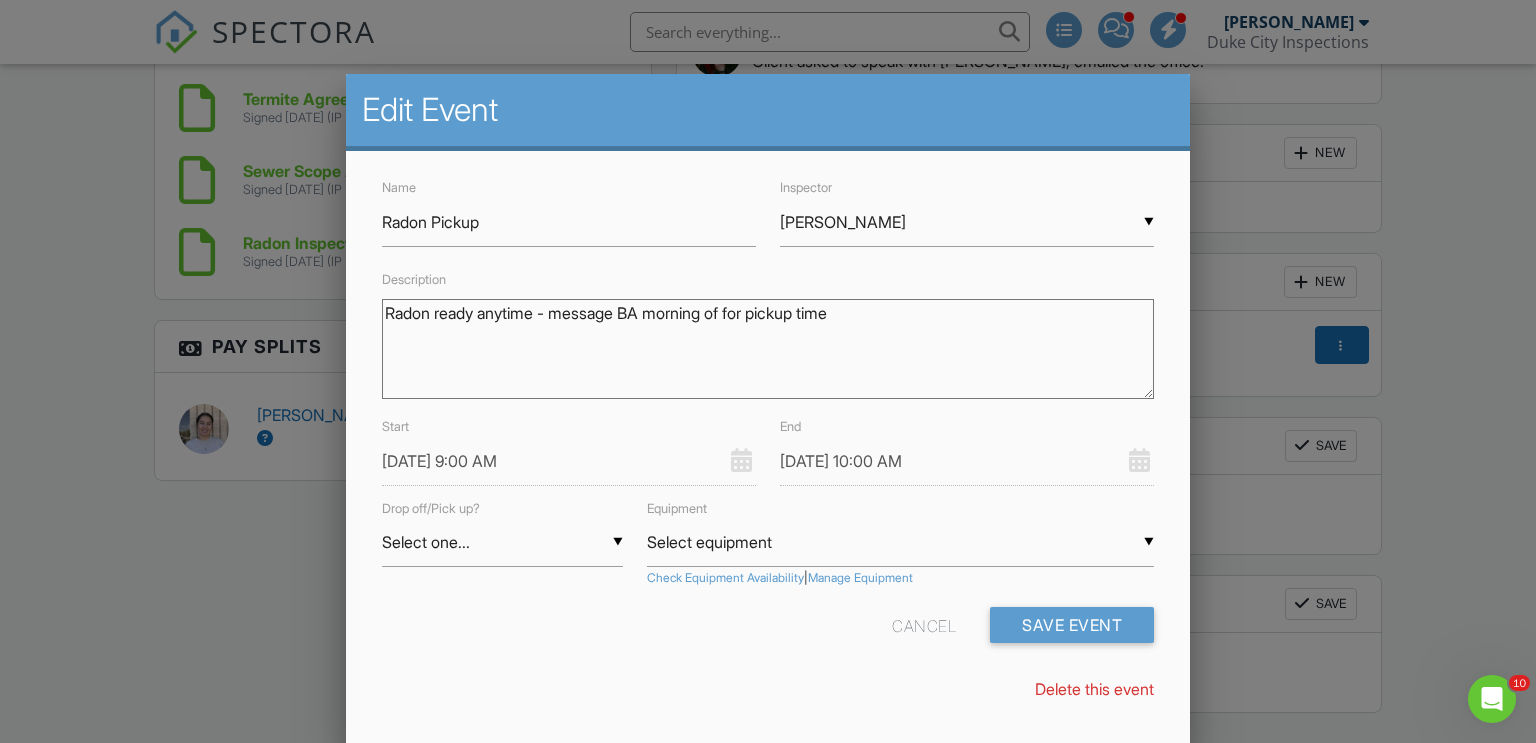 paste on "CBS 4103431" 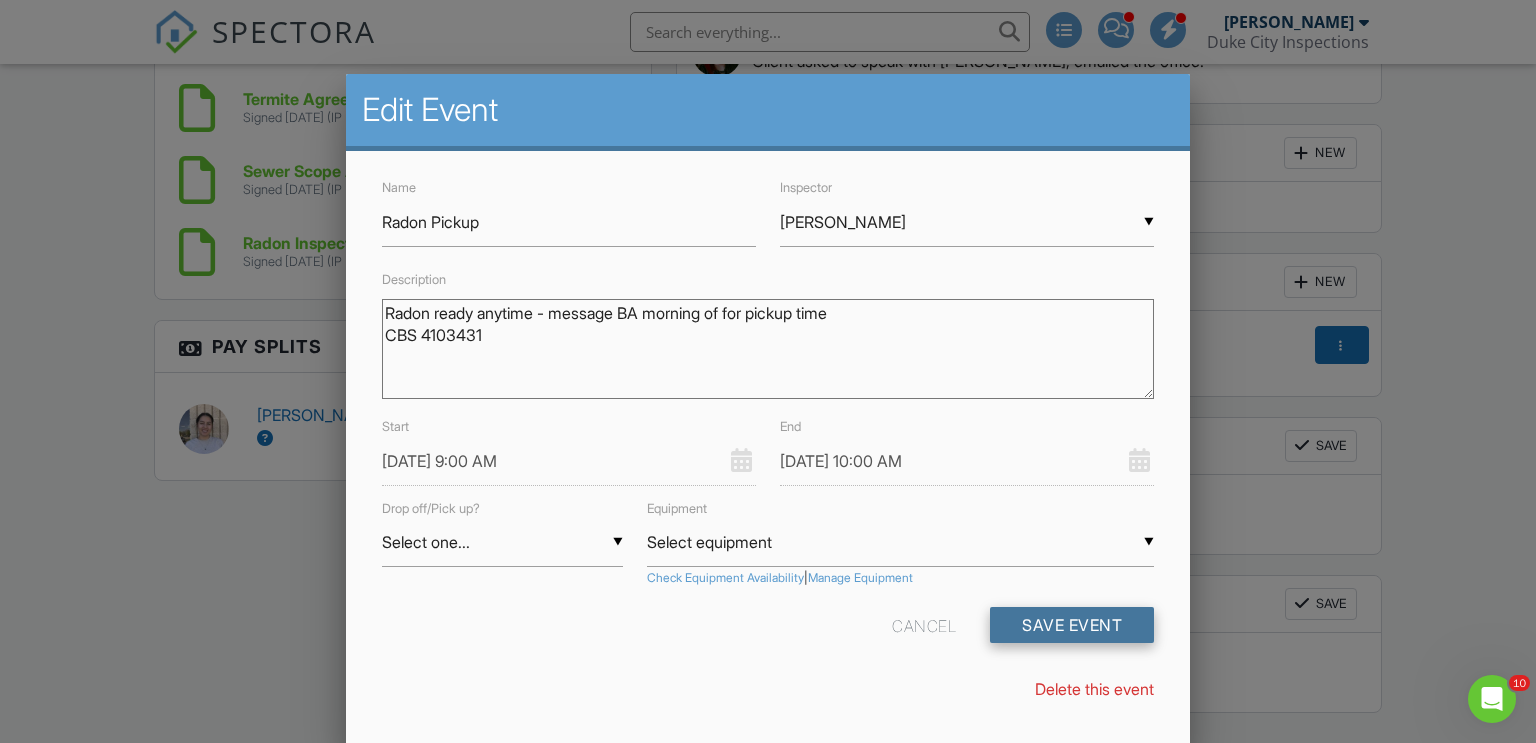 type on "Radon ready anytime - message BA morning of for pickup time
CBS 4103431" 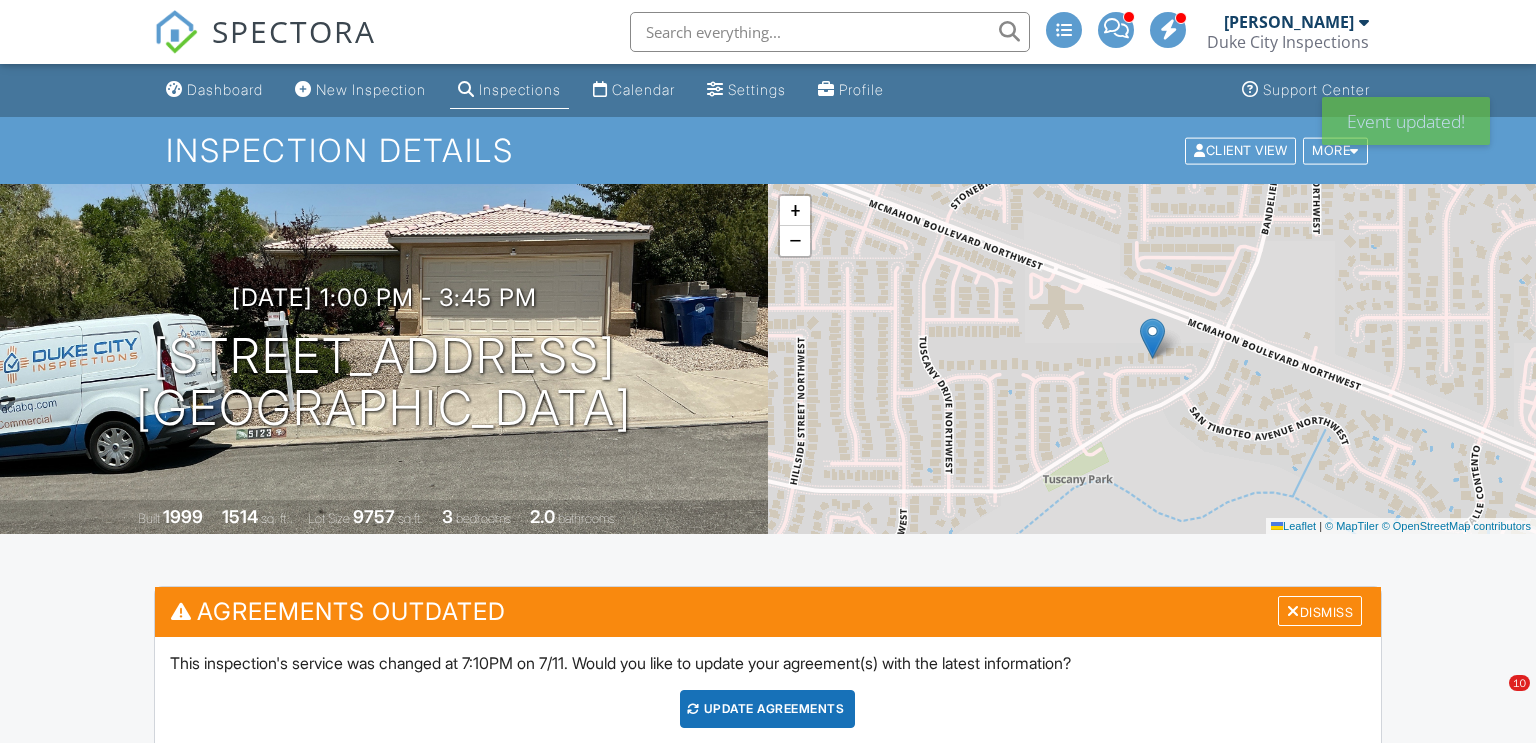 scroll, scrollTop: 0, scrollLeft: 0, axis: both 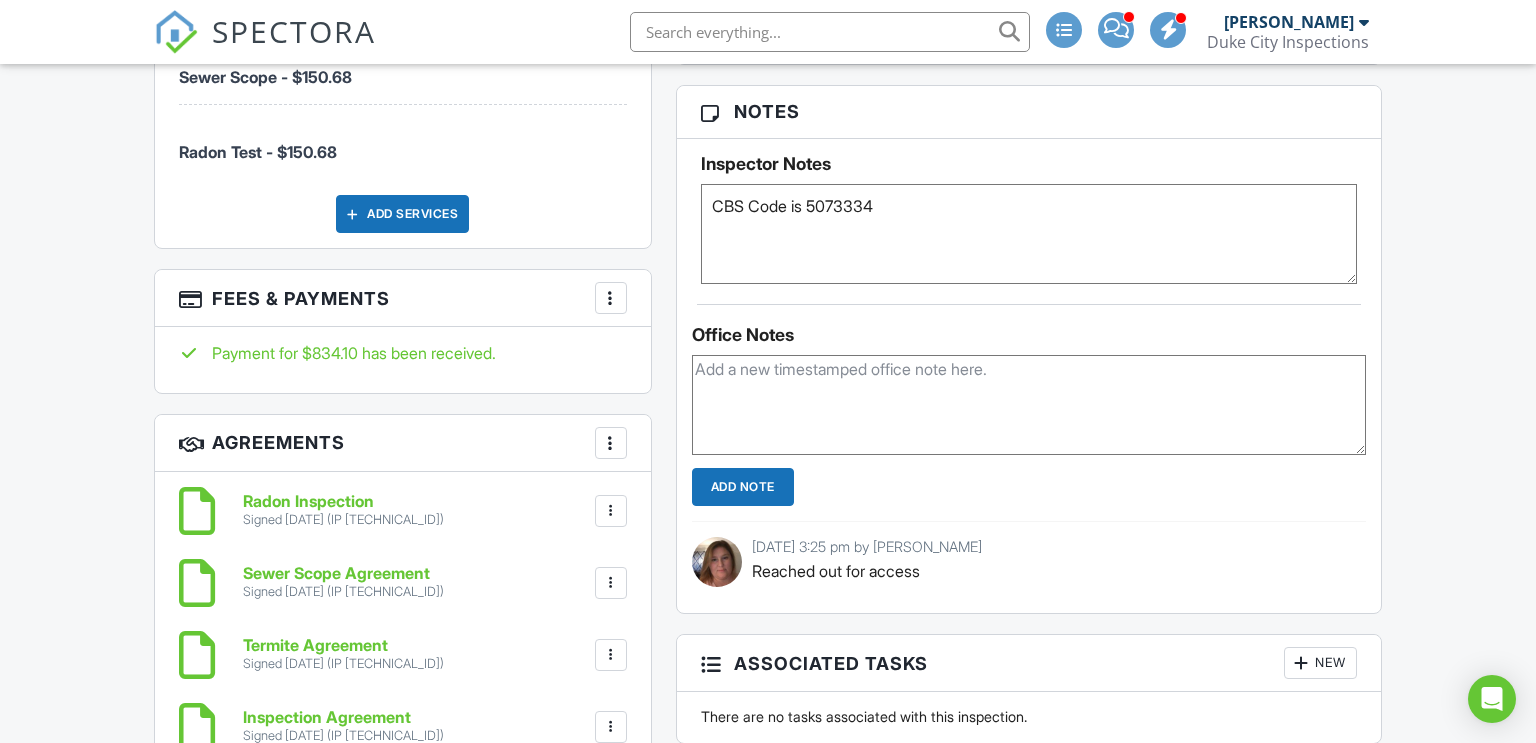 click on "CBS Code is 5073334" at bounding box center (1029, 234) 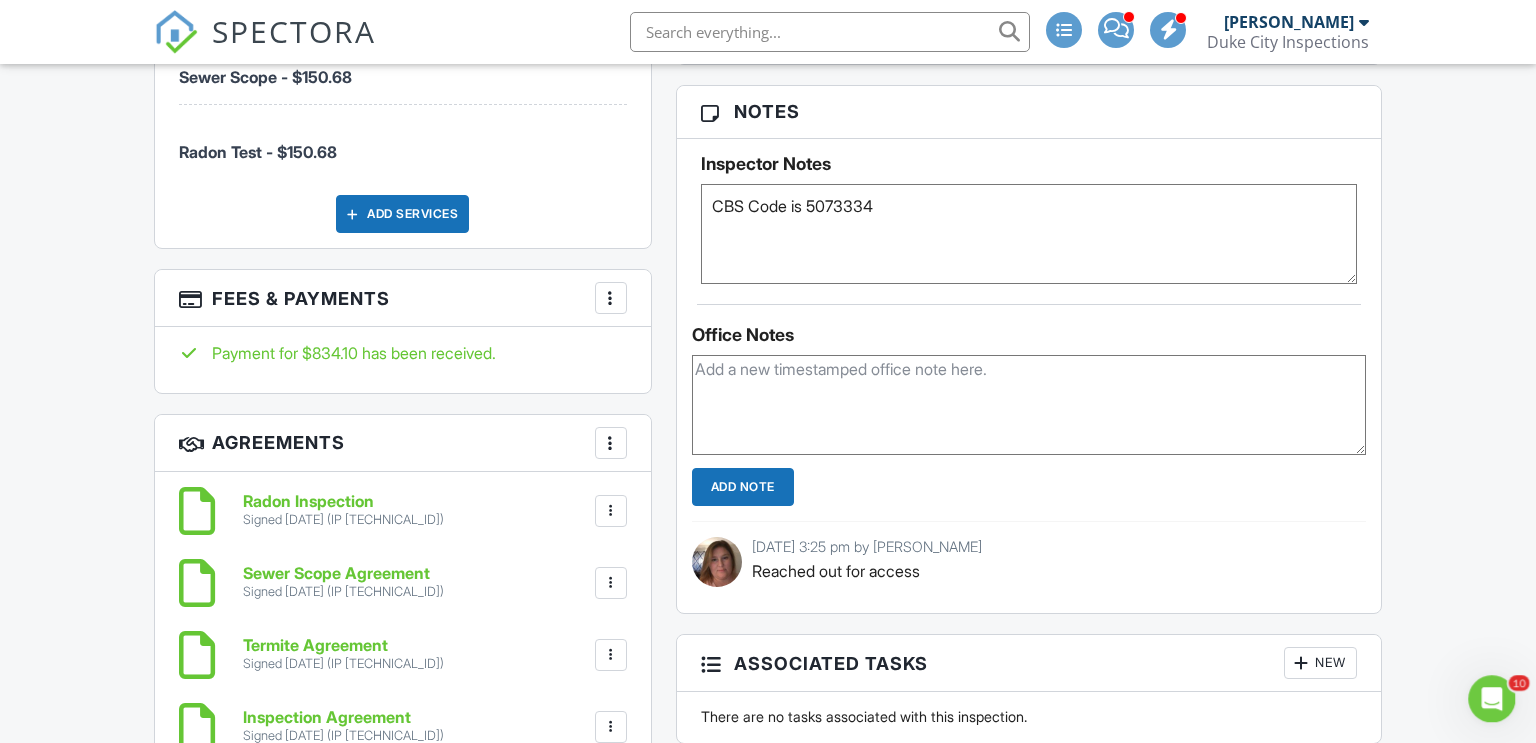 scroll, scrollTop: 0, scrollLeft: 0, axis: both 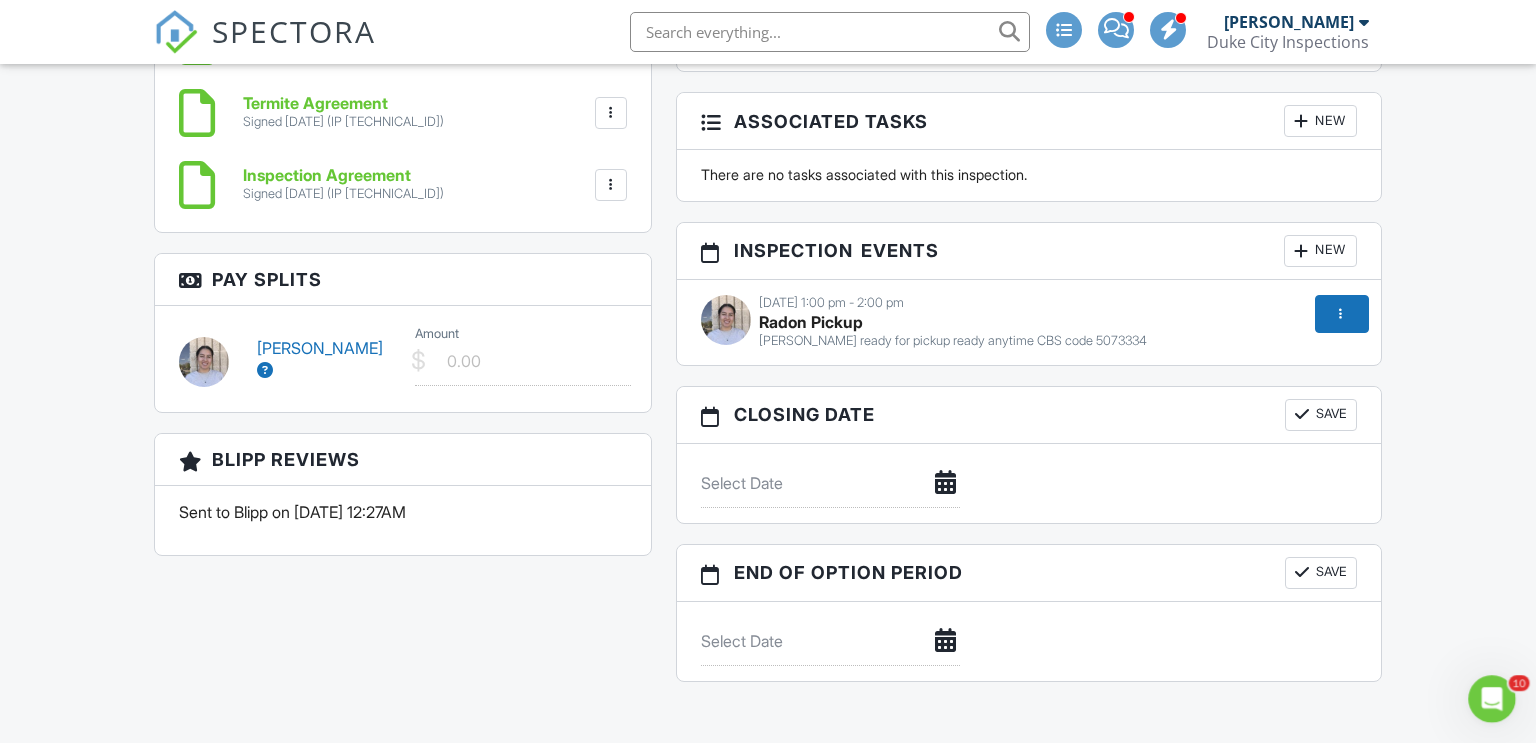 click on "Radon Pickup" at bounding box center (811, 322) 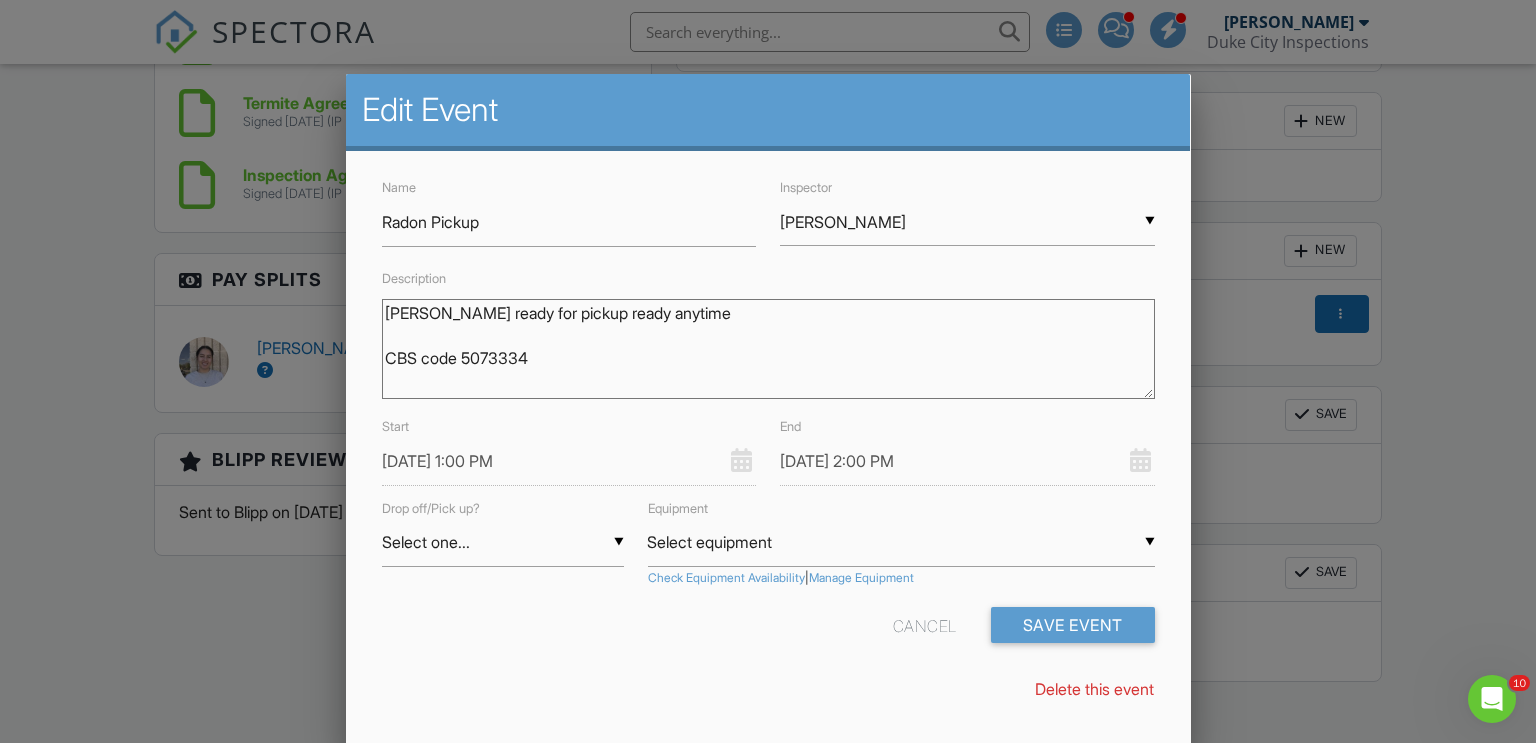 click on "[PERSON_NAME] ready for pickup ready anytime
CBS code 5073334" at bounding box center [768, 349] 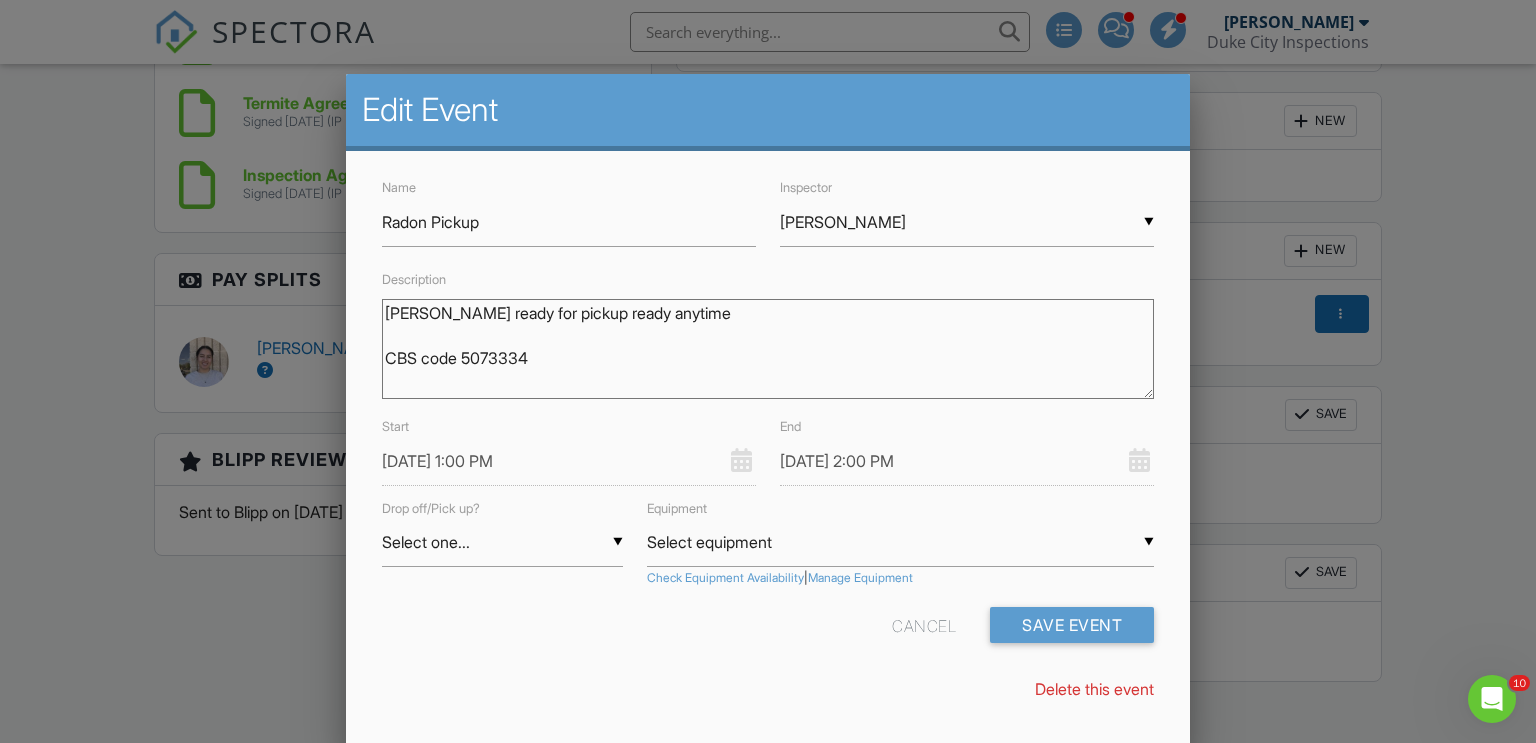 click on "Loki ready for pickup ready anytime
CBS code 5073334" at bounding box center [768, 349] 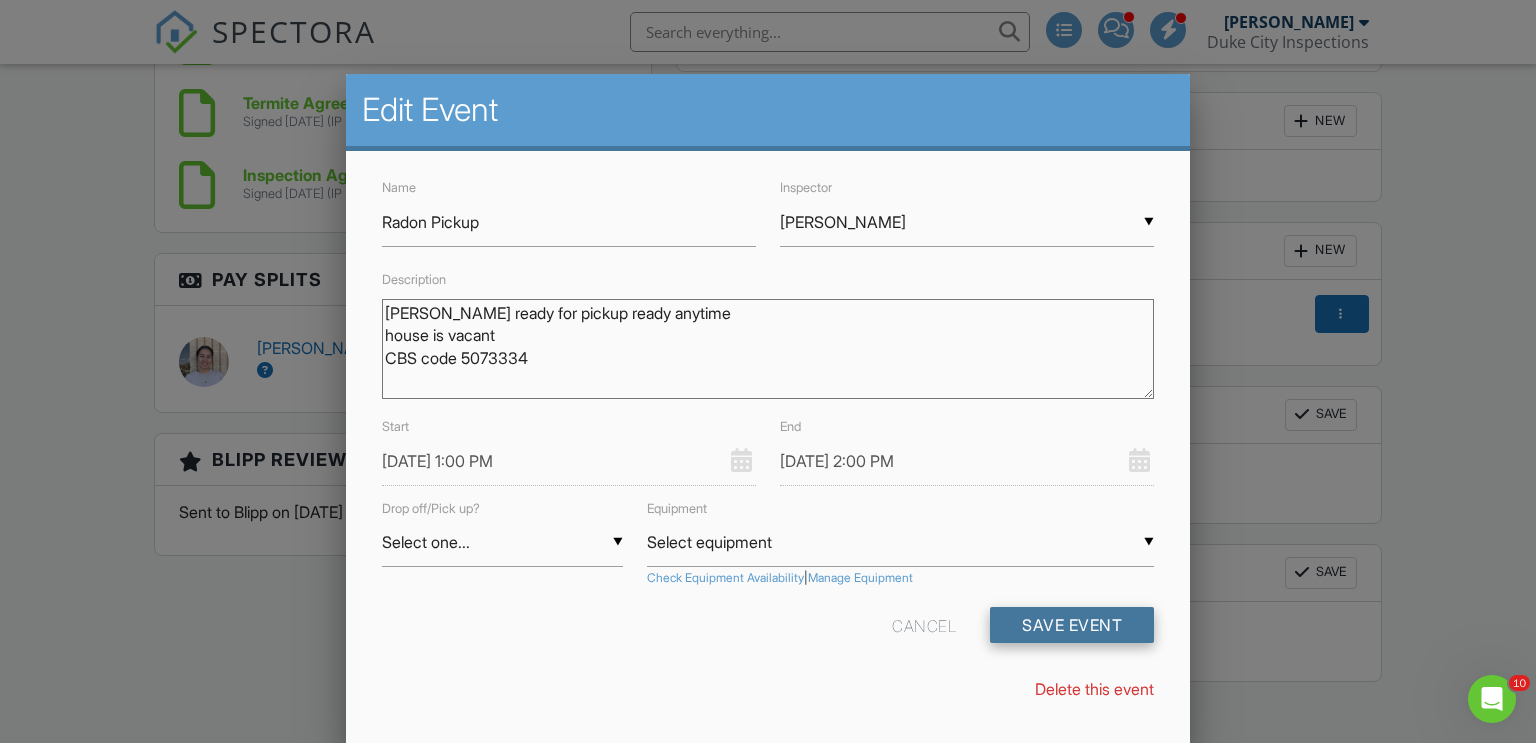 type on "Loki ready for pickup ready anytime
house is vacant
CBS code 5073334" 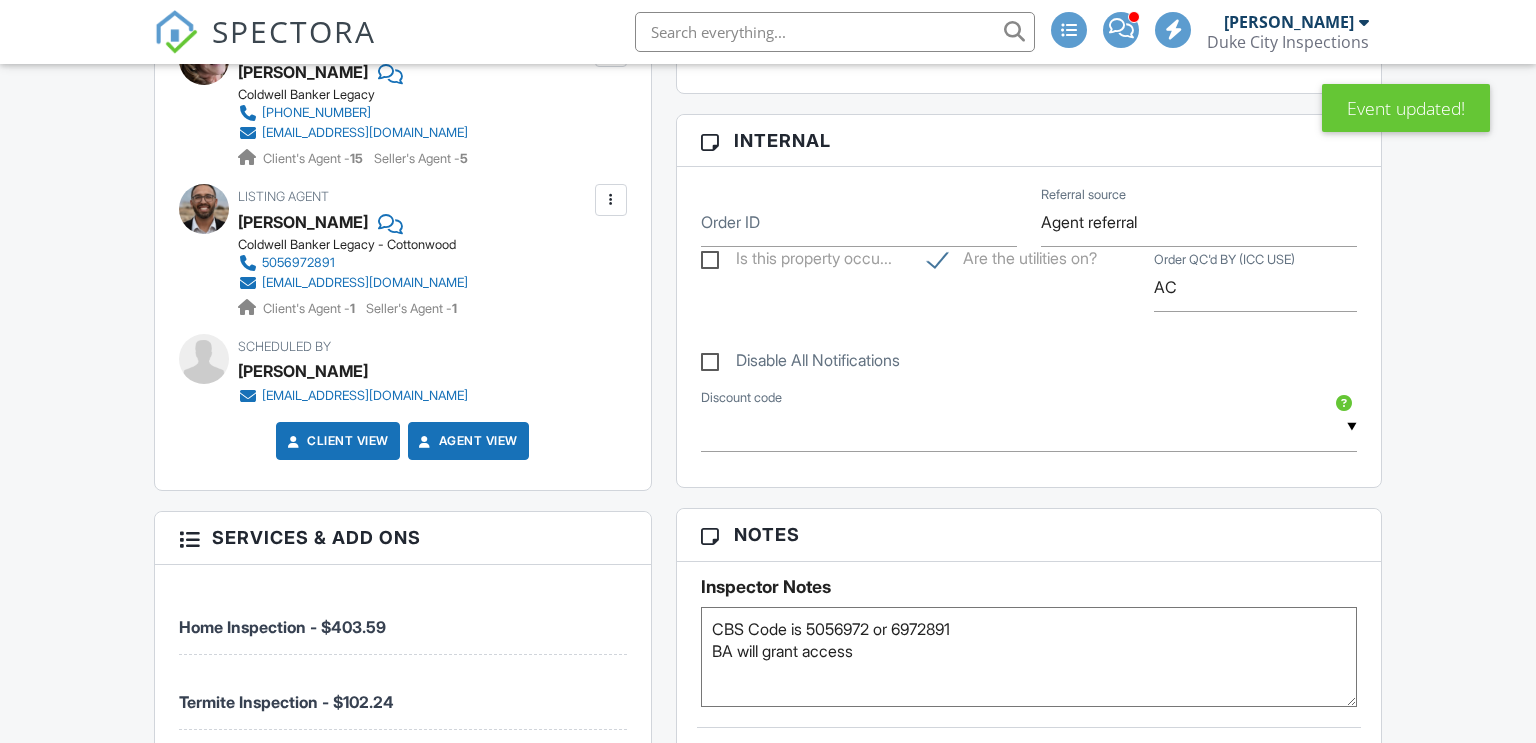 scroll, scrollTop: 1641, scrollLeft: 0, axis: vertical 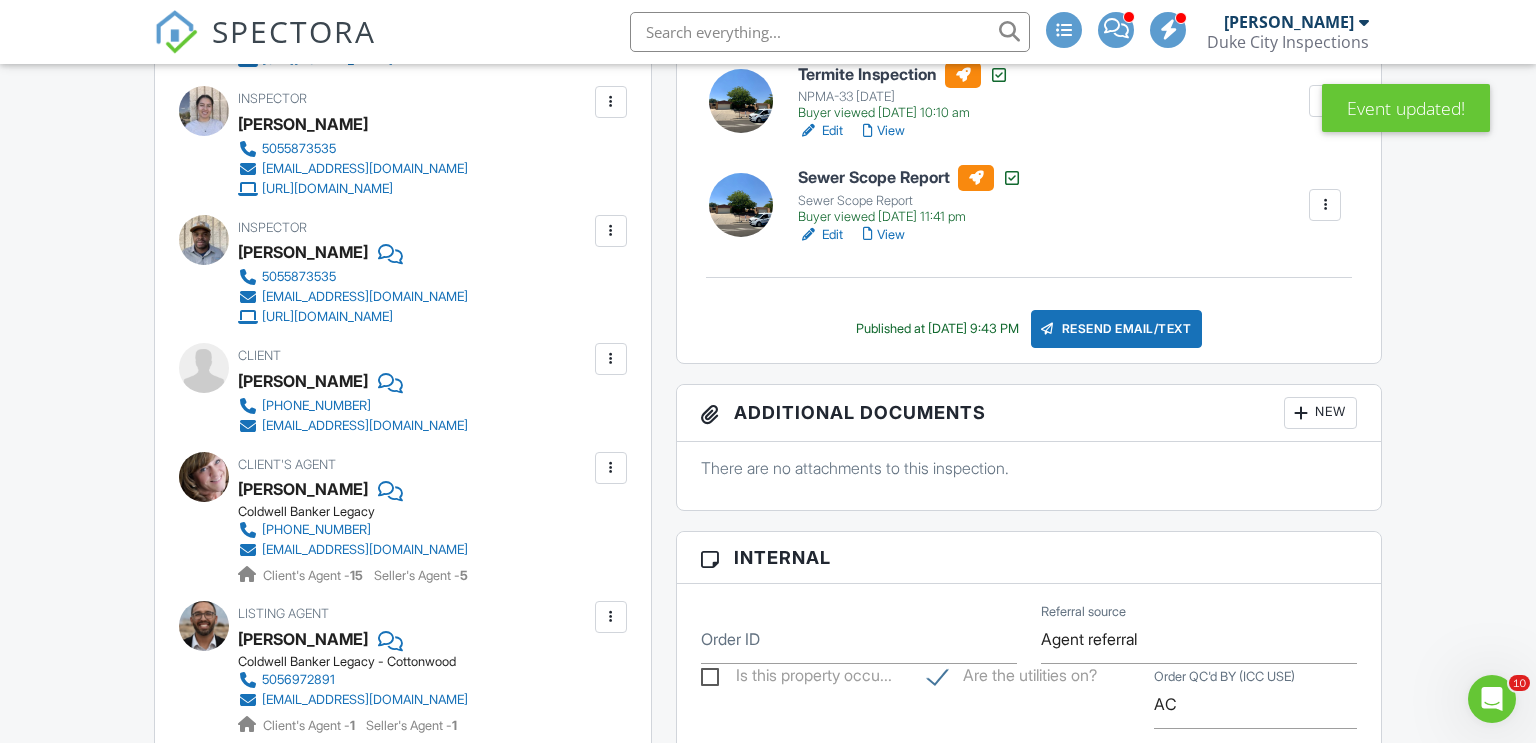 click at bounding box center [611, 102] 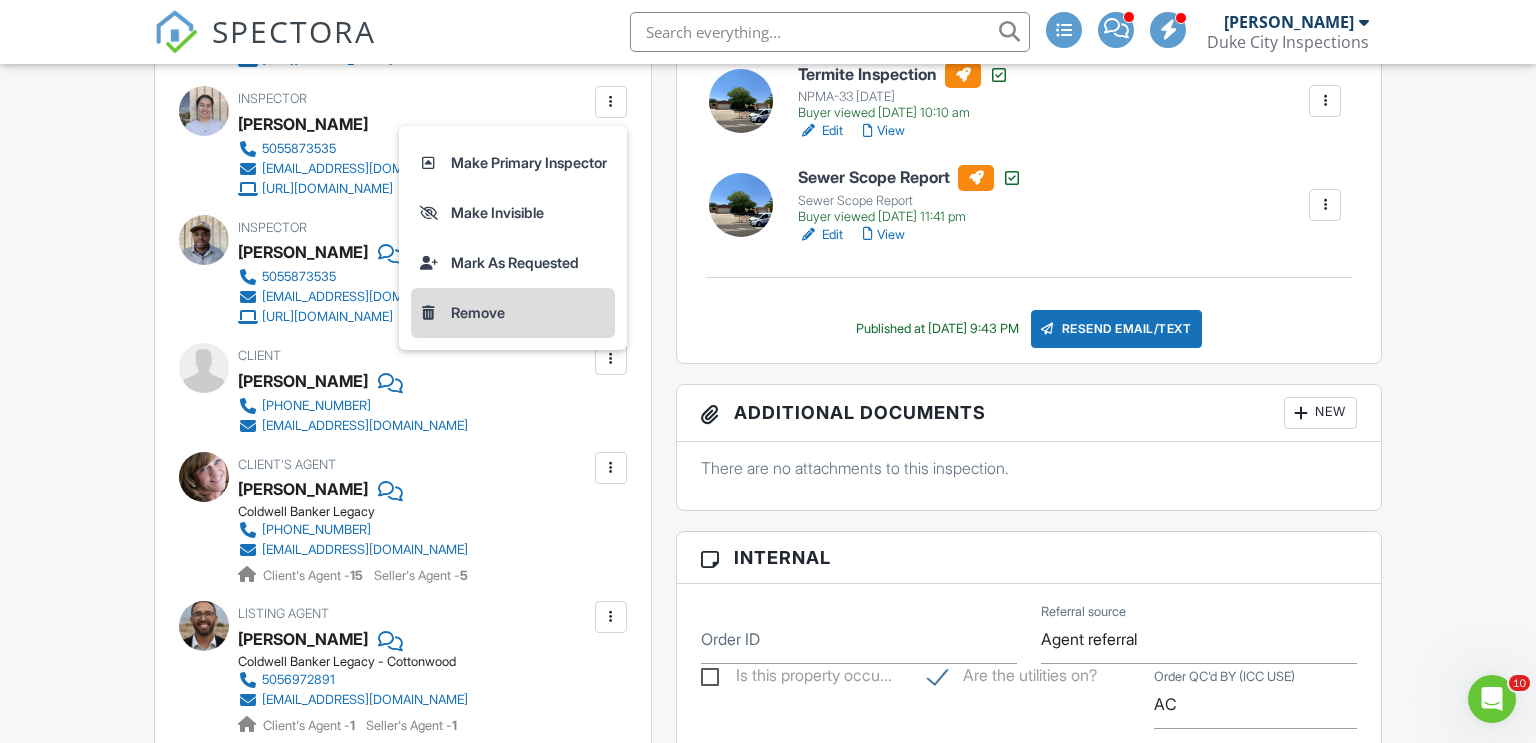 click on "Remove" at bounding box center [513, 313] 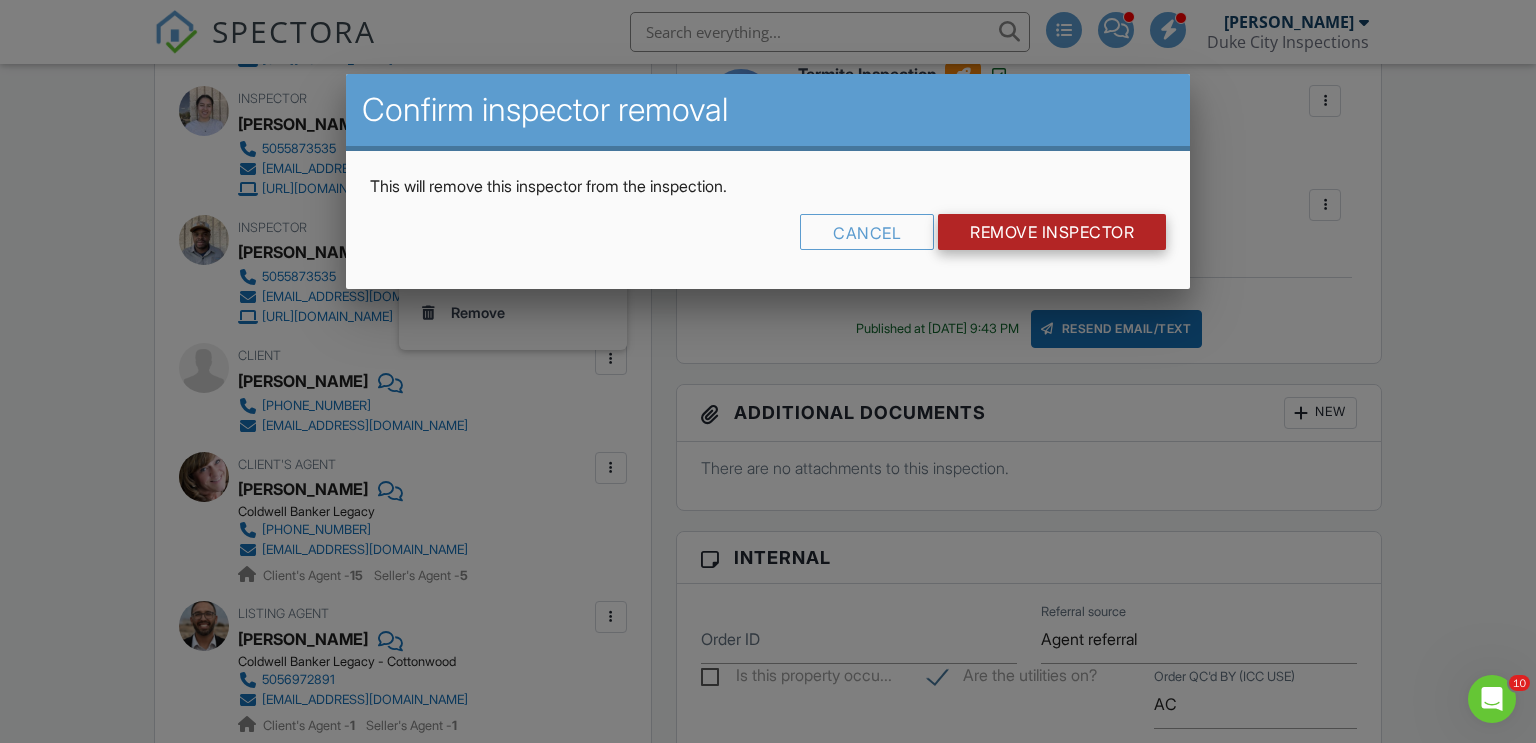 click on "Remove Inspector" at bounding box center [1052, 232] 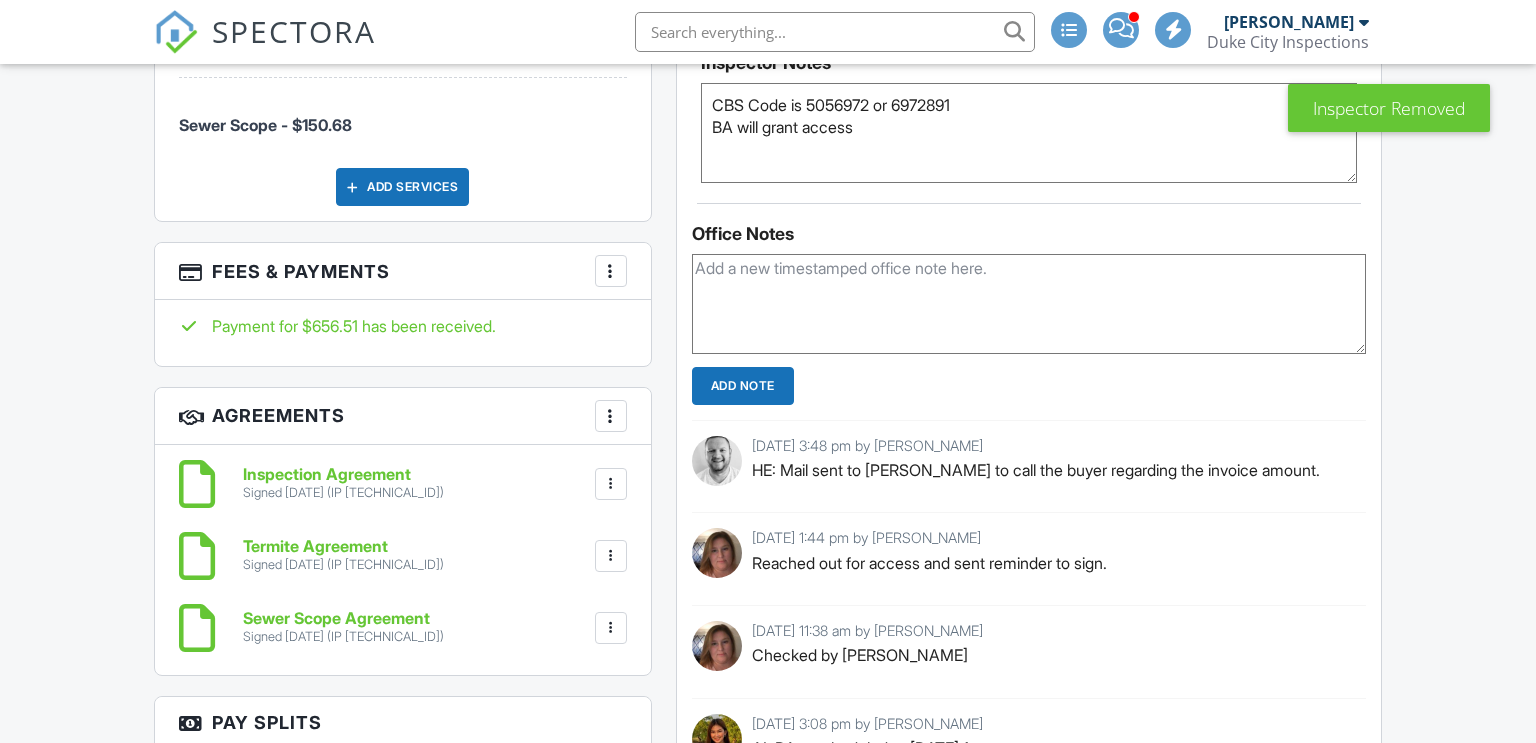scroll, scrollTop: 2025, scrollLeft: 0, axis: vertical 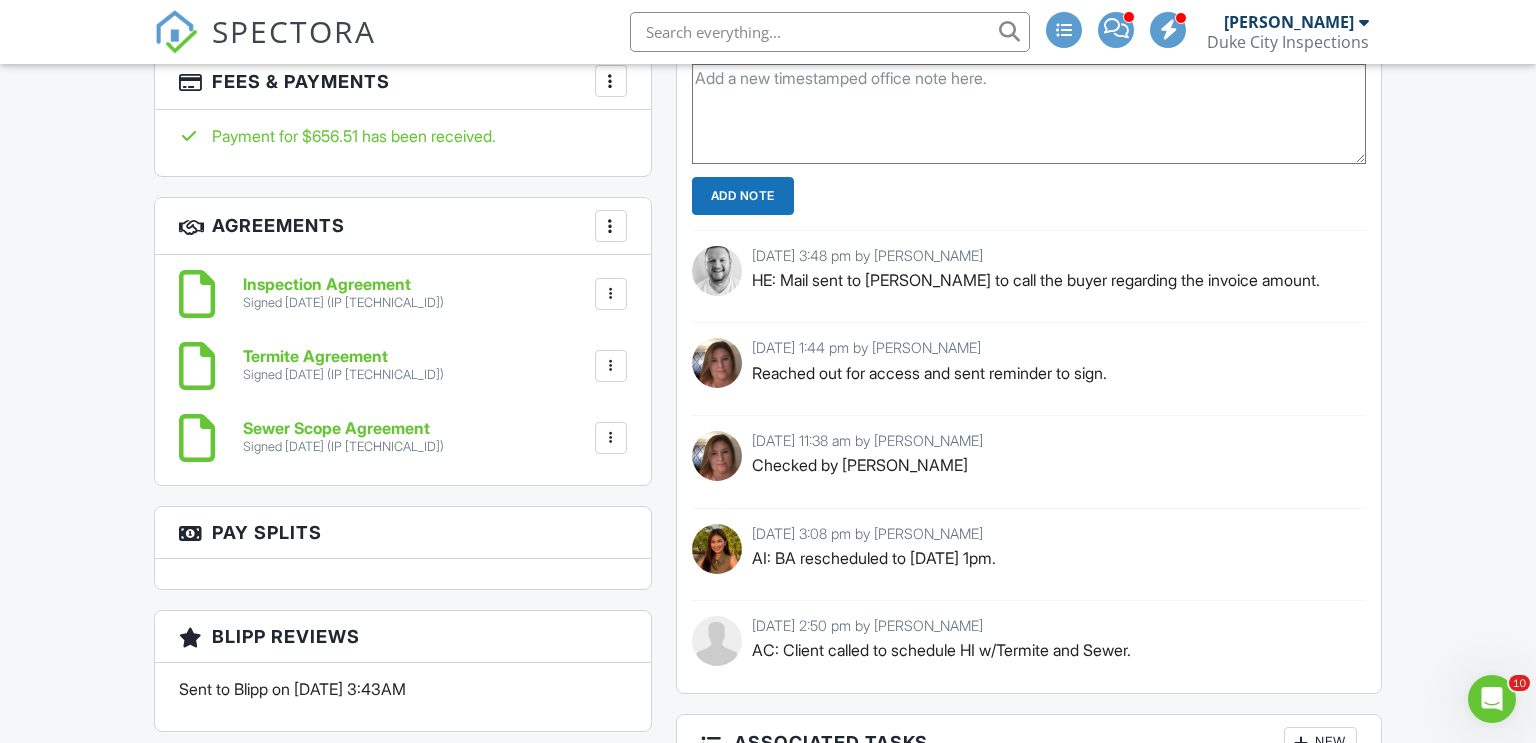 click on "People
Disable Client CC Email
New
Inspector
Client
Client's Agent
Listing Agent
Add Another Person
Inspector
Shane Blackbourn
5055873535
info@dciabq.com
https://www.DukeCityInspections.com
Make Invisible
Mark As Requested
Remove
Inspector
Frankie Linton
5055873535
info@dciabq.com
https://www.DukeCityInspections.com
Make Primary Inspector
Make Visible
Mark As Requested
Remove
Update Client
First name
Rhonda
Last name
Baker
Email (required)
rhonda_baker1@comcast.net
CC Email
Phone
505-270-3647
Tags
Internal notes visible only to the company
Cancel
Save
Confirm client deletion" at bounding box center [403, -247] 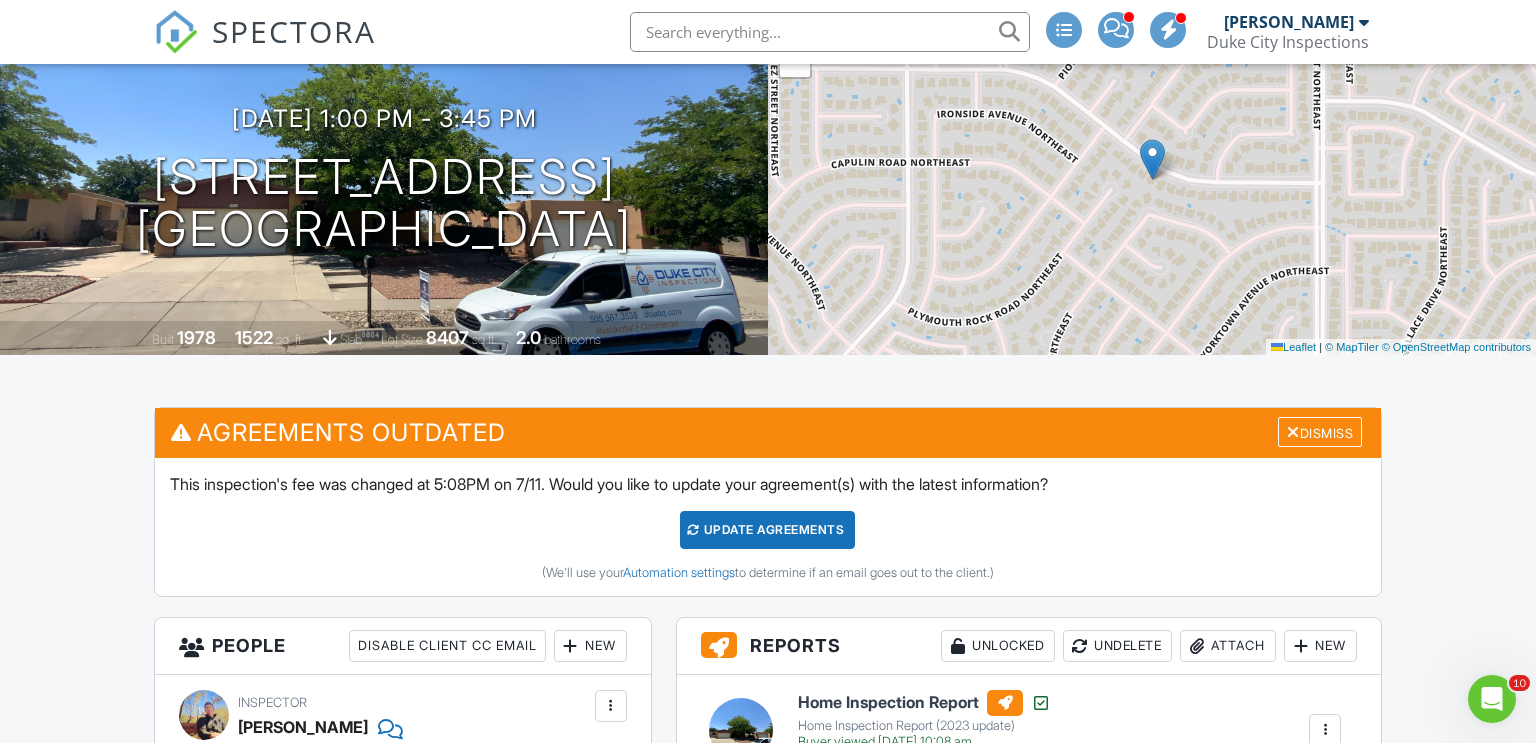 scroll, scrollTop: 72, scrollLeft: 0, axis: vertical 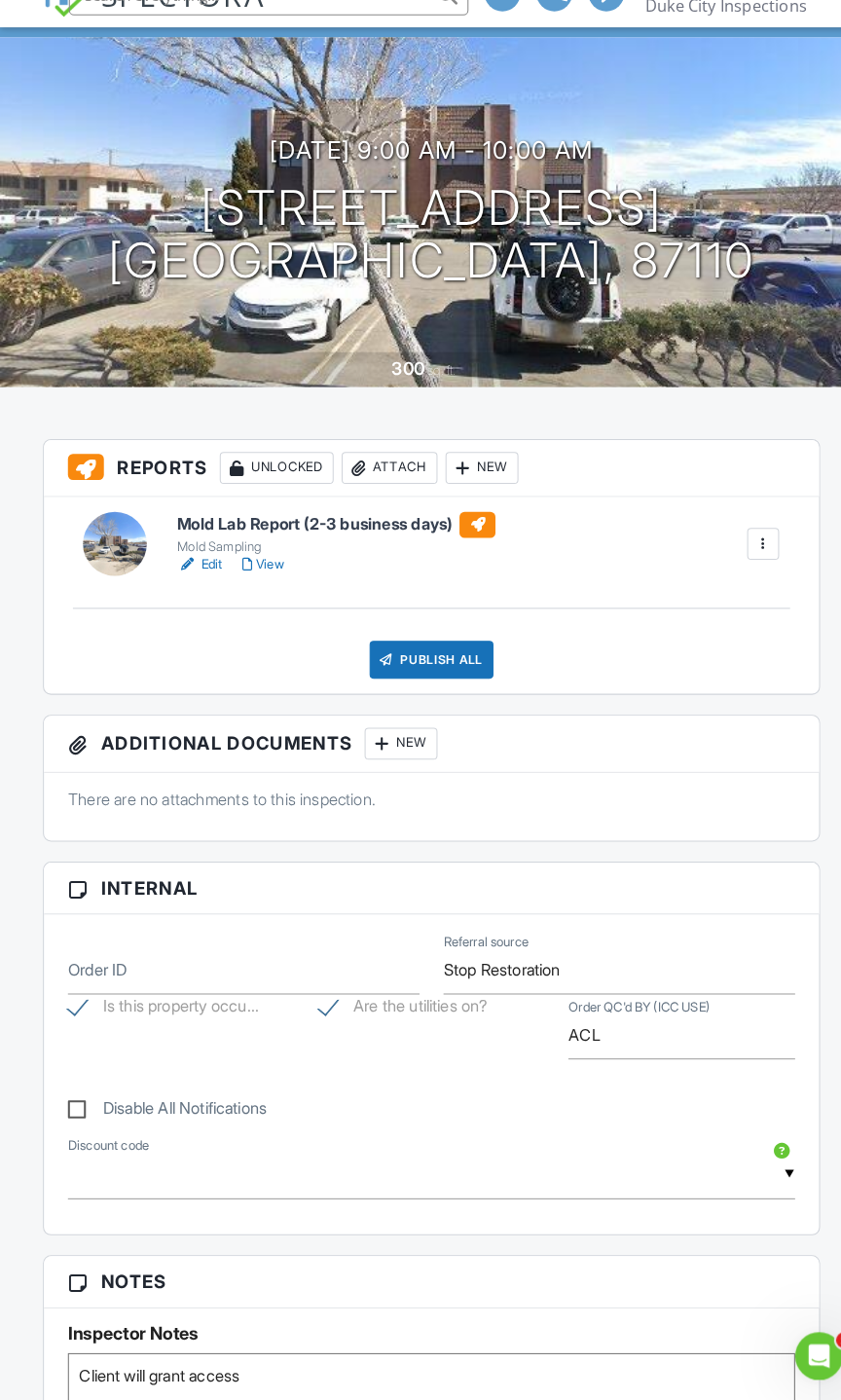 click on "Client will grant access" at bounding box center [420, 1403] 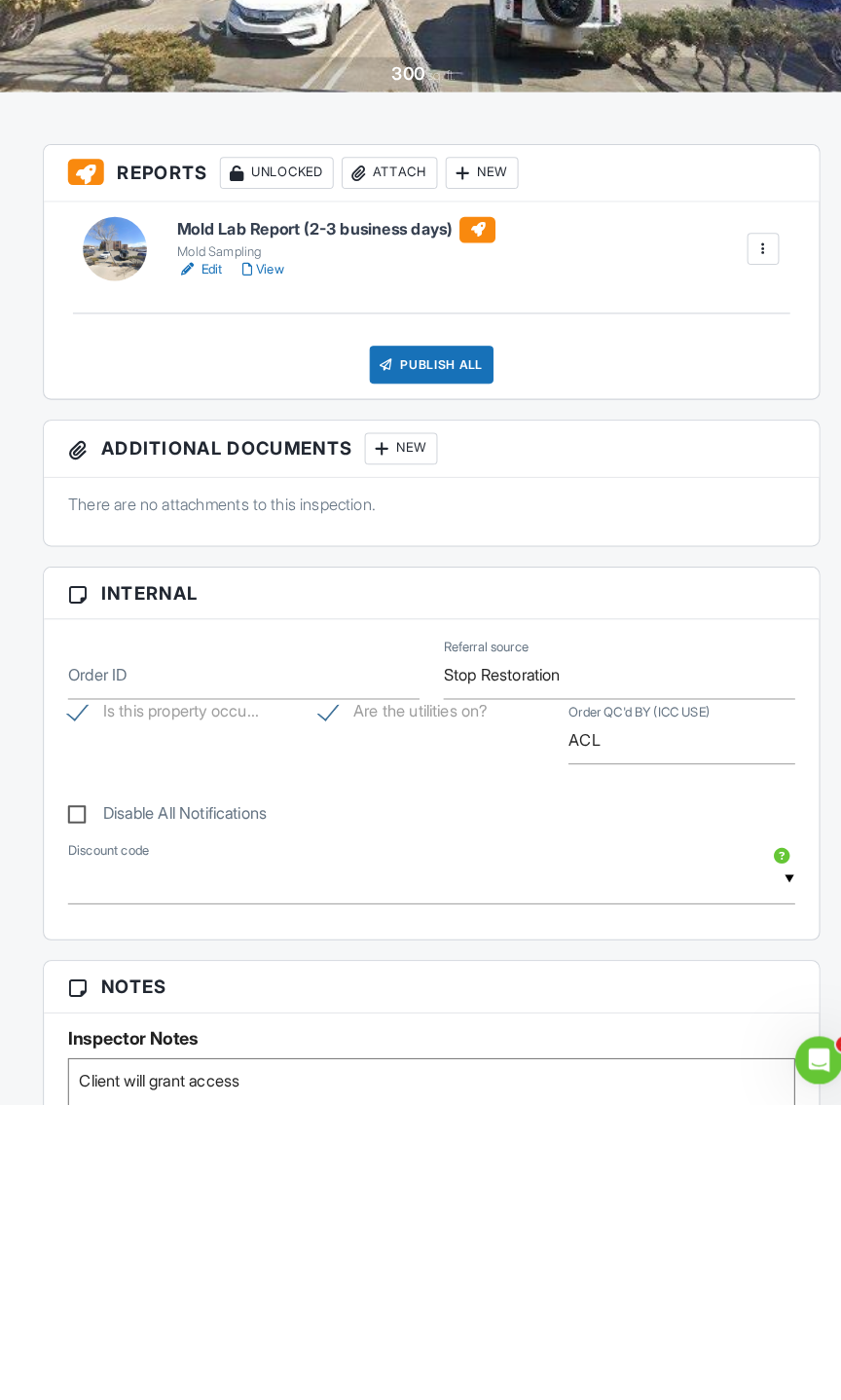 scroll, scrollTop: 631, scrollLeft: 0, axis: vertical 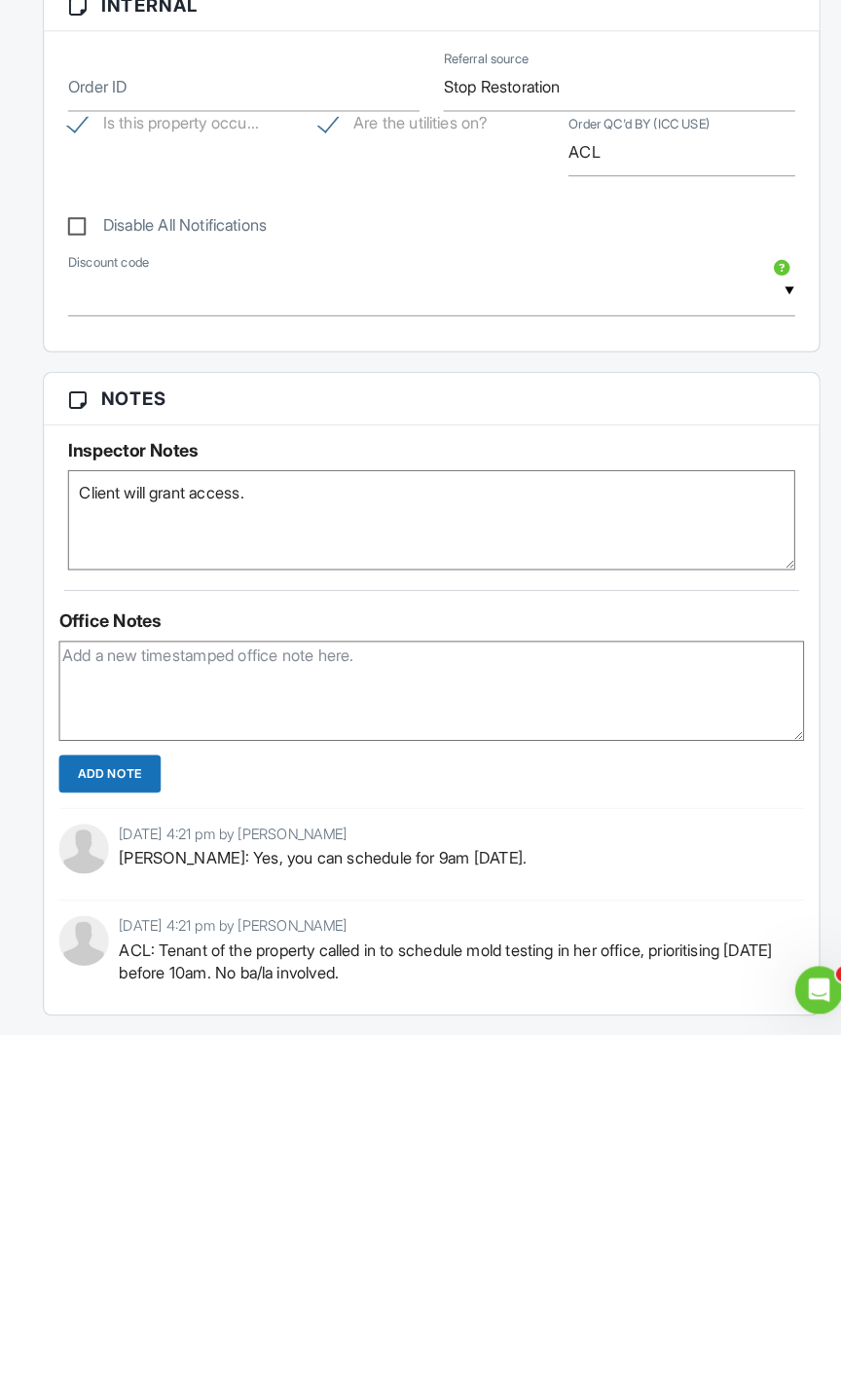 type on "Client will grant access." 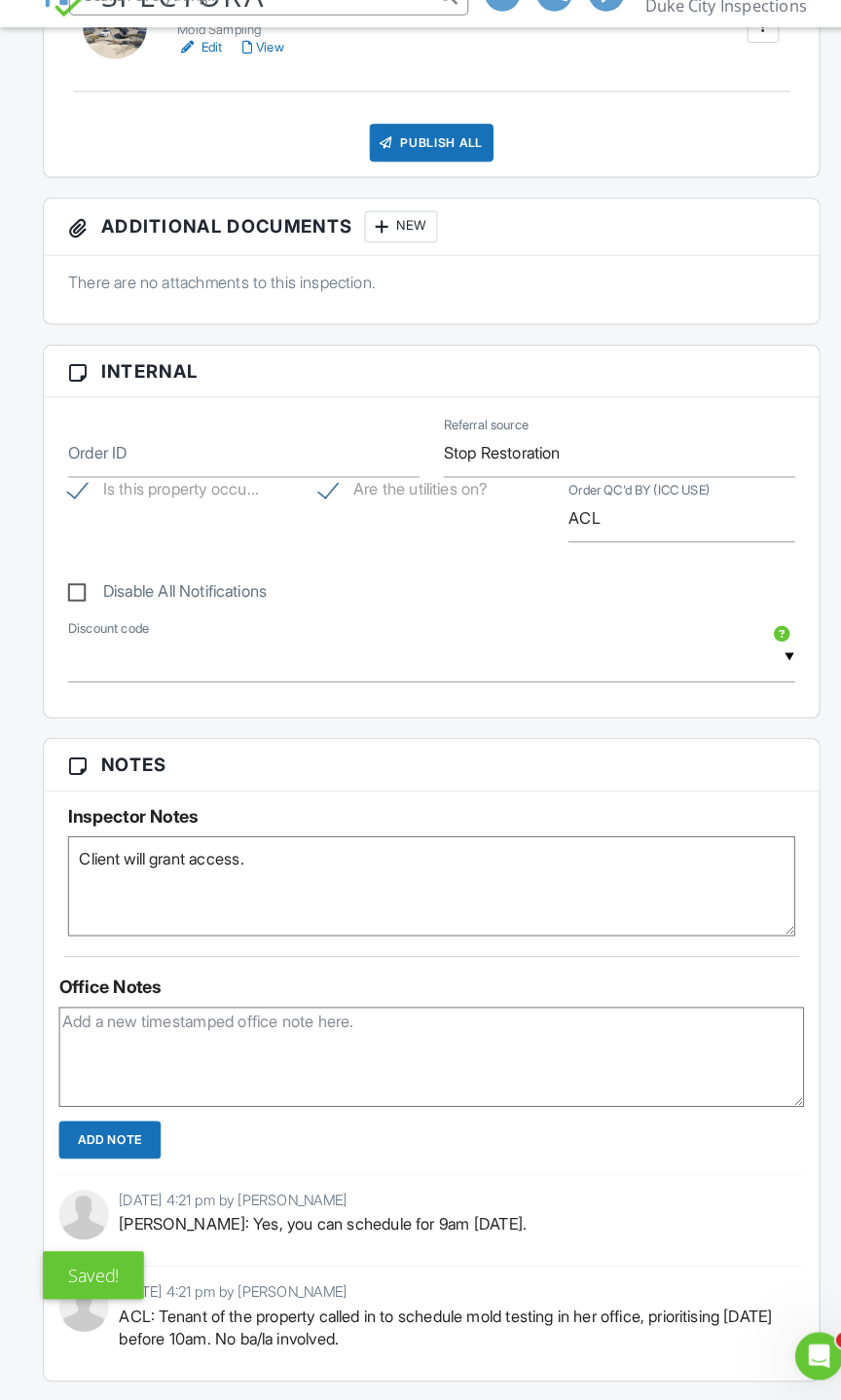 click on "[DATE]  4:21 pm
by
[PERSON_NAME]
ACL: Tenant of the property called in to schedule mold testing in her office, prioritising [DATE] before 10am. No ba/la involved." at bounding box center [420, 1325] 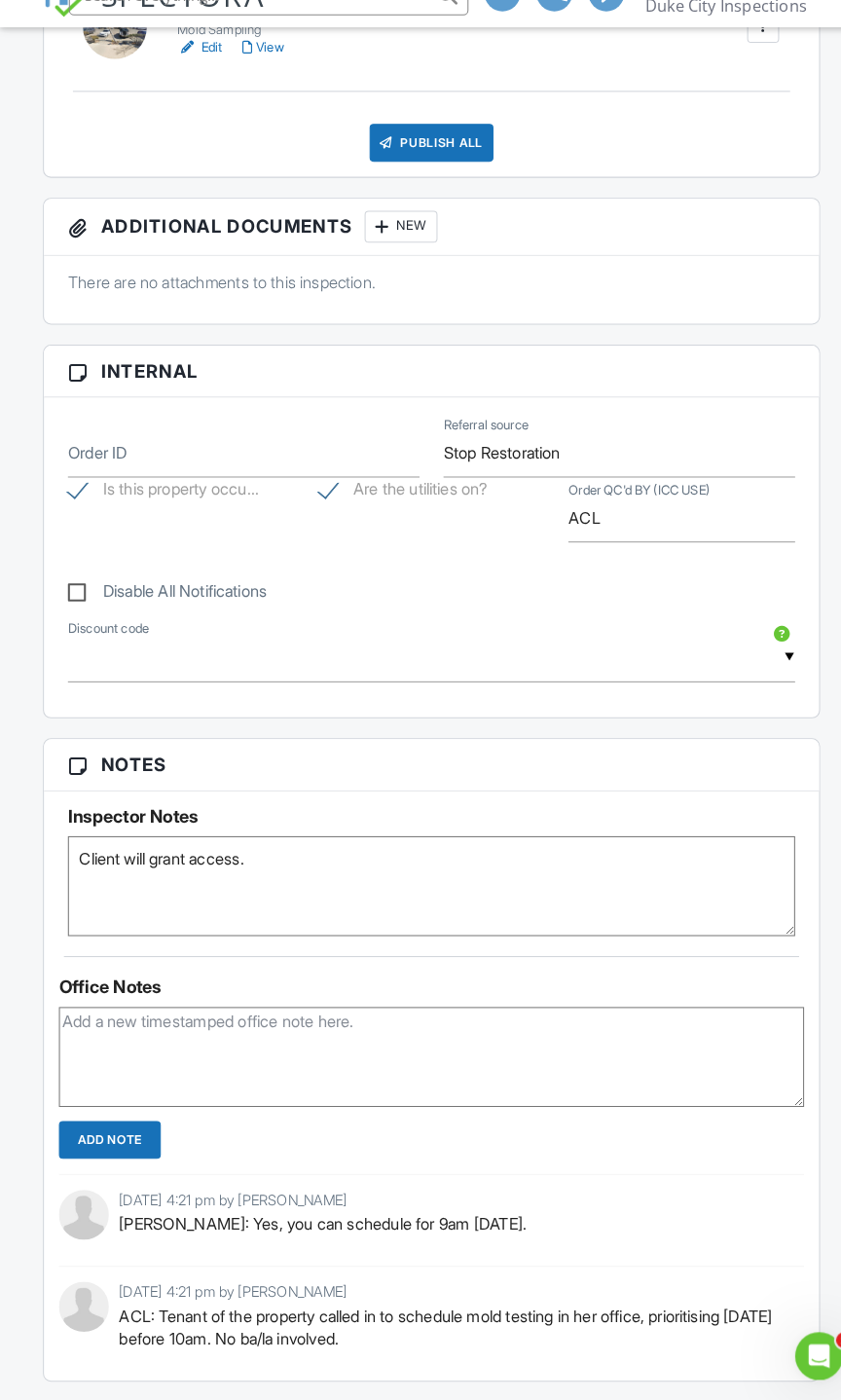 click on "[PERSON_NAME]
Duke City Inspections
Role:
Inspector
Dashboard
New Inspection
Inspections
Calendar
Conversations
Tasks
Reporting
Equipment
Settings
What's New
Sign Out" at bounding box center (710, 31) 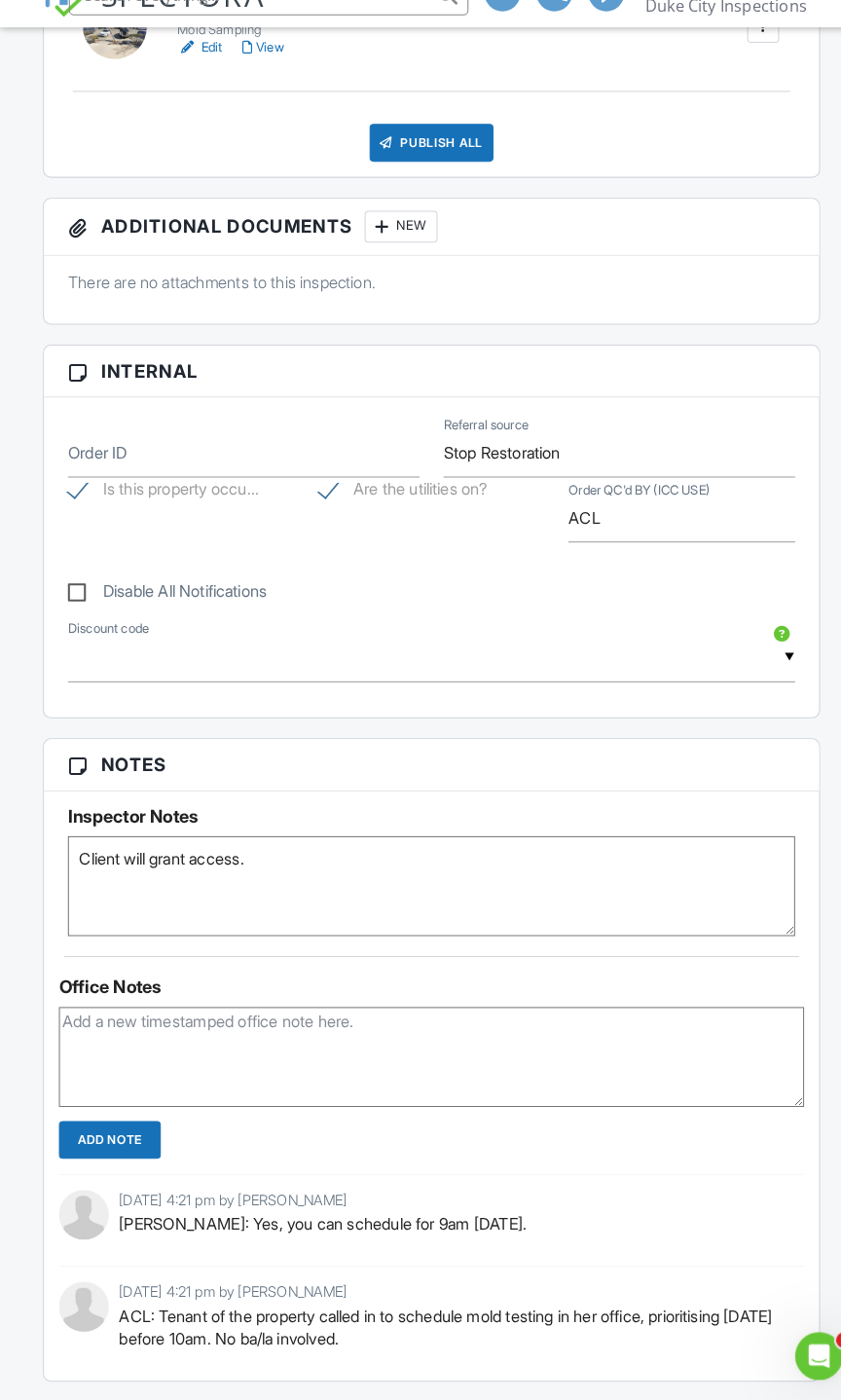 click on "[PERSON_NAME]
Duke City Inspections
Role:
Inspector
Dashboard
New Inspection
Inspections
Calendar
Conversations
Tasks
Reporting
Equipment
Settings
What's New
Sign Out" at bounding box center [710, 31] 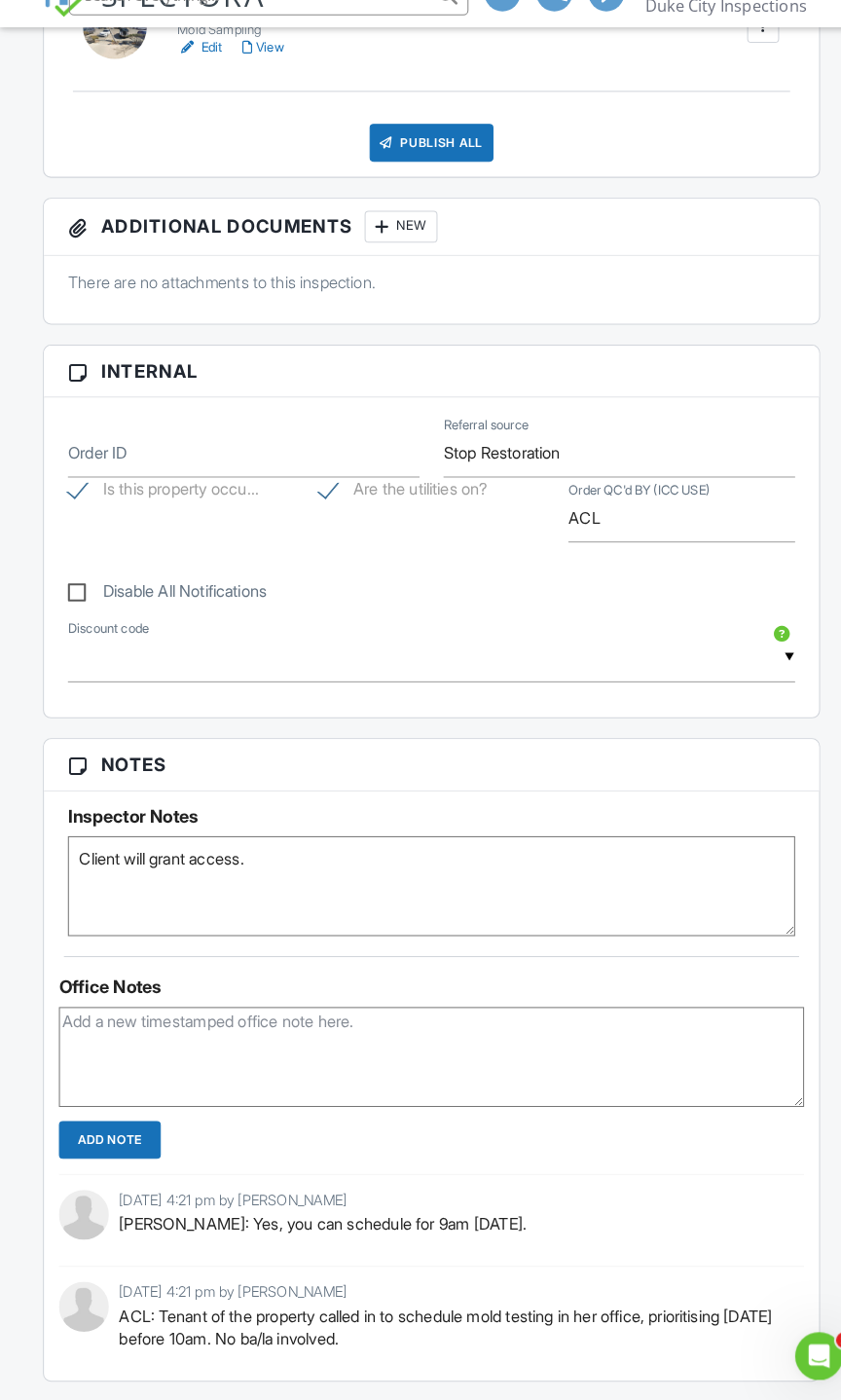 click on "[PERSON_NAME]
Duke City Inspections
Role:
Inspector
Dashboard
New Inspection
Inspections
Calendar
Conversations
Tasks
Reporting
Equipment
Settings
What's New
Sign Out" at bounding box center (710, 31) 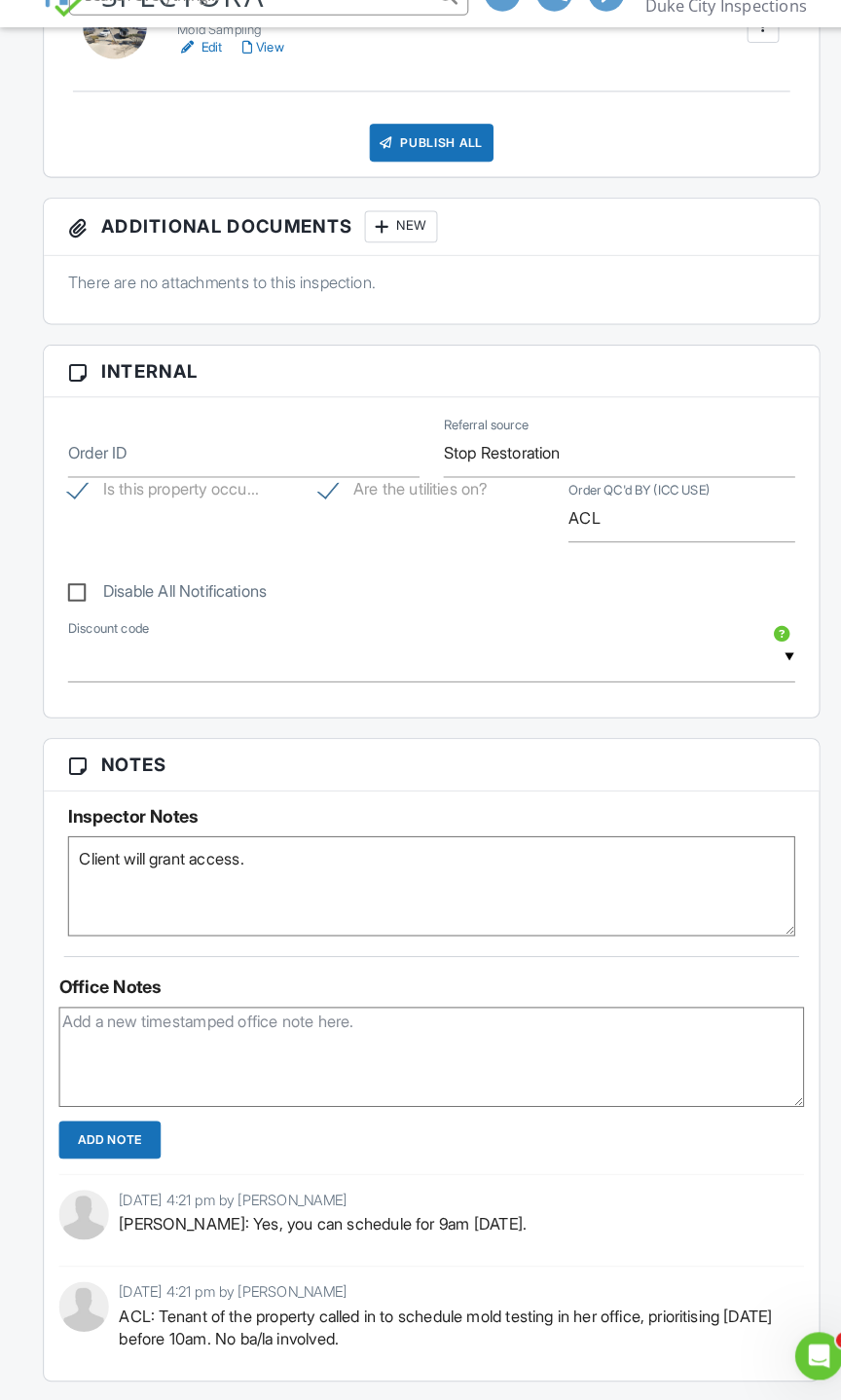 click on "[PERSON_NAME]
Duke City Inspections
Role:
Inspector
Dashboard
New Inspection
Inspections
Calendar
Conversations
Tasks
Reporting
Equipment
Settings
What's New
Sign Out" at bounding box center [710, 31] 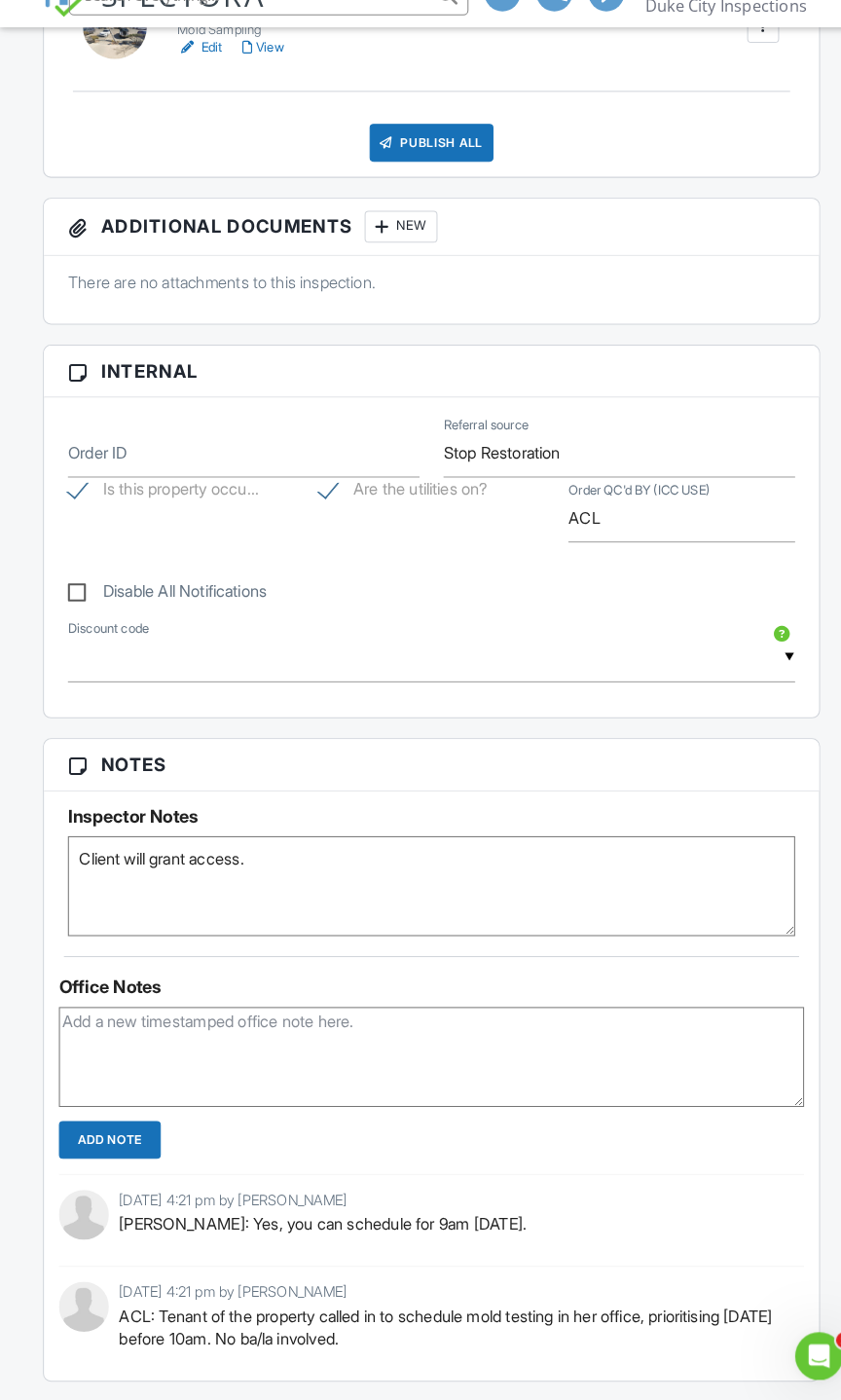 click on "[PERSON_NAME]
Duke City Inspections
Role:
Inspector
Dashboard
New Inspection
Inspections
Calendar
Conversations
Tasks
Reporting
Equipment
Settings
What's New
Sign Out" at bounding box center [710, 31] 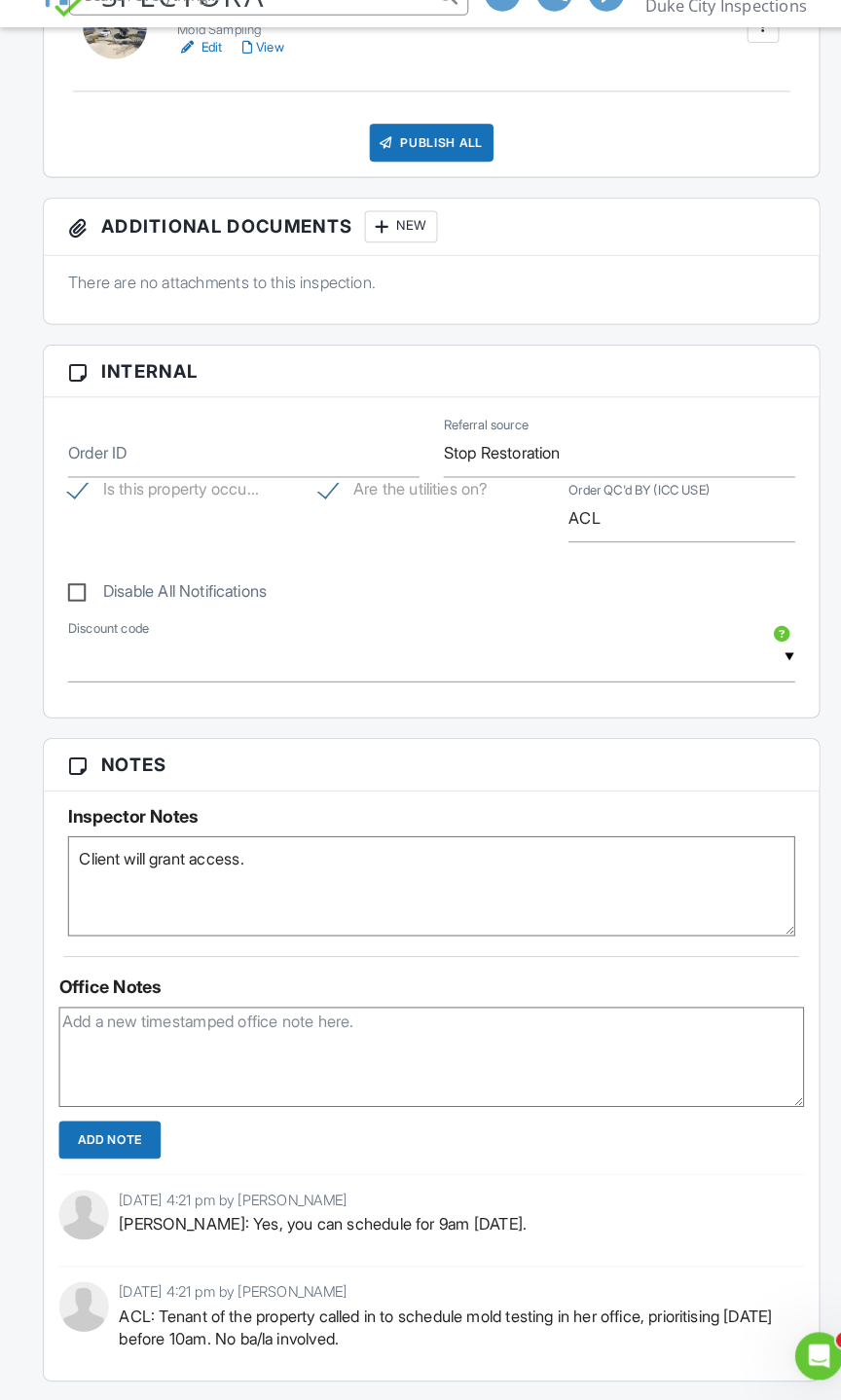 click on "[PERSON_NAME]
Duke City Inspections
Role:
Inspector
Dashboard
New Inspection
Inspections
Calendar
Conversations
Tasks
Reporting
Equipment
Settings
What's New
Sign Out" at bounding box center [710, 31] 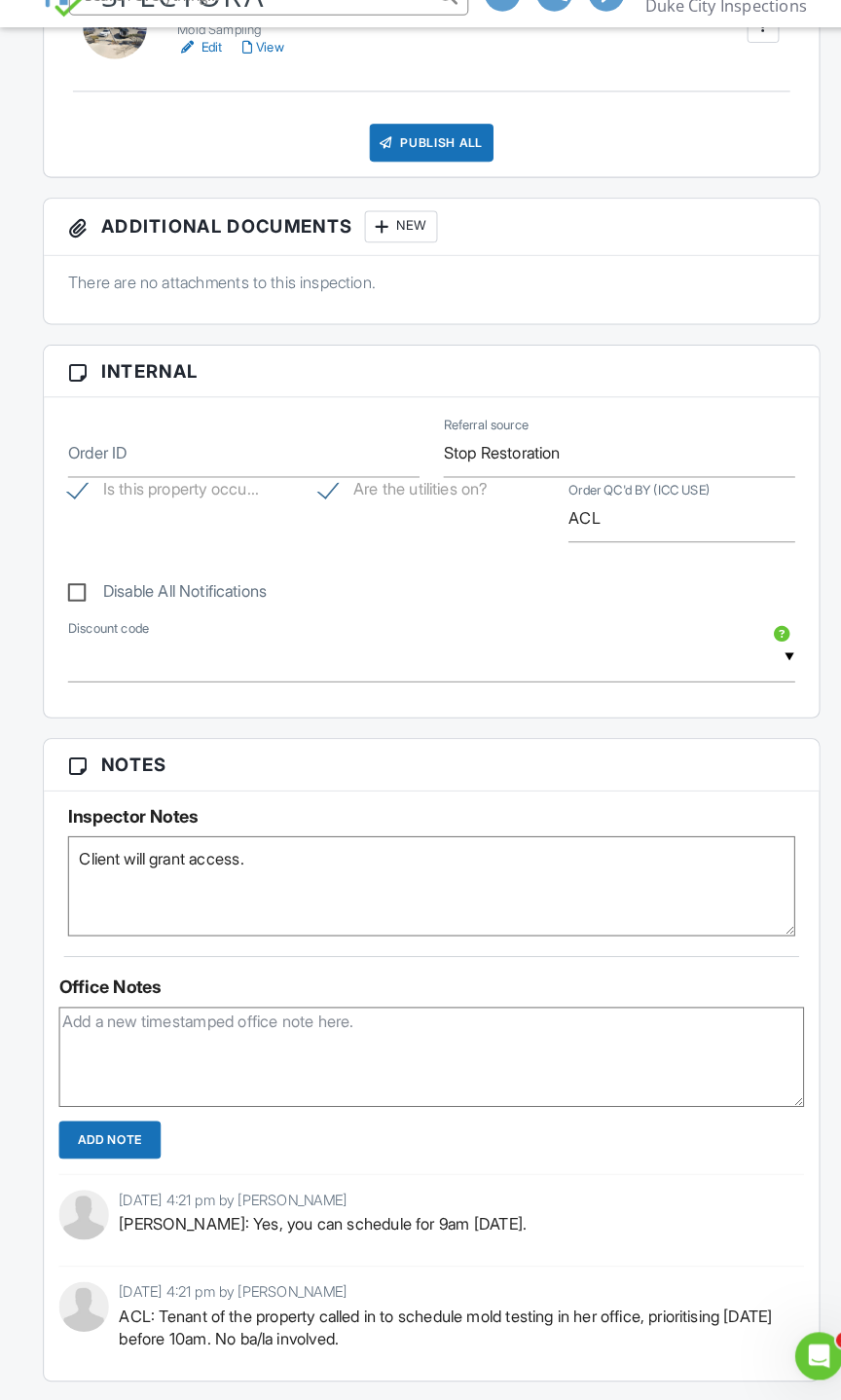 click on "[PERSON_NAME]
Duke City Inspections
Role:
Inspector
Dashboard
New Inspection
Inspections
Calendar
Conversations
Tasks
Reporting
Equipment
Settings
What's New
Sign Out" at bounding box center [710, 31] 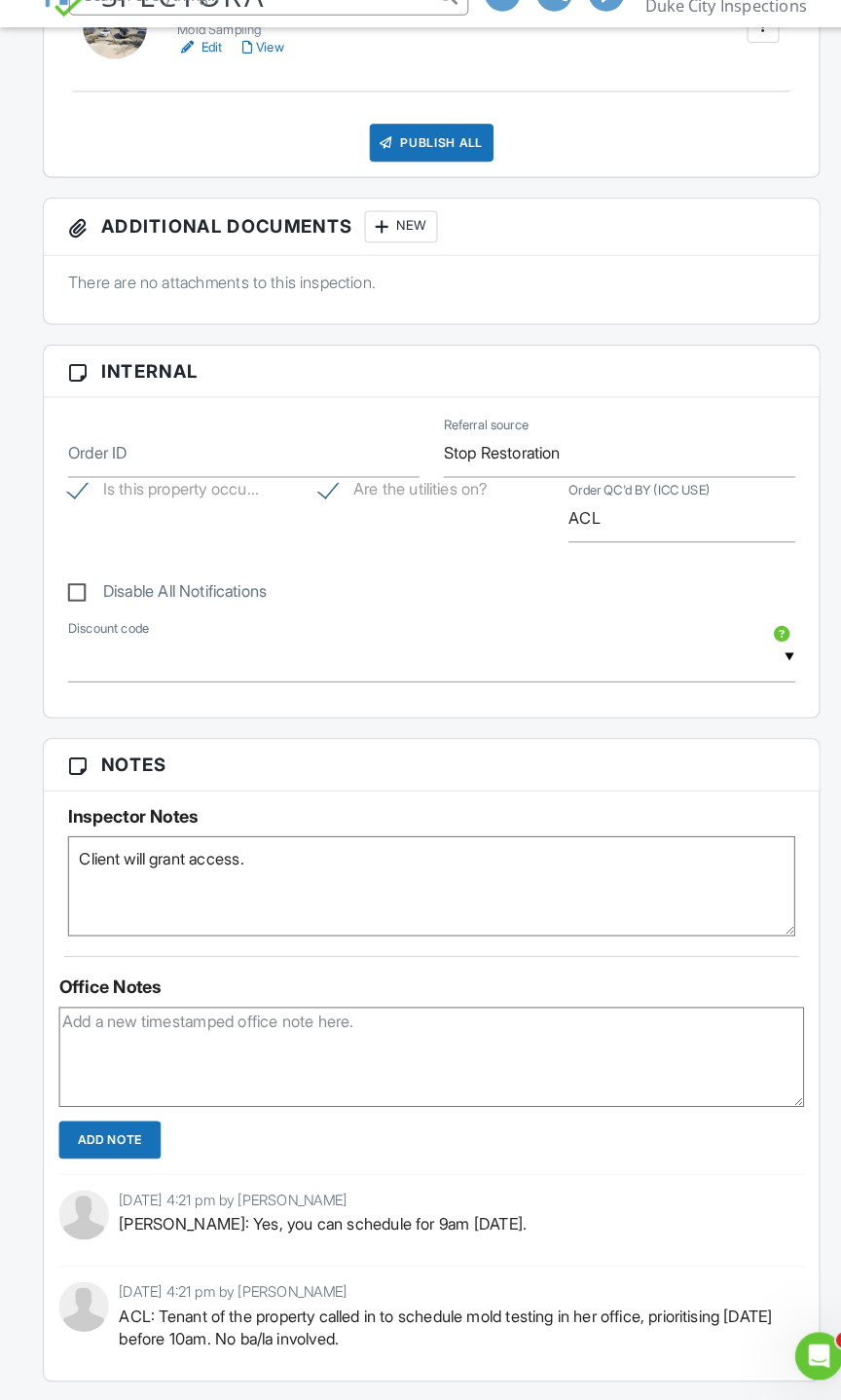 click on "[PERSON_NAME]
Duke City Inspections
Role:
Inspector
Dashboard
New Inspection
Inspections
Calendar
Conversations
Tasks
Reporting
Equipment
Settings
What's New
Sign Out" at bounding box center [710, 31] 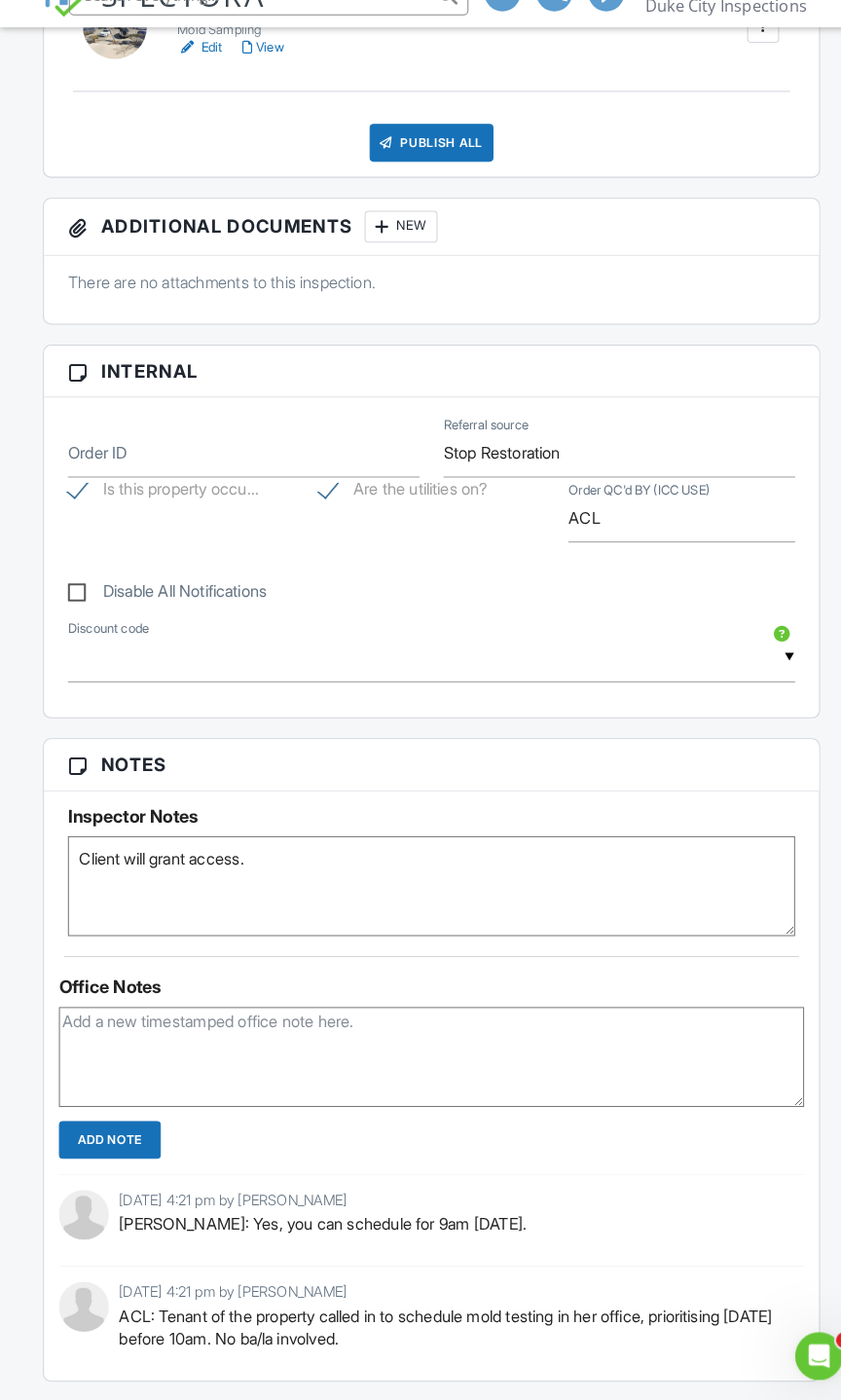 click on "[PERSON_NAME]
Duke City Inspections
Role:
Inspector
Dashboard
New Inspection
Inspections
Calendar
Conversations
Tasks
Reporting
Equipment
Settings
What's New
Sign Out" at bounding box center [710, 31] 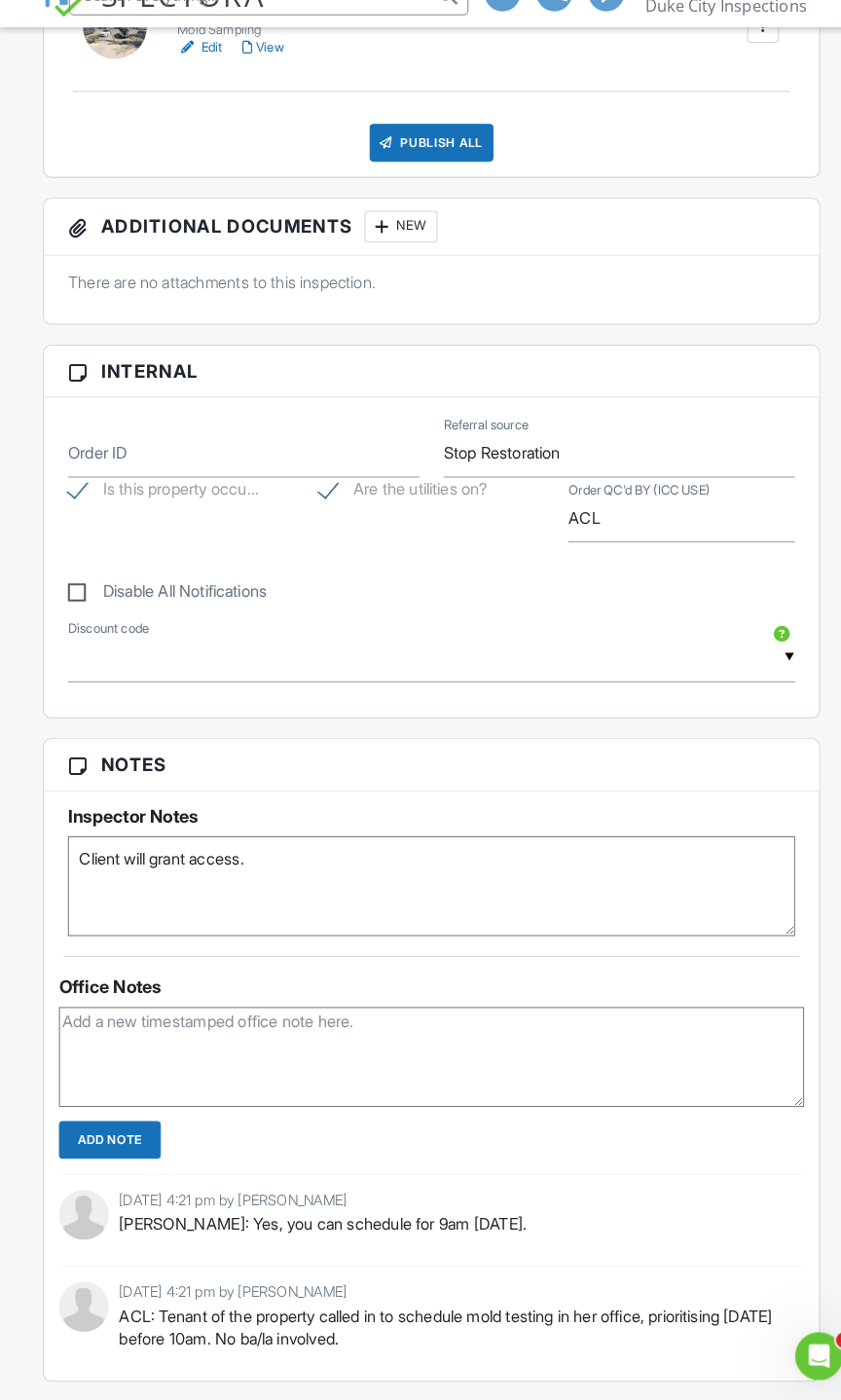 click on "[PERSON_NAME]
Duke City Inspections
Role:
Inspector
Dashboard
New Inspection
Inspections
Calendar
Conversations
Tasks
Reporting
Equipment
Settings
What's New
Sign Out" at bounding box center [710, 31] 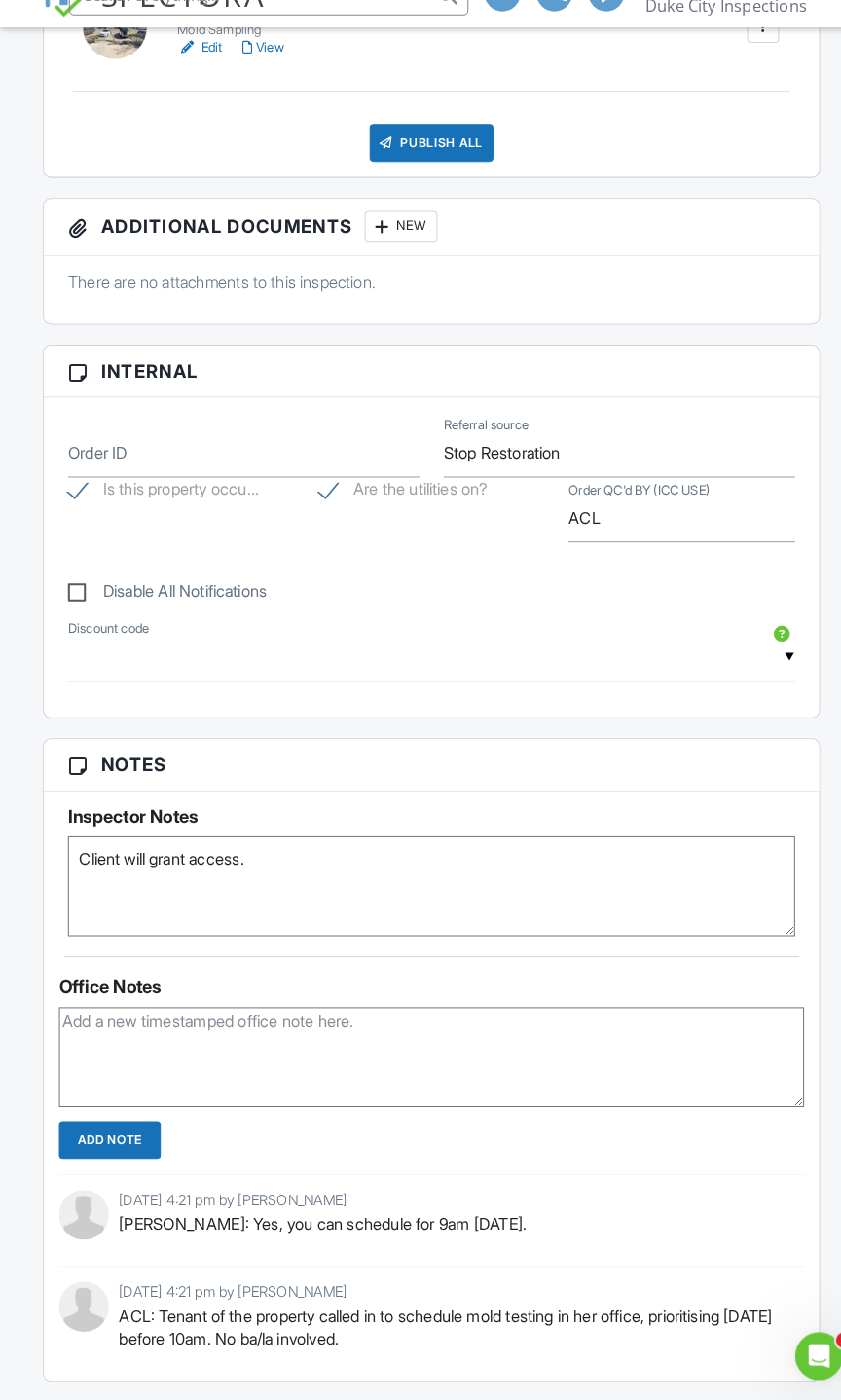 click on "[PERSON_NAME]
Duke City Inspections
Role:
Inspector
Dashboard
New Inspection
Inspections
Calendar
Conversations
Tasks
Reporting
Equipment
Settings
What's New
Sign Out" at bounding box center [710, 31] 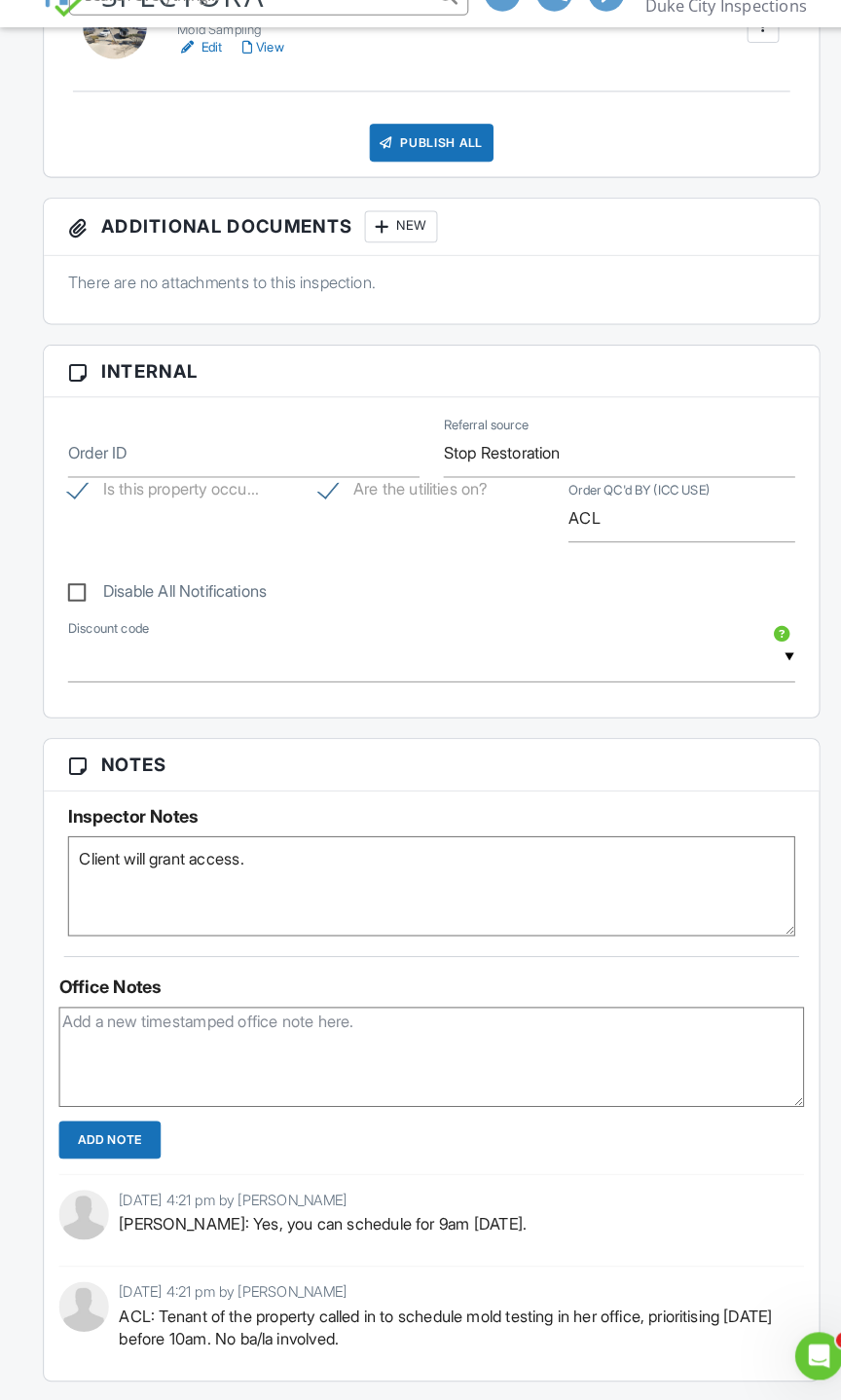 click on "[PERSON_NAME]
Duke City Inspections
Role:
Inspector
Dashboard
New Inspection
Inspections
Calendar
Conversations
Tasks
Reporting
Equipment
Settings
What's New
Sign Out" at bounding box center (710, 31) 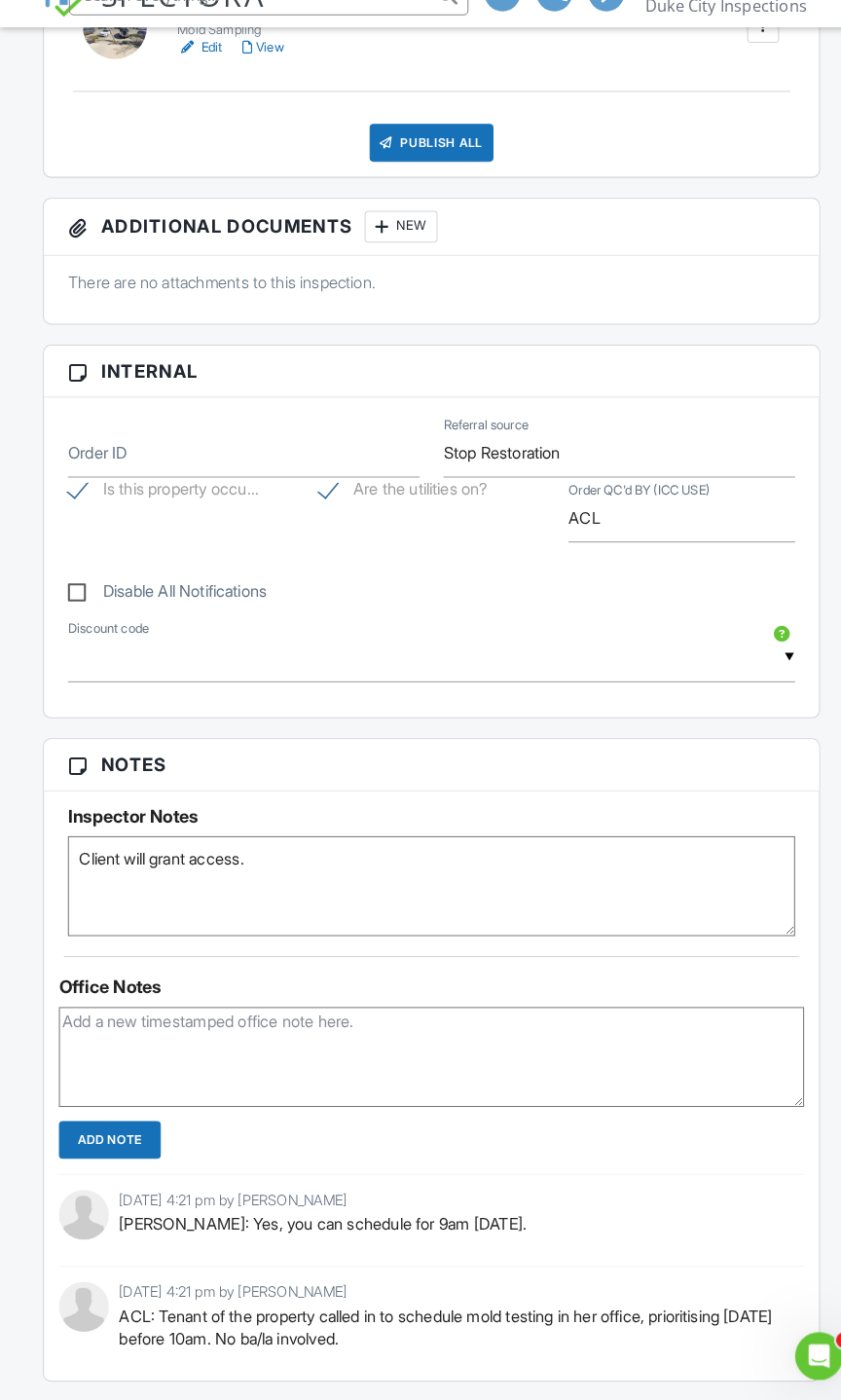 click on "[DATE]  4:21 pm
by
[PERSON_NAME]
ACL: Tenant of the property called in to schedule mold testing in her office, prioritising [DATE] before 10am. No ba/la involved." at bounding box center [420, 1325] 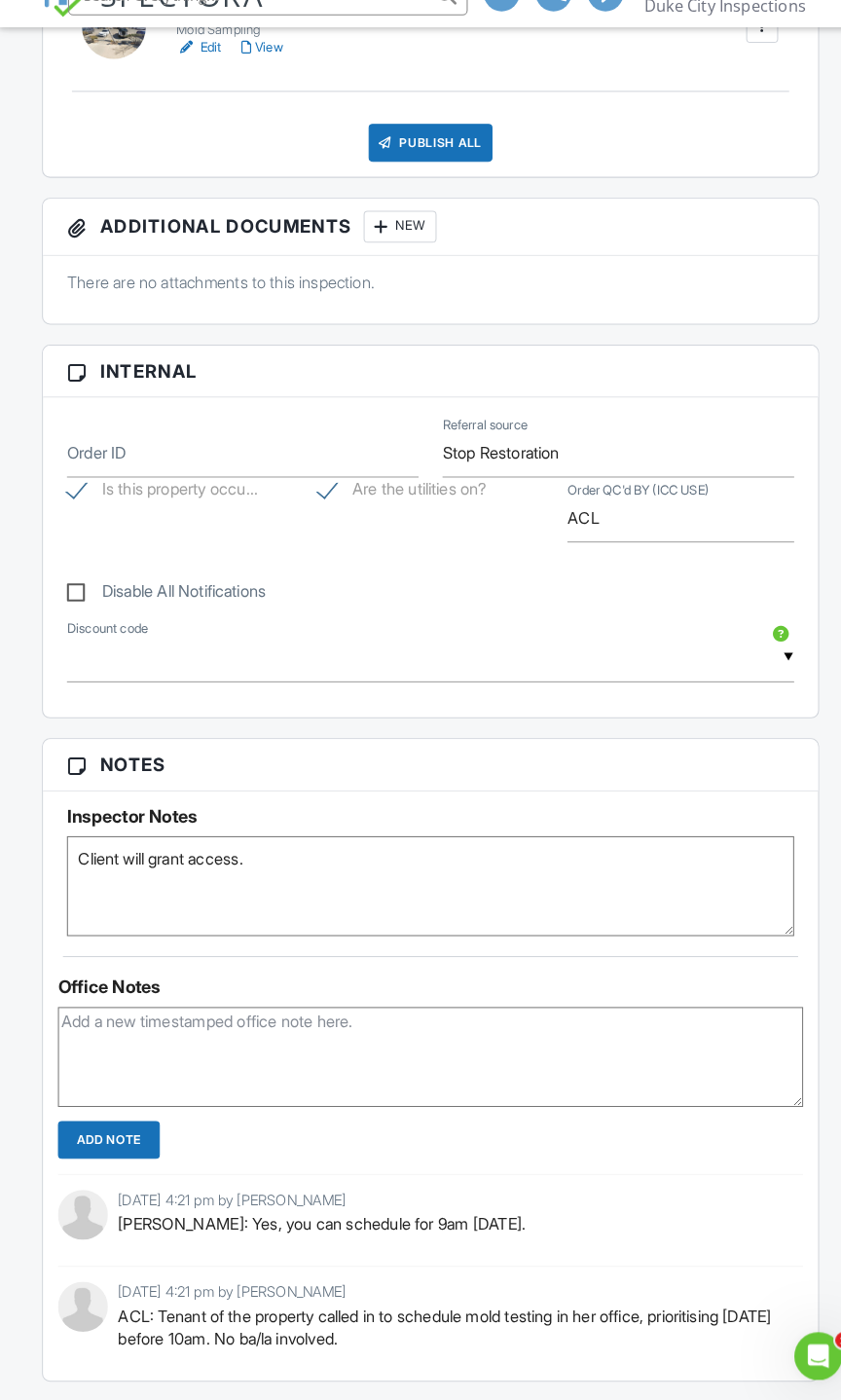 click on "[DATE]  4:21 pm
by
[PERSON_NAME]
ACL: Tenant of the property called in to schedule mold testing in her office, prioritising [DATE] before 10am. No ba/la involved." at bounding box center [420, 1325] 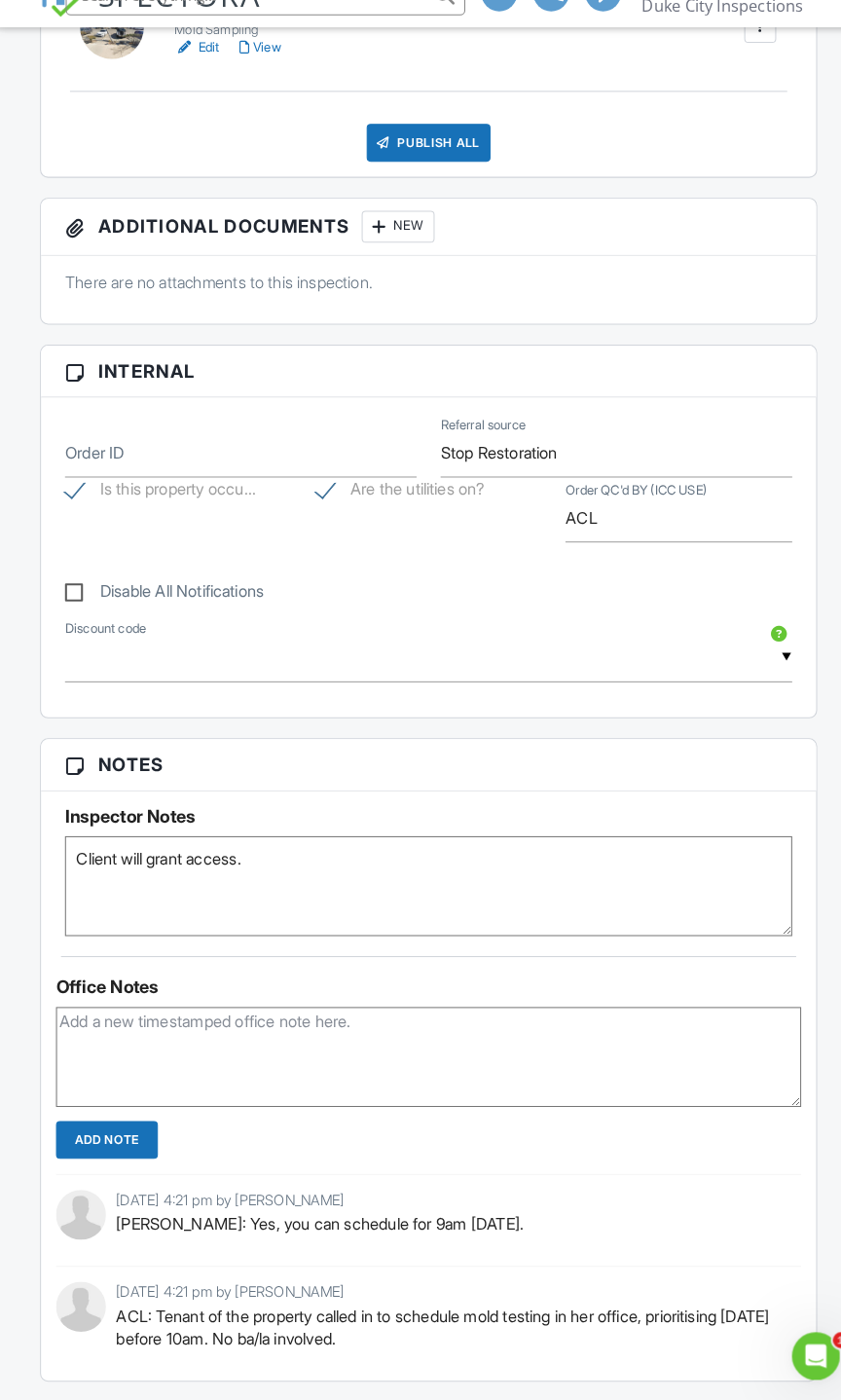 click on "[DATE]  4:21 pm
by
[PERSON_NAME]
ACL: Tenant of the property called in to schedule mold testing in her office, prioritising [DATE] before 10am. No ba/la involved." at bounding box center [420, 1325] 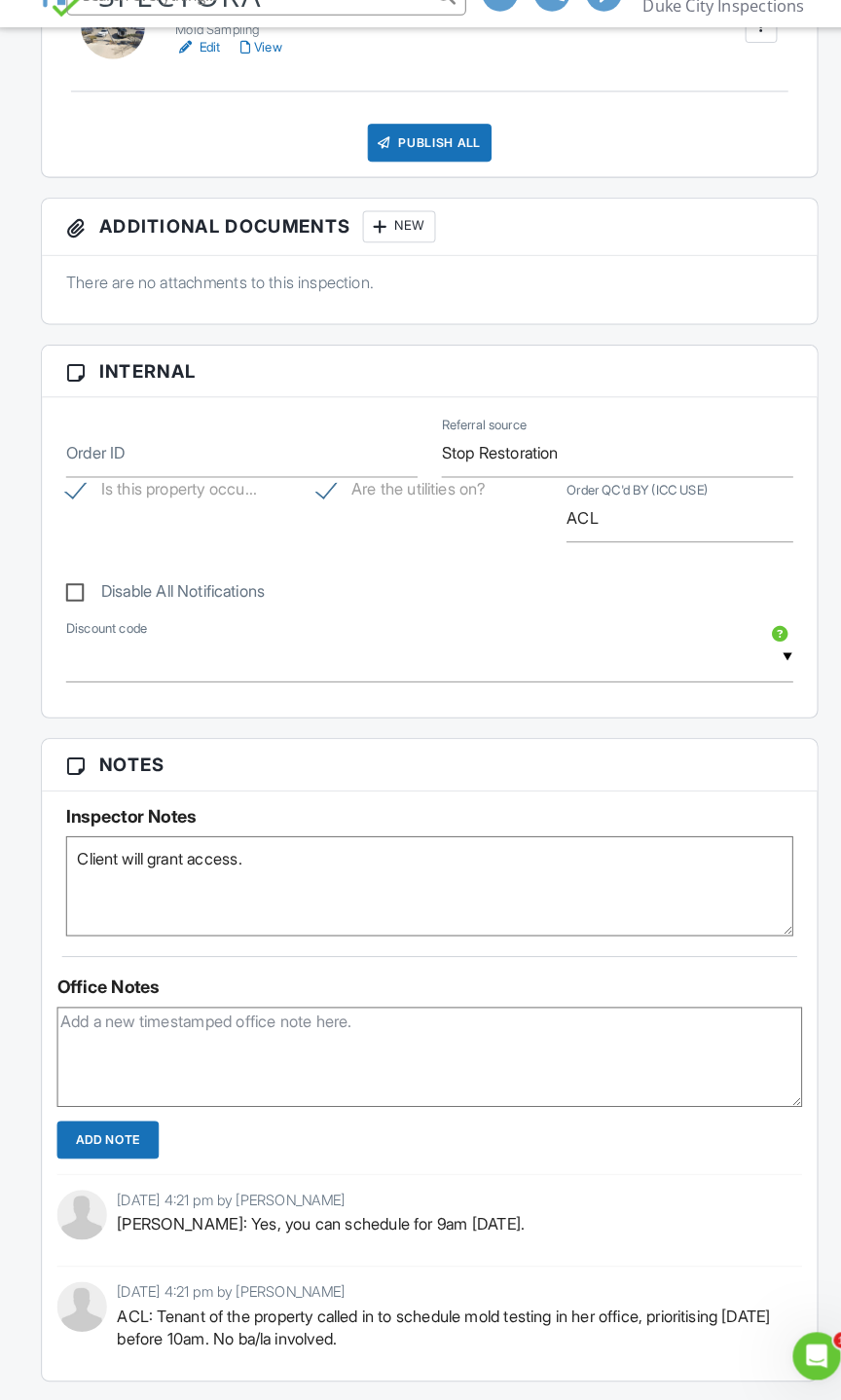 click on "SPECTORA
[PERSON_NAME]
Duke City Inspections
Role:
Inspector
Dashboard
New Inspection
Inspections
Calendar
Conversations
Tasks
Reporting
Equipment
Settings
What's New
Sign Out" at bounding box center [420, 31] 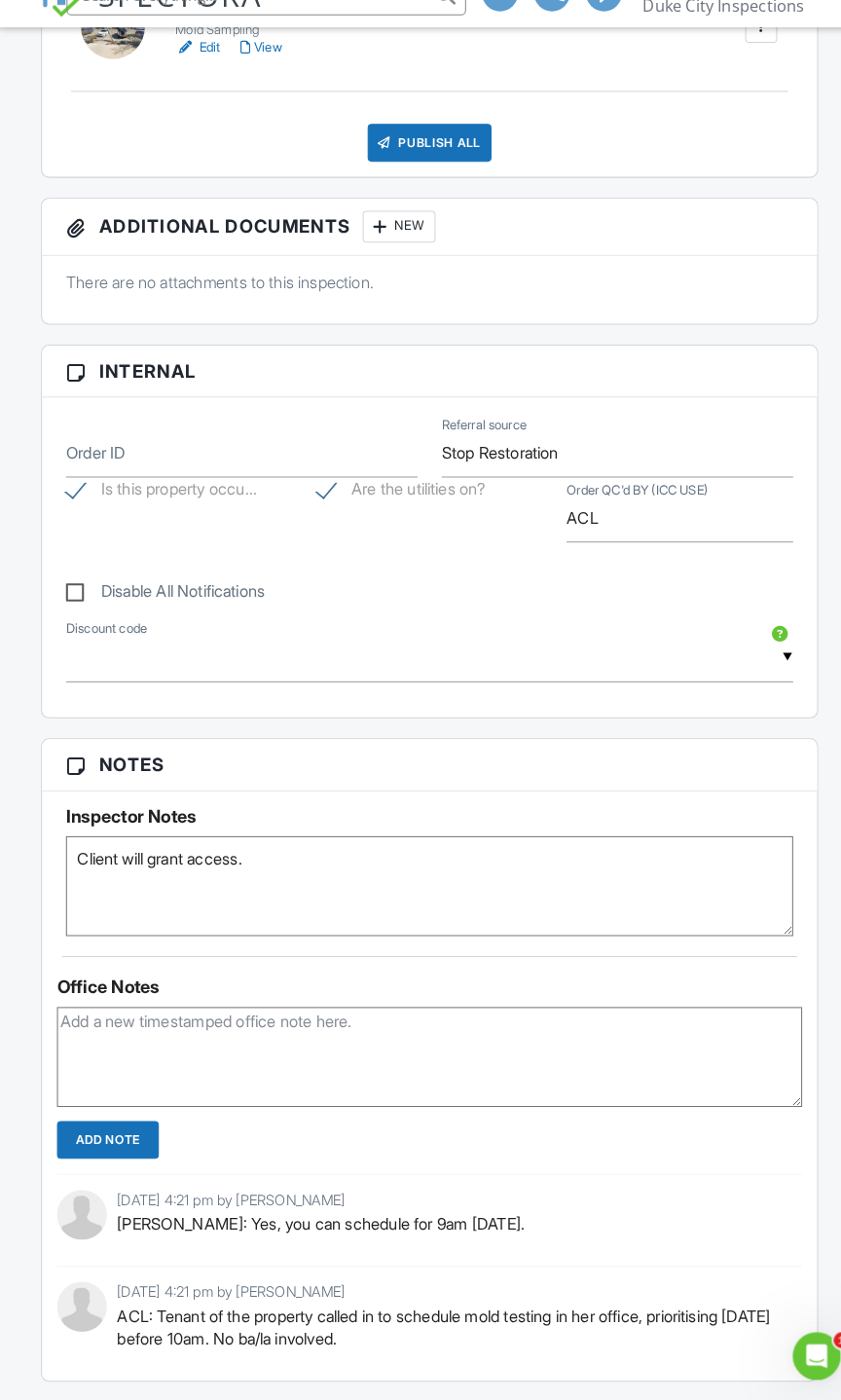 click on "SPECTORA
[PERSON_NAME]
Duke City Inspections
Role:
Inspector
Dashboard
New Inspection
Inspections
Calendar
Conversations
Tasks
Reporting
Equipment
Settings
What's New
Sign Out" at bounding box center [420, 31] 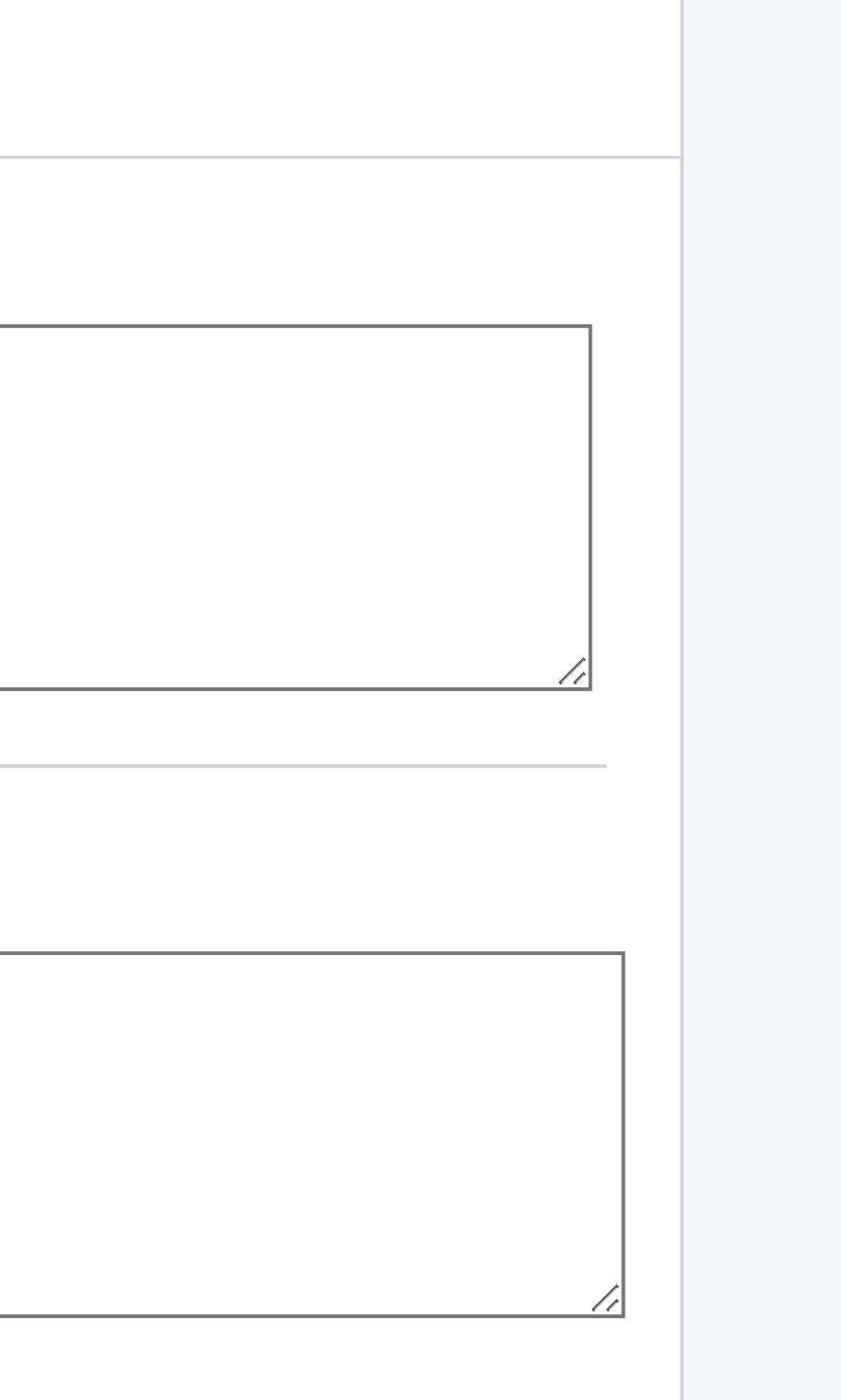 scroll, scrollTop: 631, scrollLeft: 0, axis: vertical 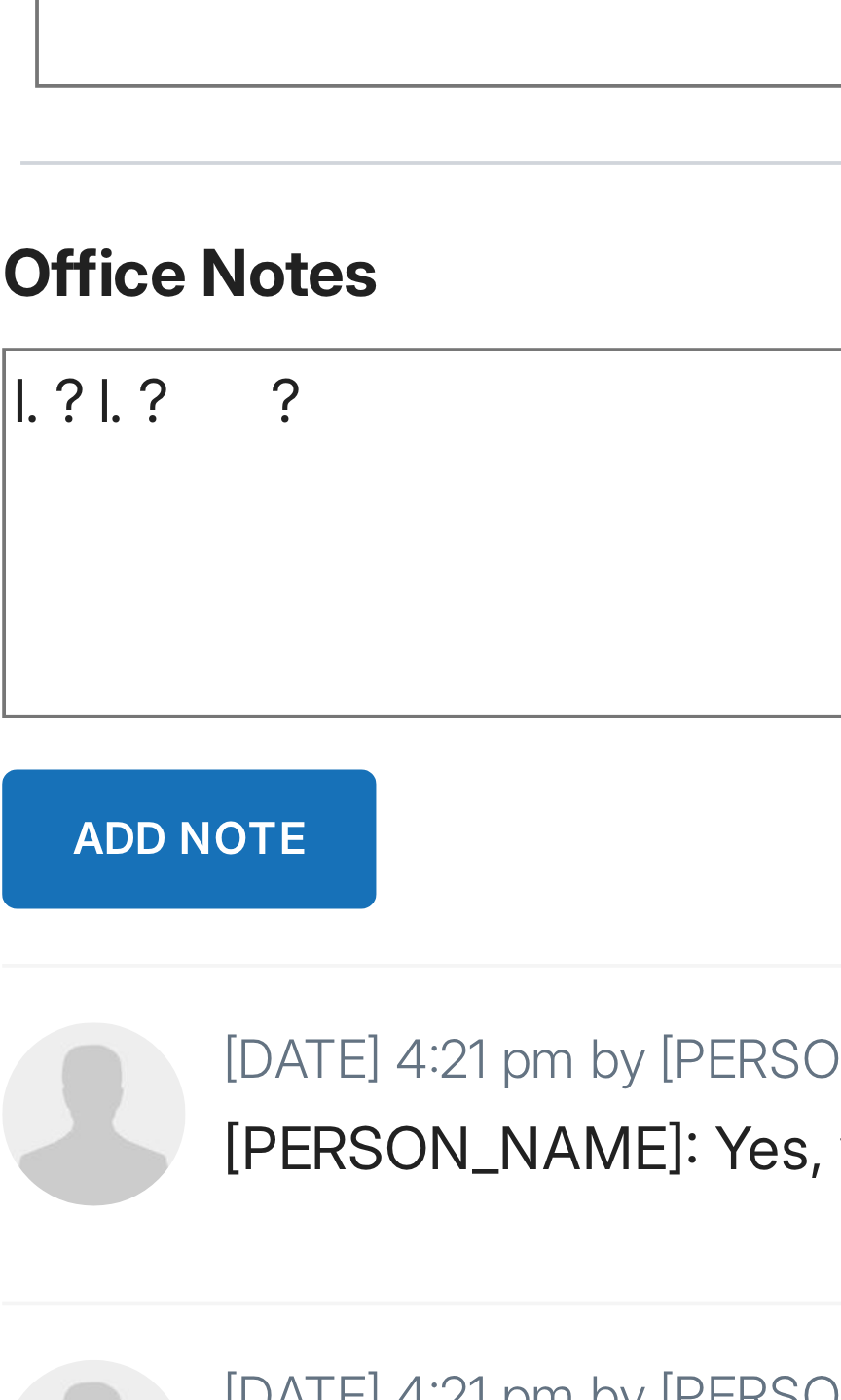 type on "l. ? l. ?       ?" 